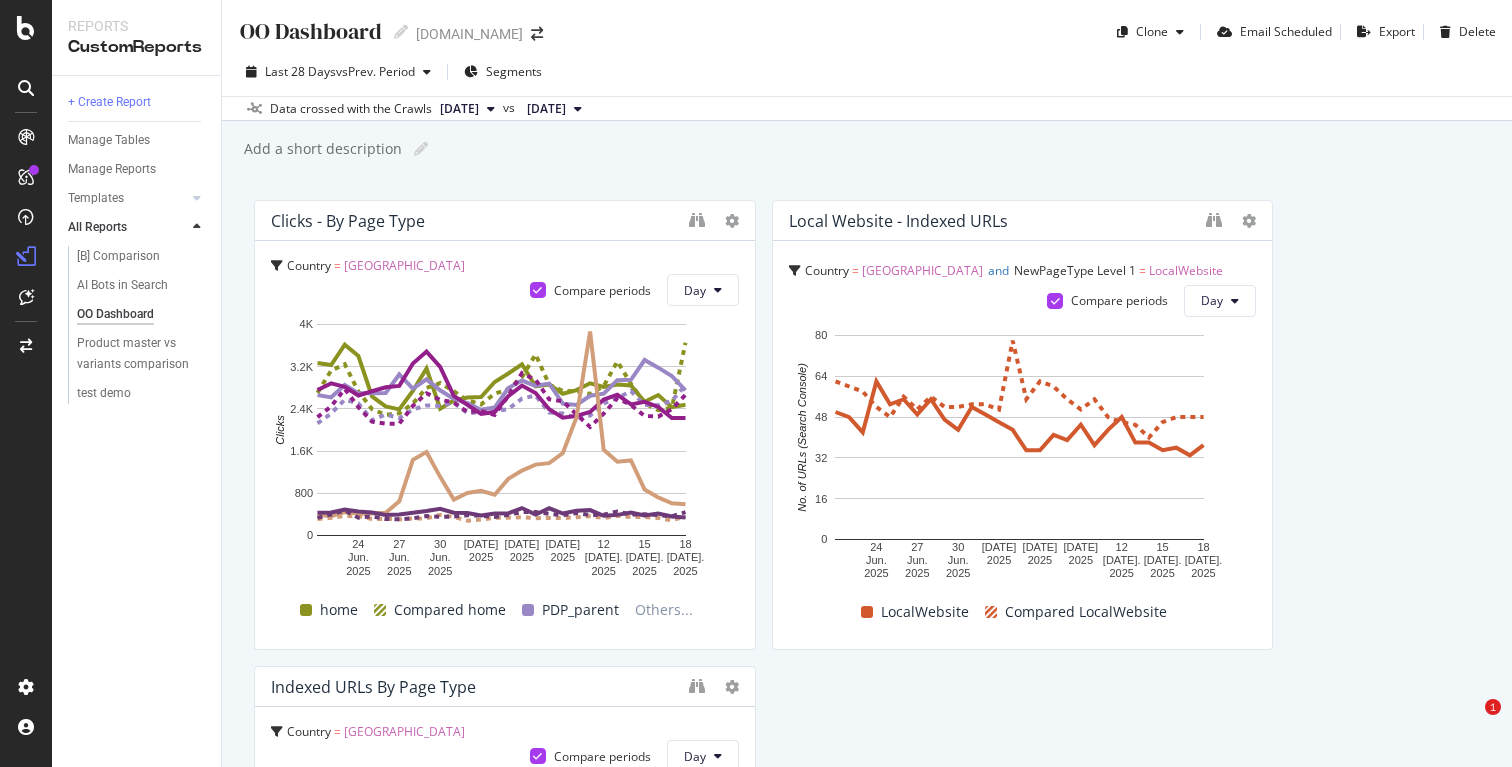 scroll, scrollTop: 0, scrollLeft: 0, axis: both 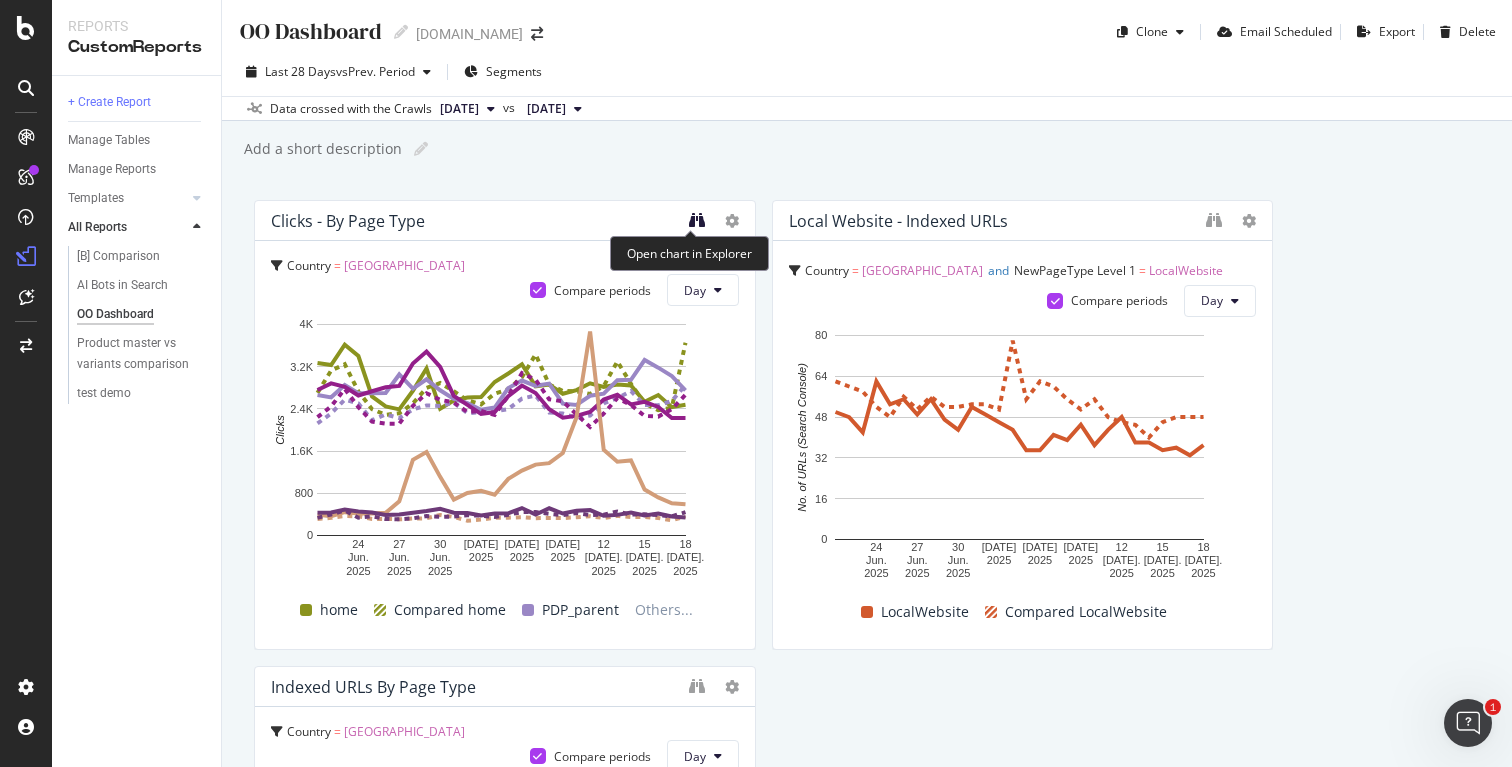 click at bounding box center (697, 220) 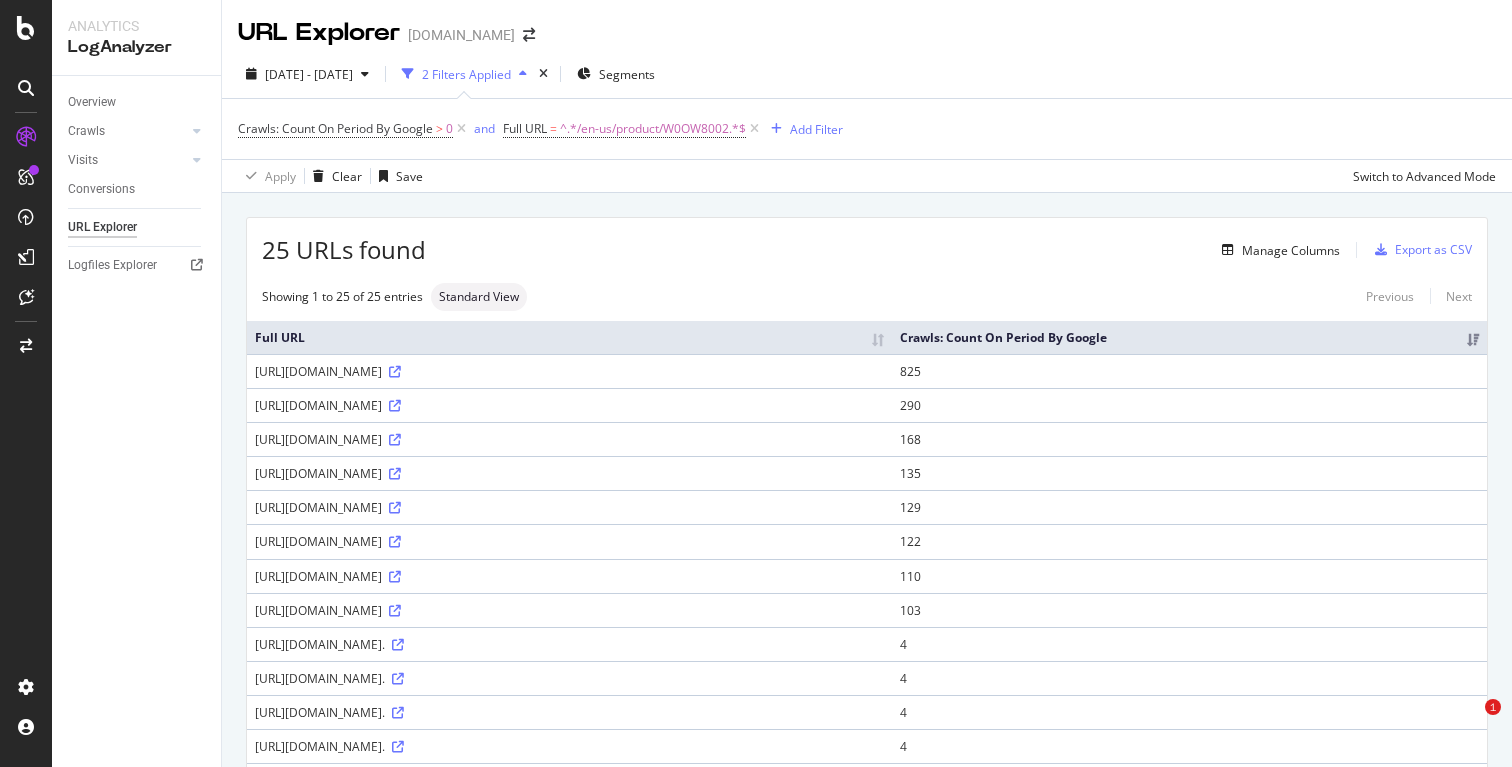scroll, scrollTop: 0, scrollLeft: 0, axis: both 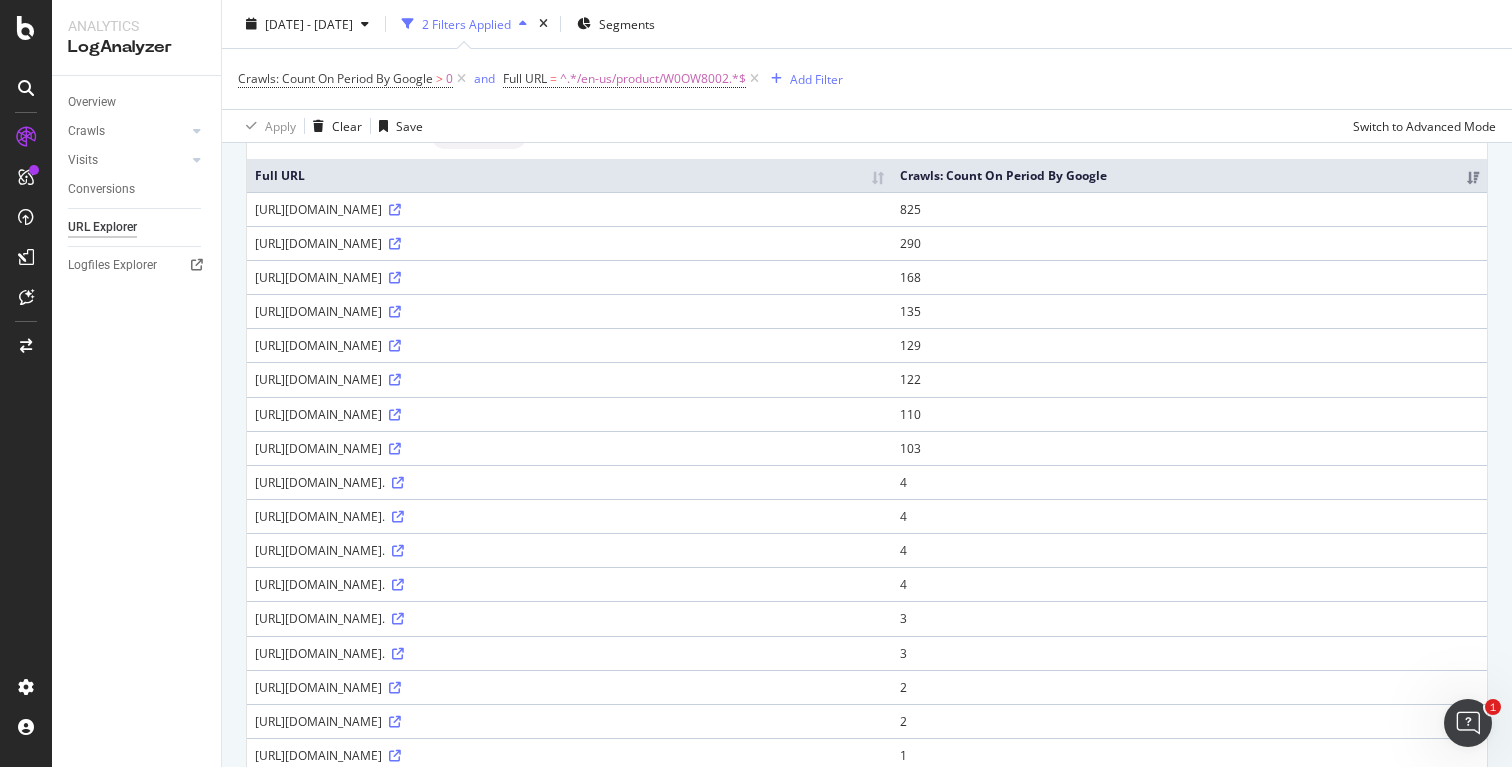 click on "Apply Clear Save Switch to Advanced Mode" at bounding box center (867, 125) 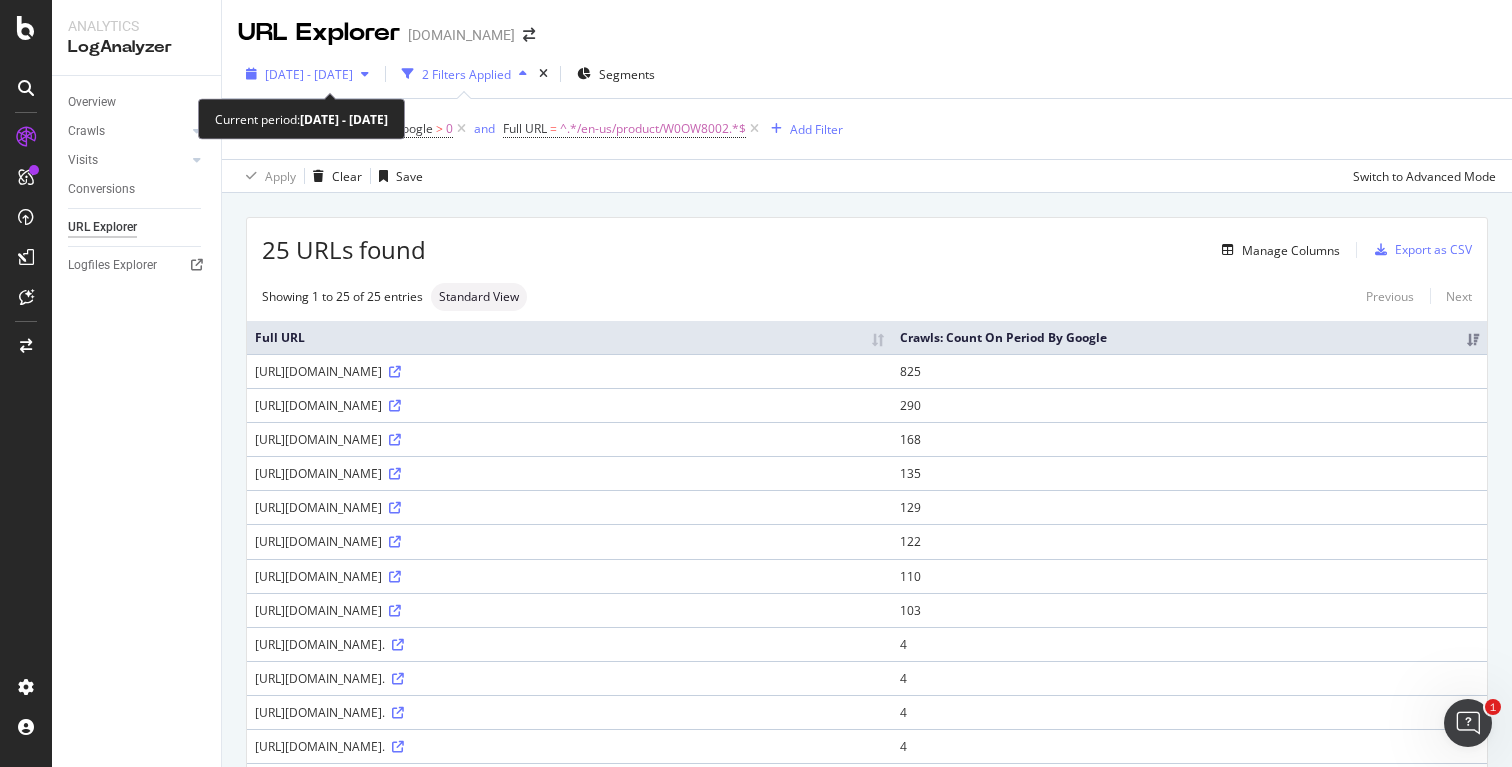 click on "2025 Jun. 21st - Jul. 20th" at bounding box center (309, 74) 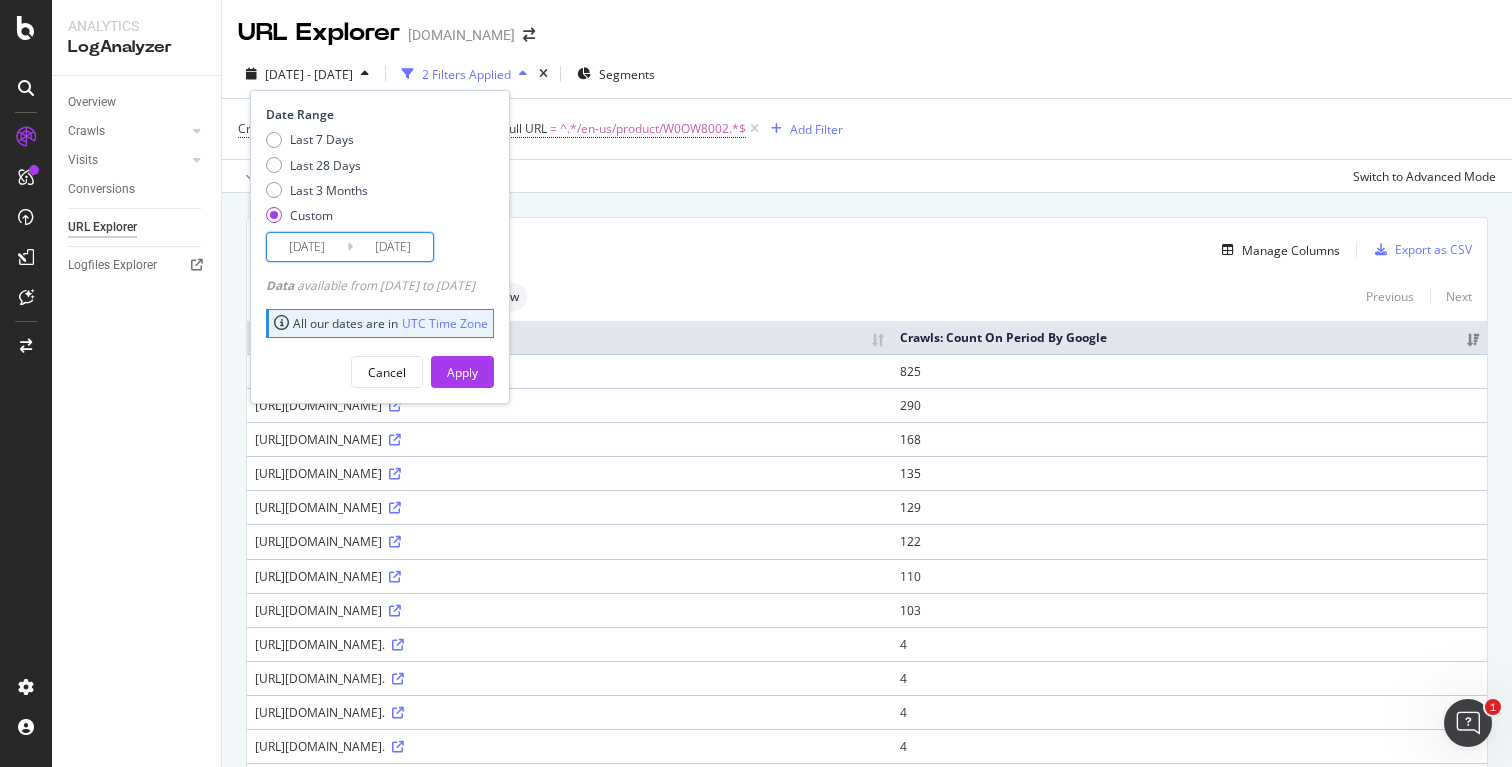 click on "2025/07/20" at bounding box center (393, 247) 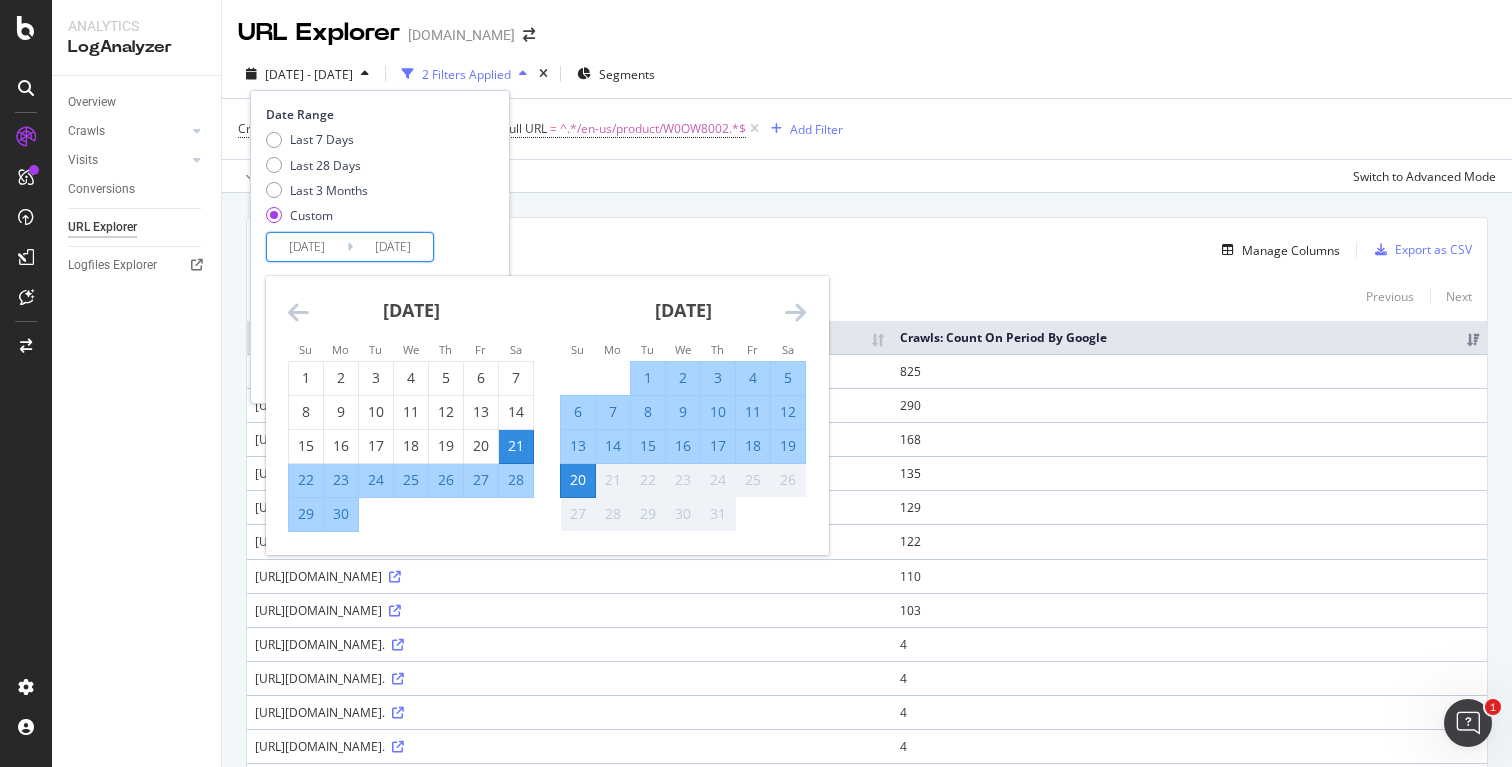 click on "2025/07/20" at bounding box center (393, 247) 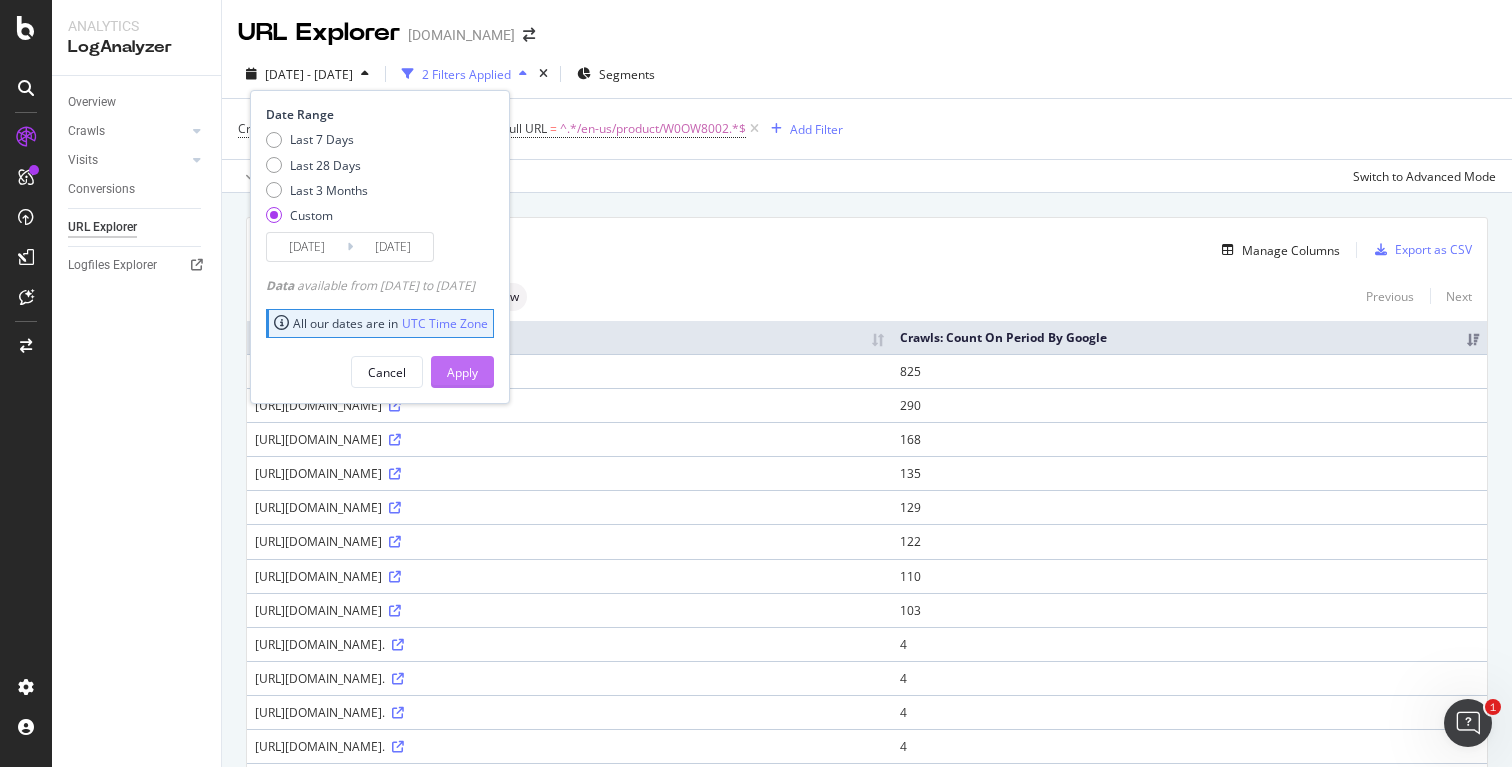 click on "Apply" at bounding box center [462, 372] 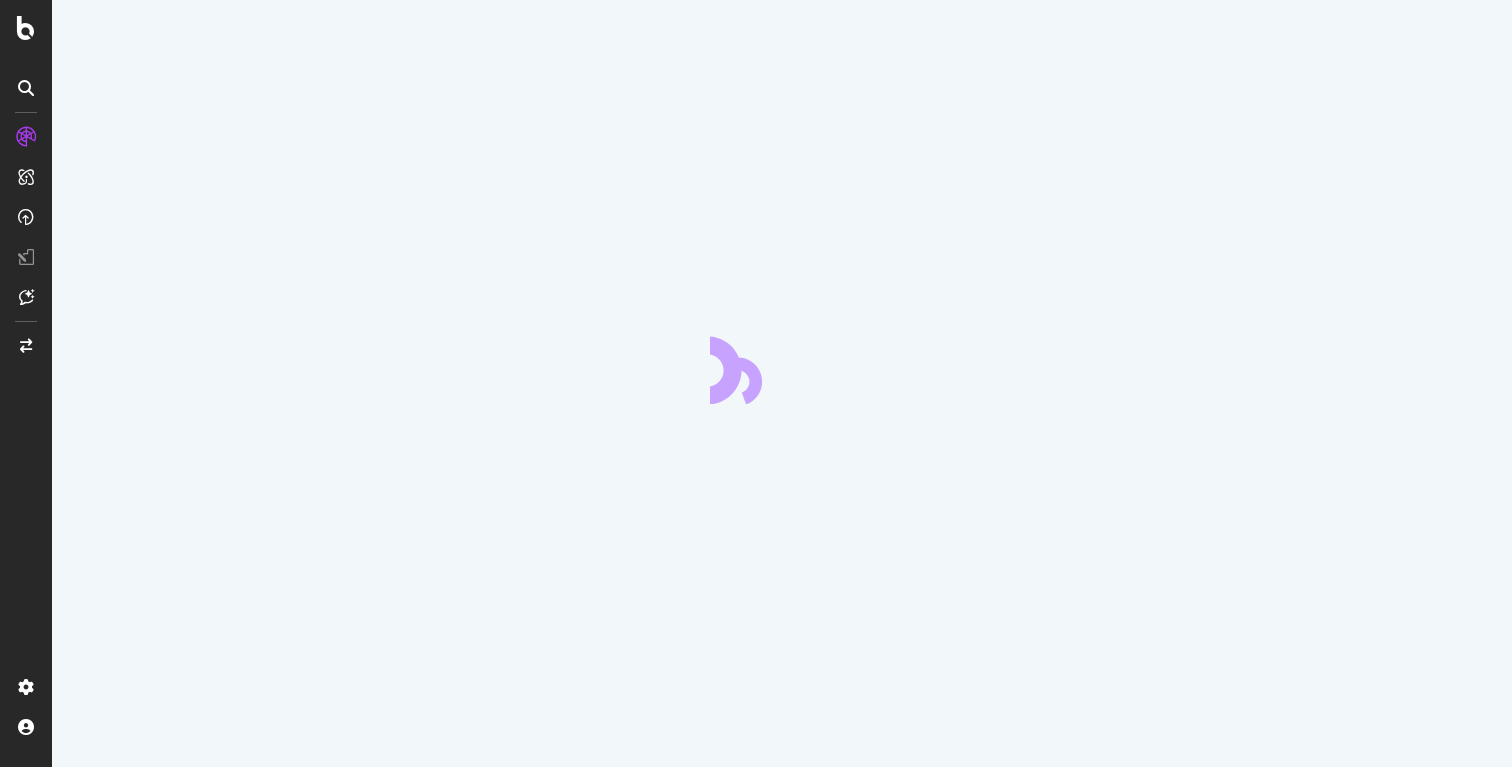 scroll, scrollTop: 0, scrollLeft: 0, axis: both 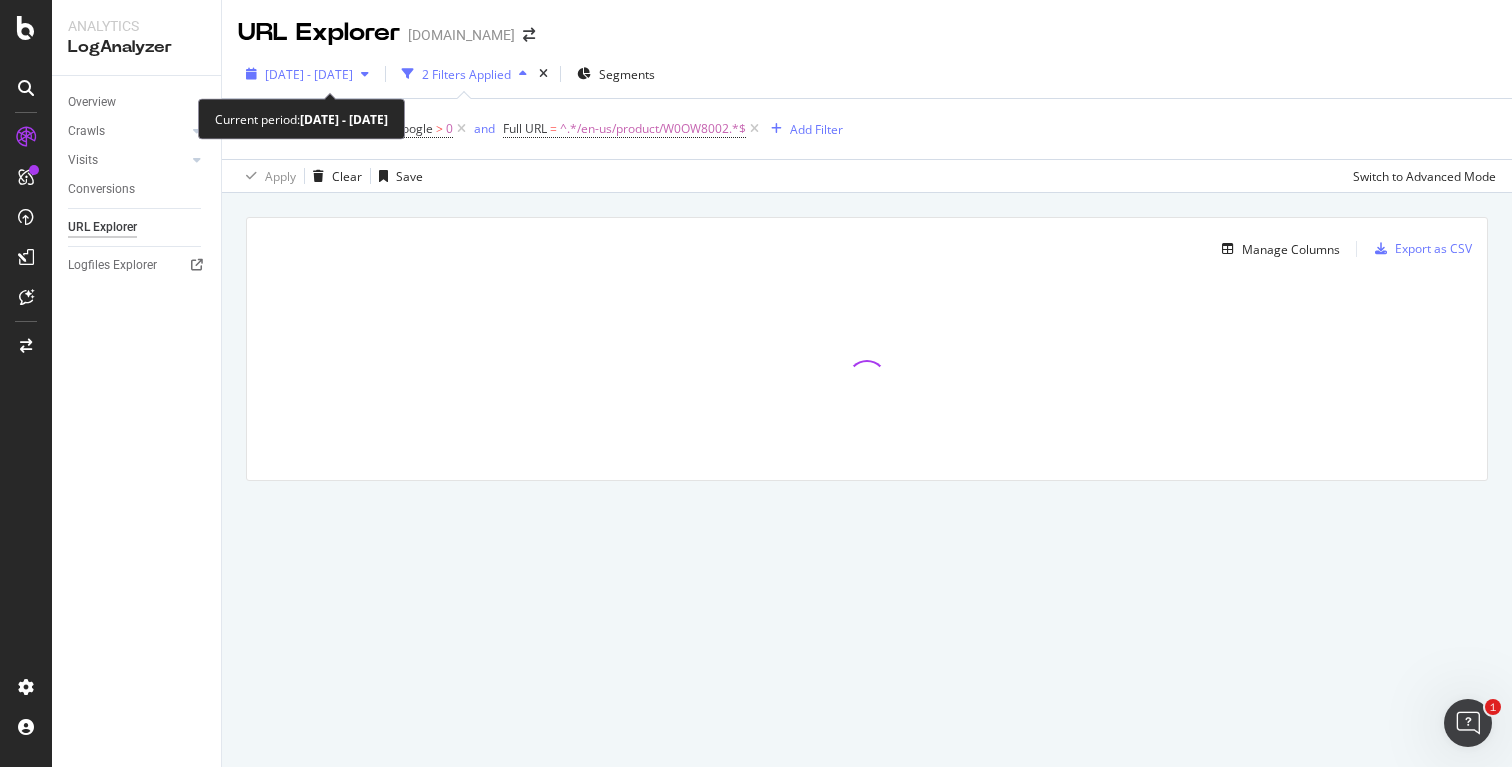 click on "2025 Jun. 21st - Jul. 20th" at bounding box center [309, 74] 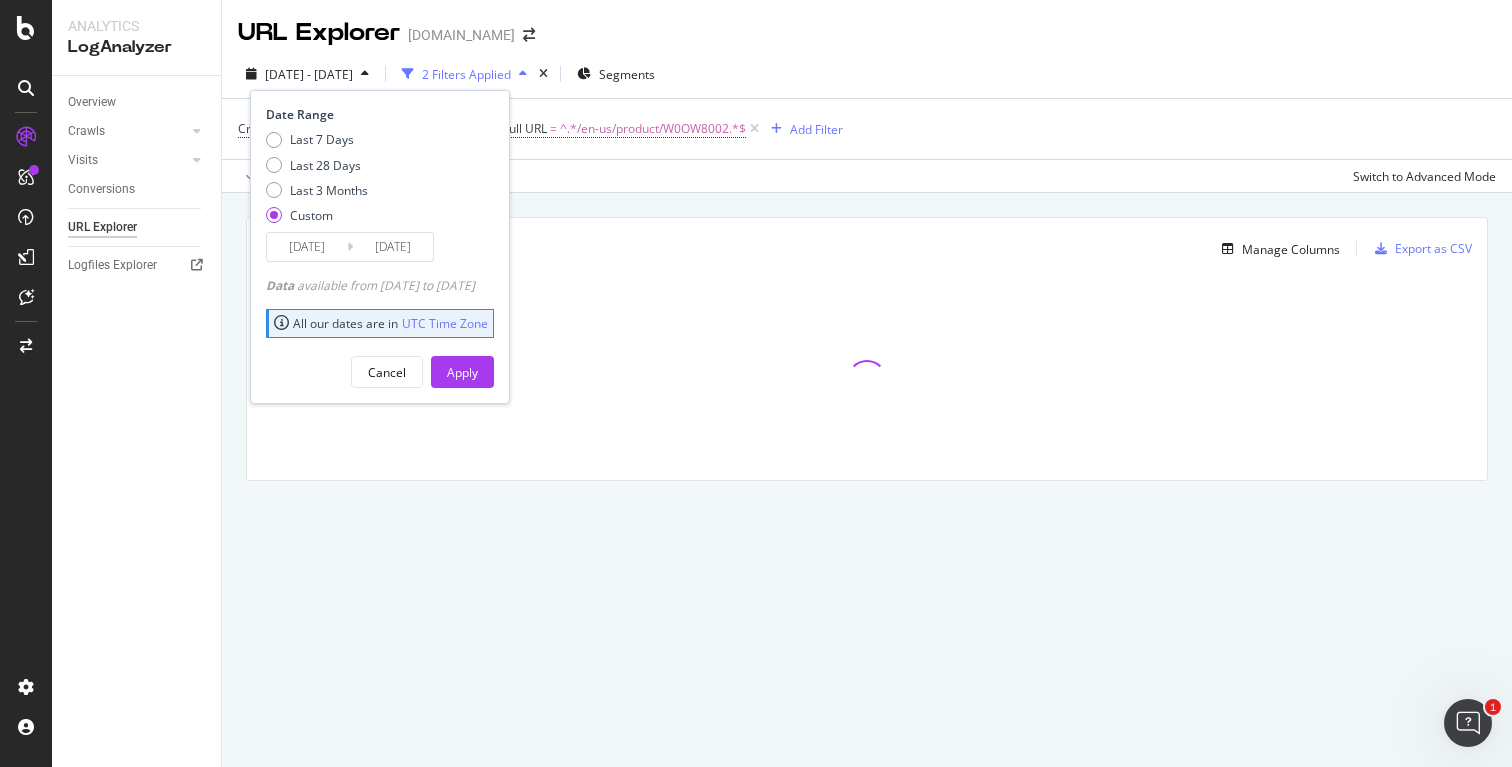click on "2025/07/20" at bounding box center (393, 247) 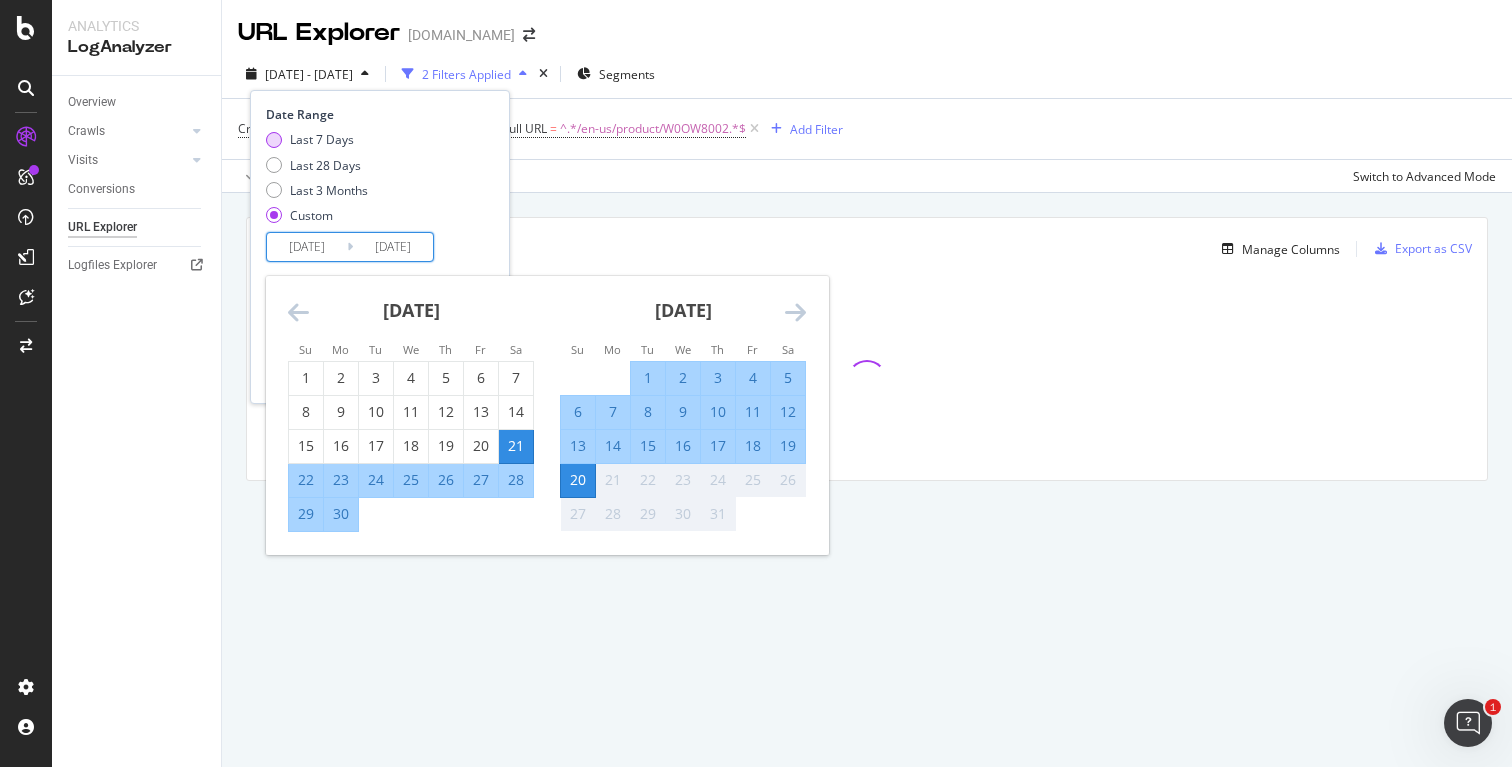 click on "Last 7 Days" at bounding box center [322, 139] 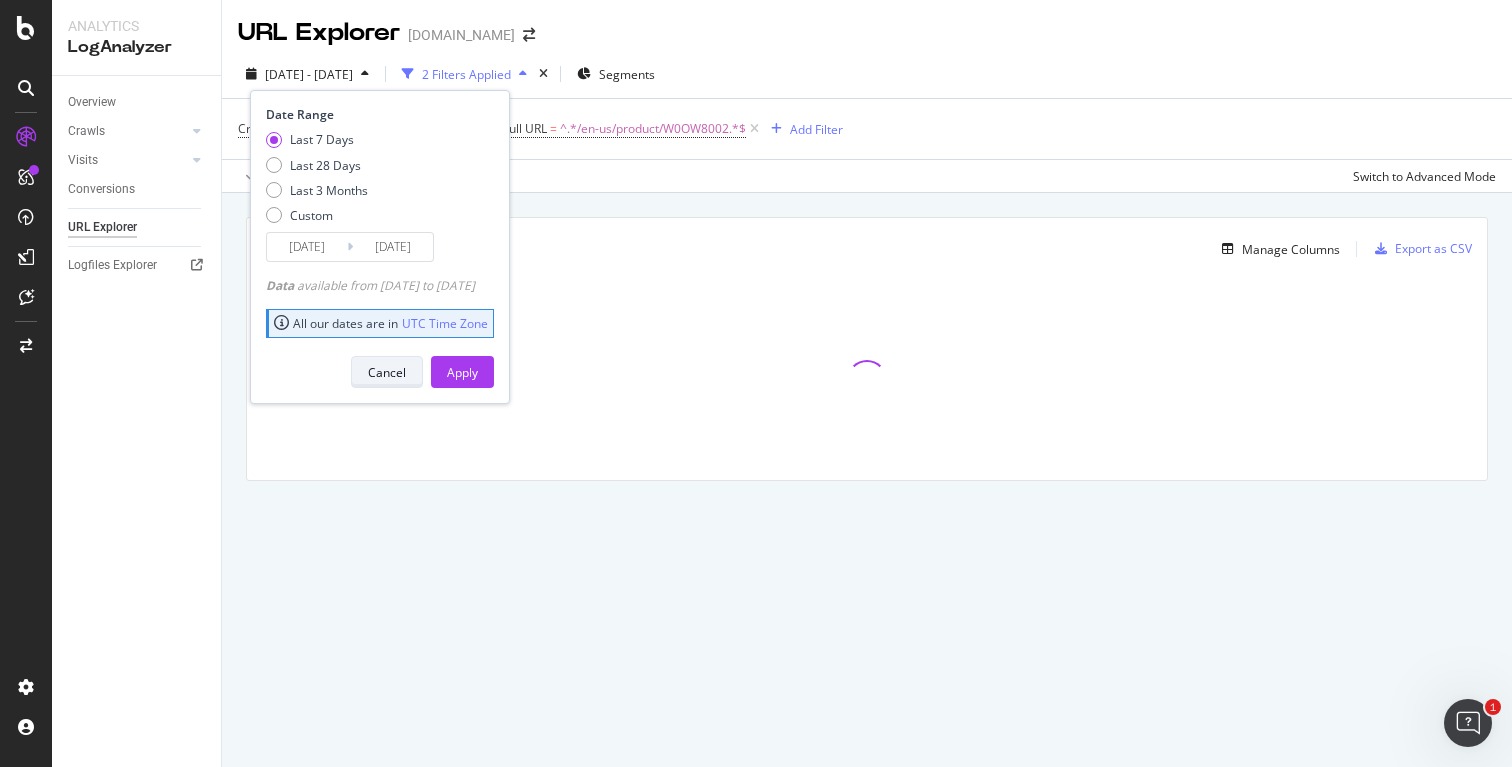 click on "Cancel" at bounding box center [387, 372] 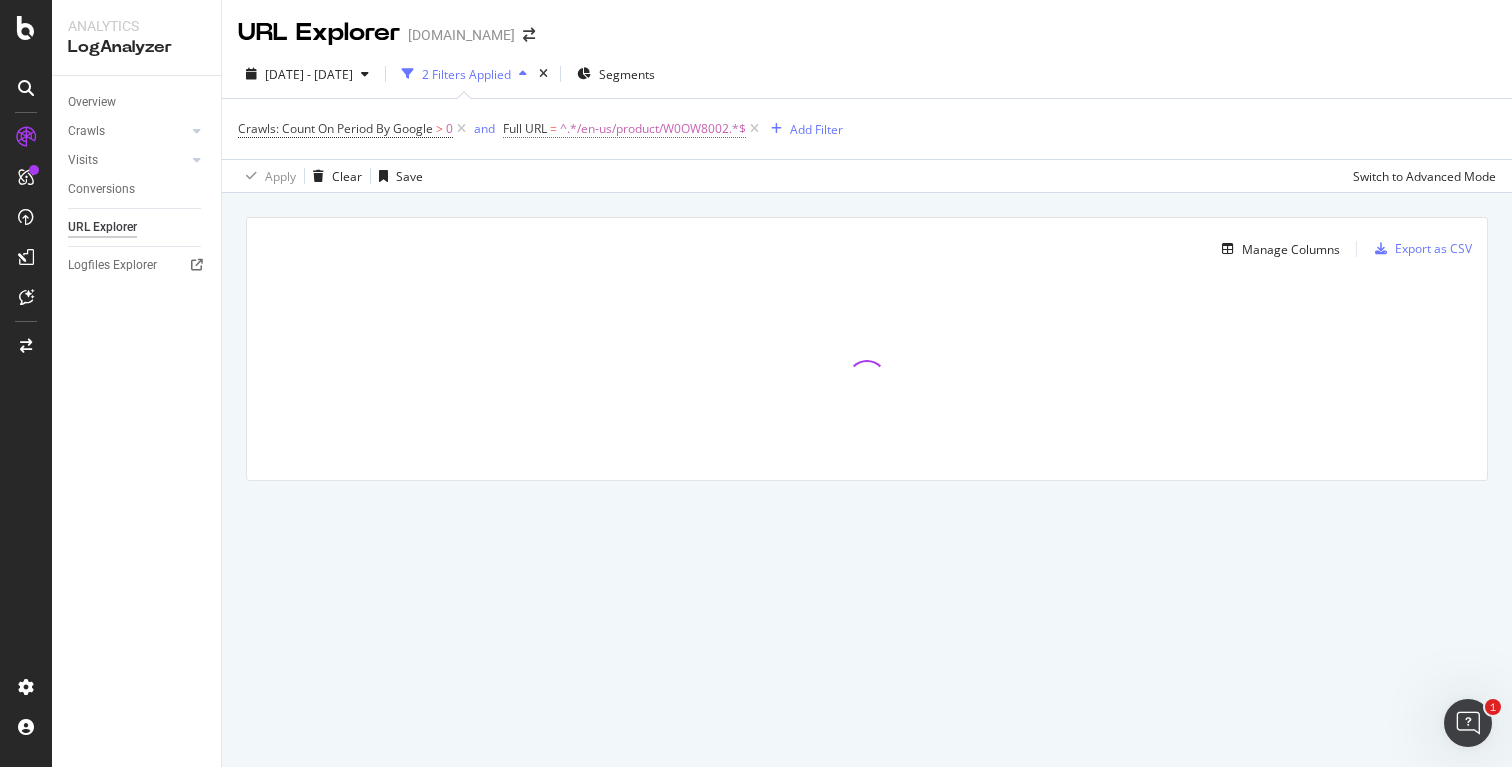 click on "^.*/en-us/product/W0OW8002.*$" at bounding box center (653, 129) 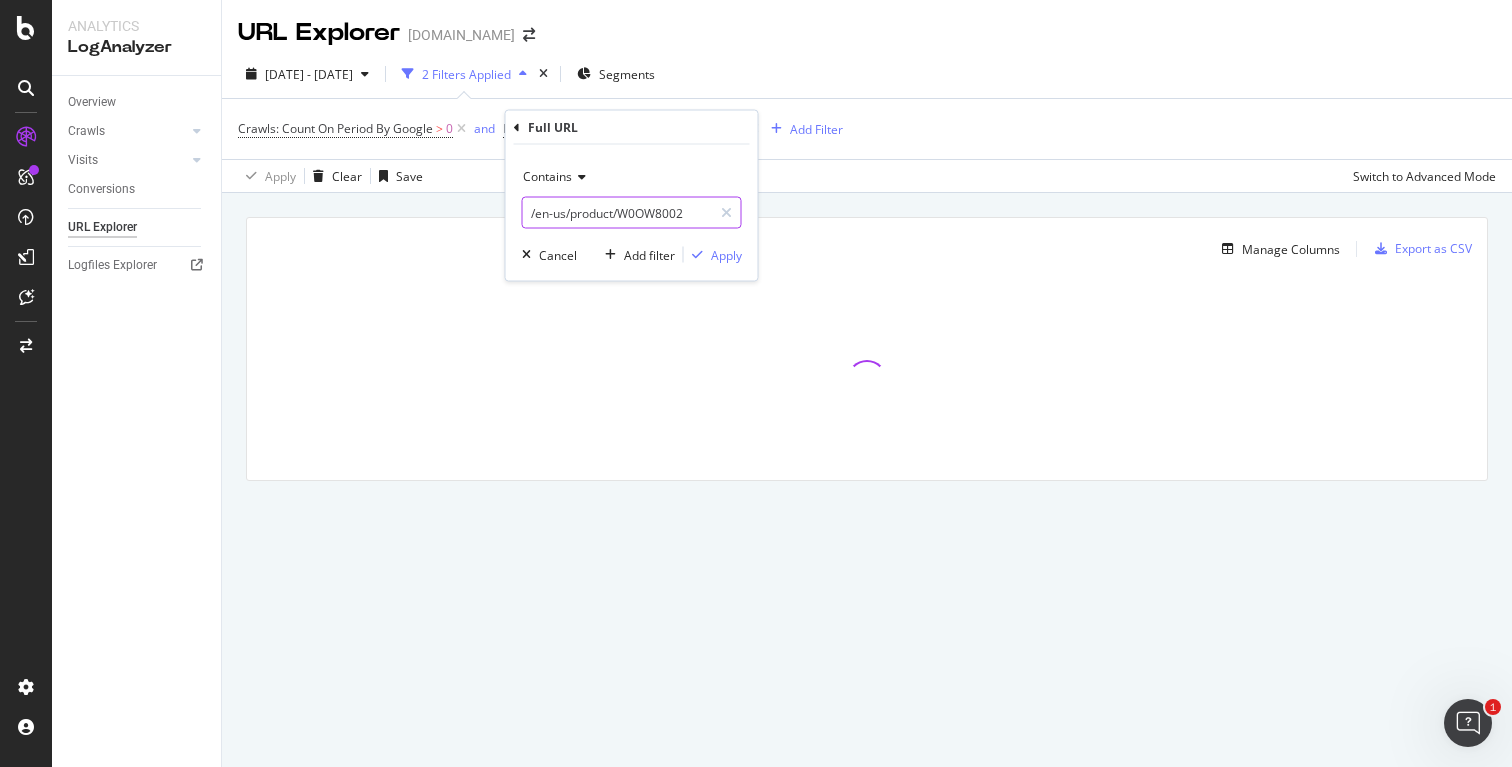 click on "/en-us/product/W0OW8002" at bounding box center (617, 213) 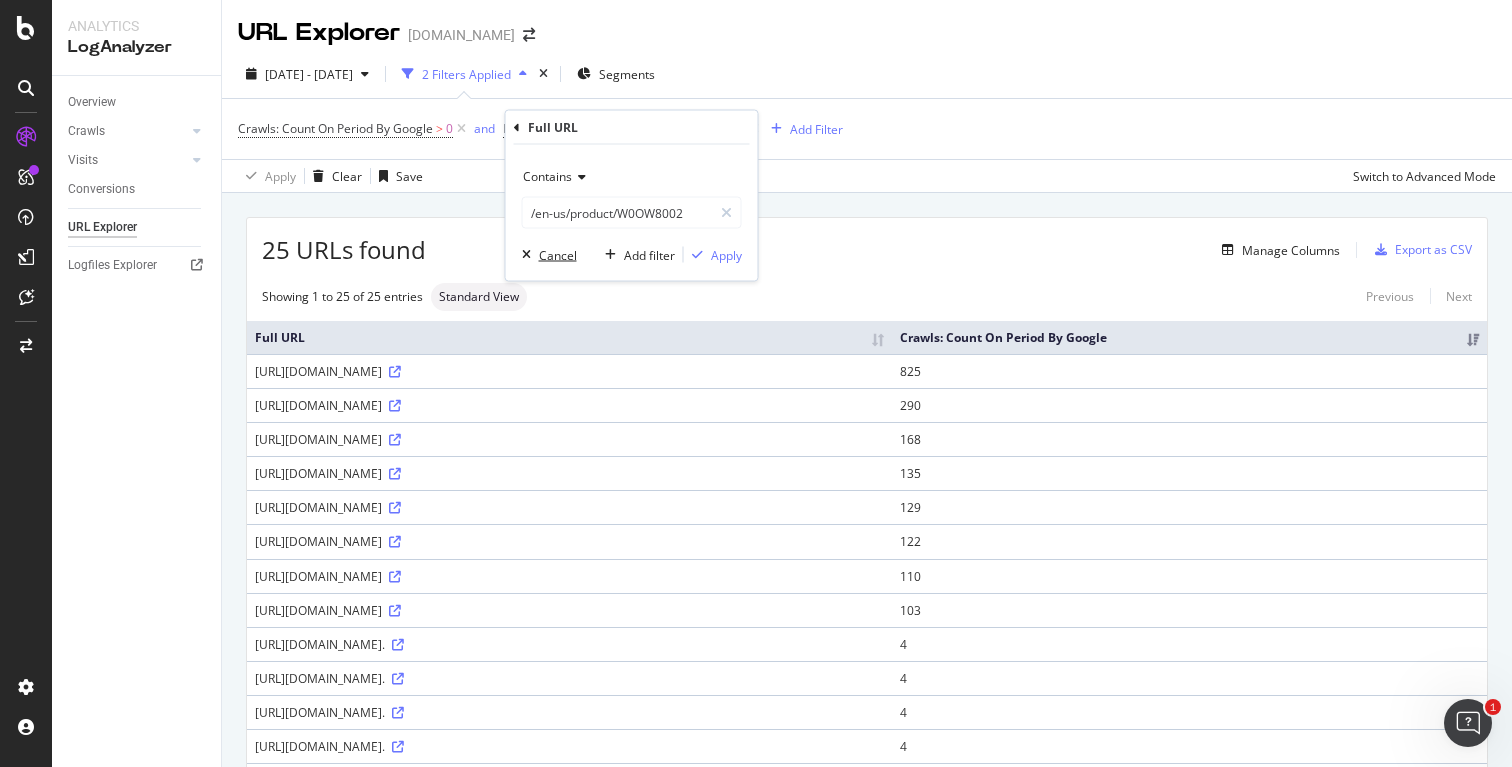 click on "Cancel" at bounding box center (558, 254) 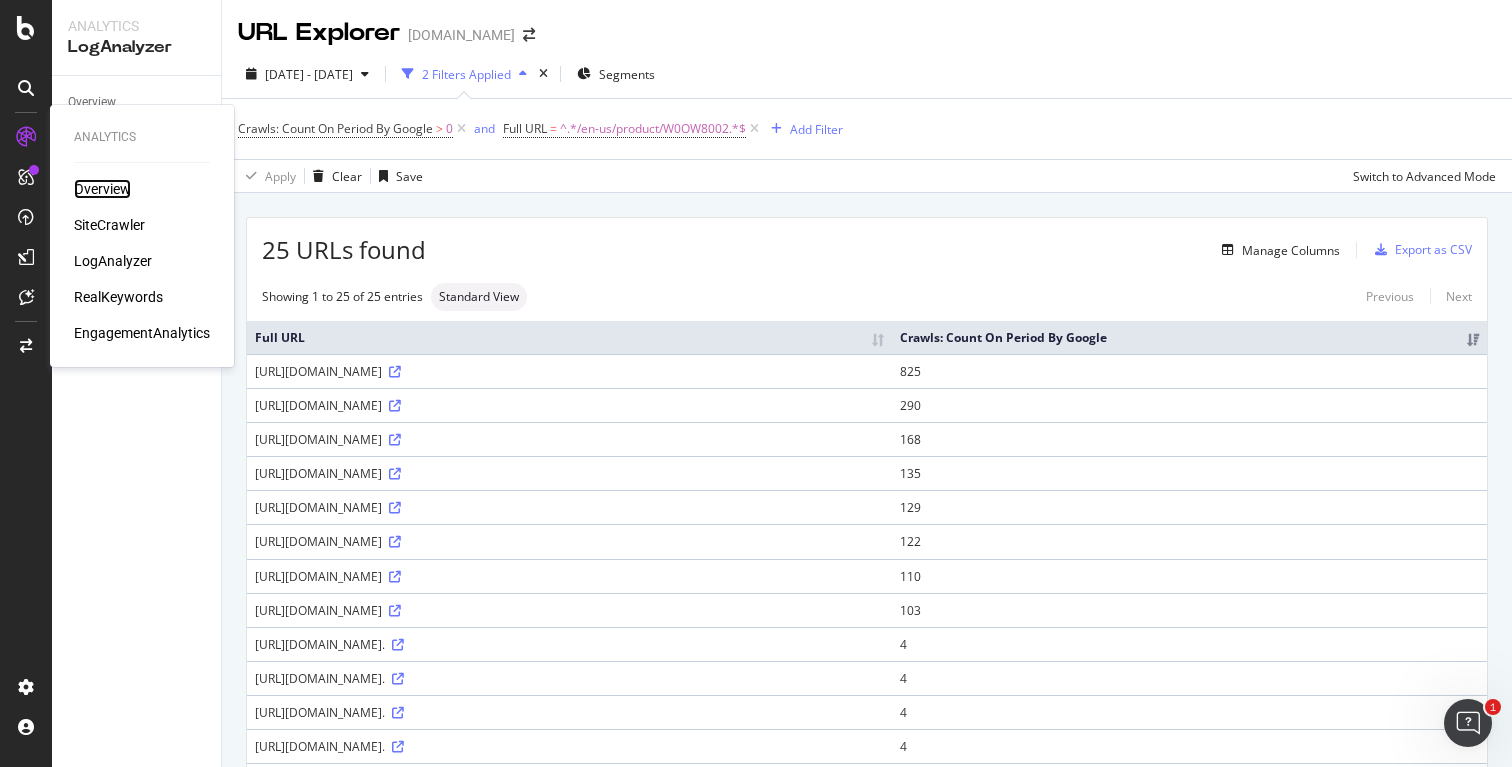 click on "Overview" at bounding box center (102, 189) 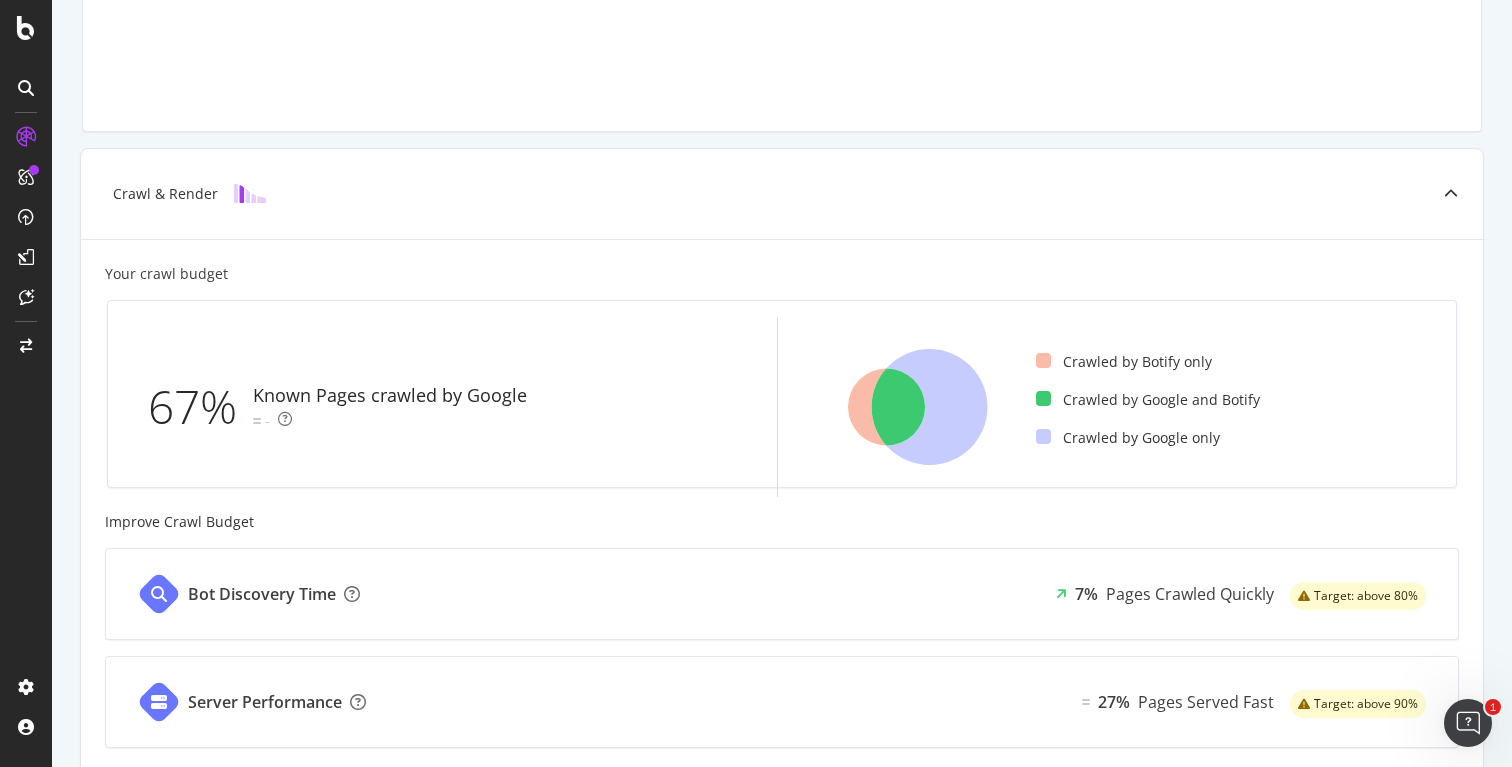 scroll, scrollTop: 321, scrollLeft: 0, axis: vertical 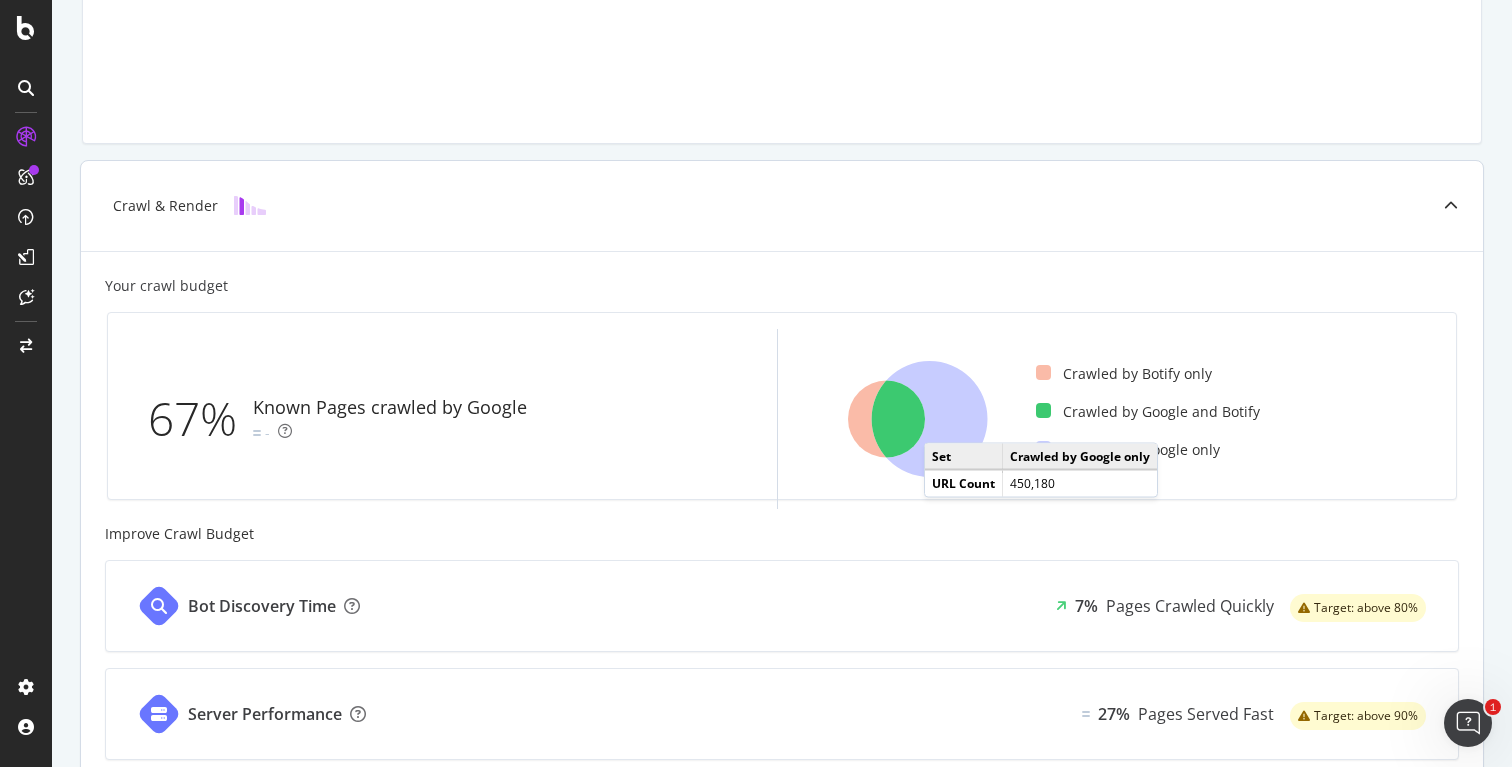 click 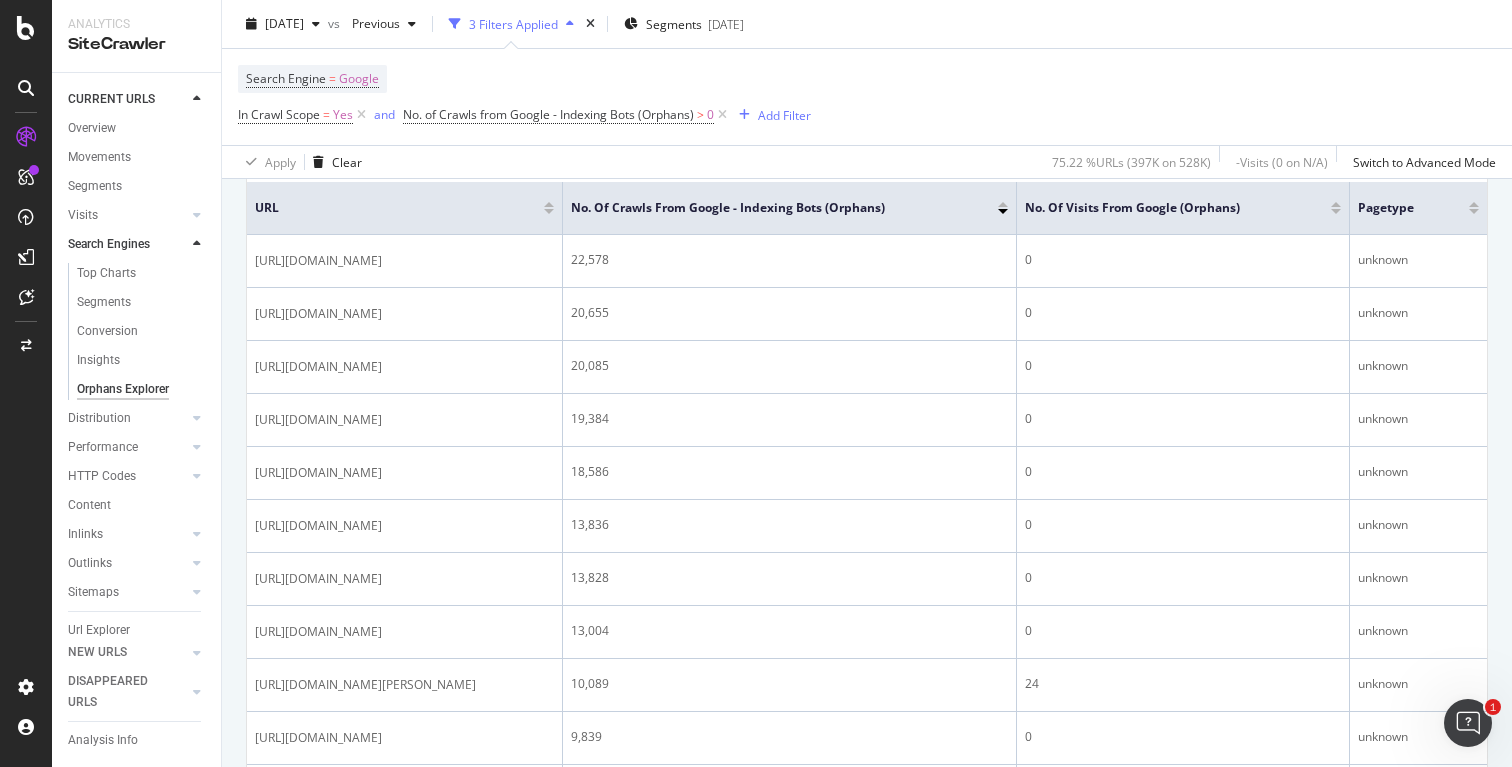 scroll, scrollTop: 560, scrollLeft: 0, axis: vertical 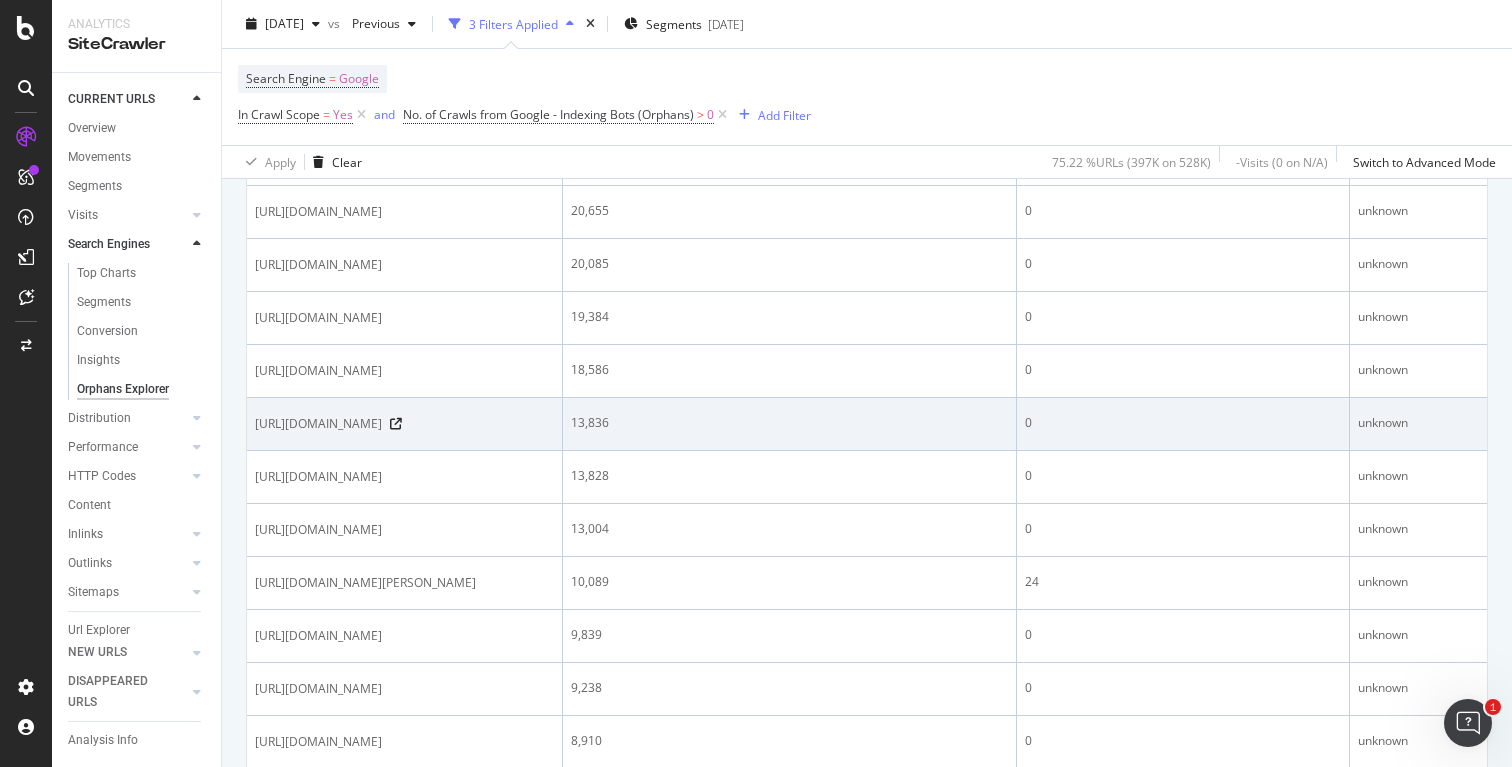 click on "https://www.oakley.com/en-ca/wishlist-ajax/get" at bounding box center (318, 424) 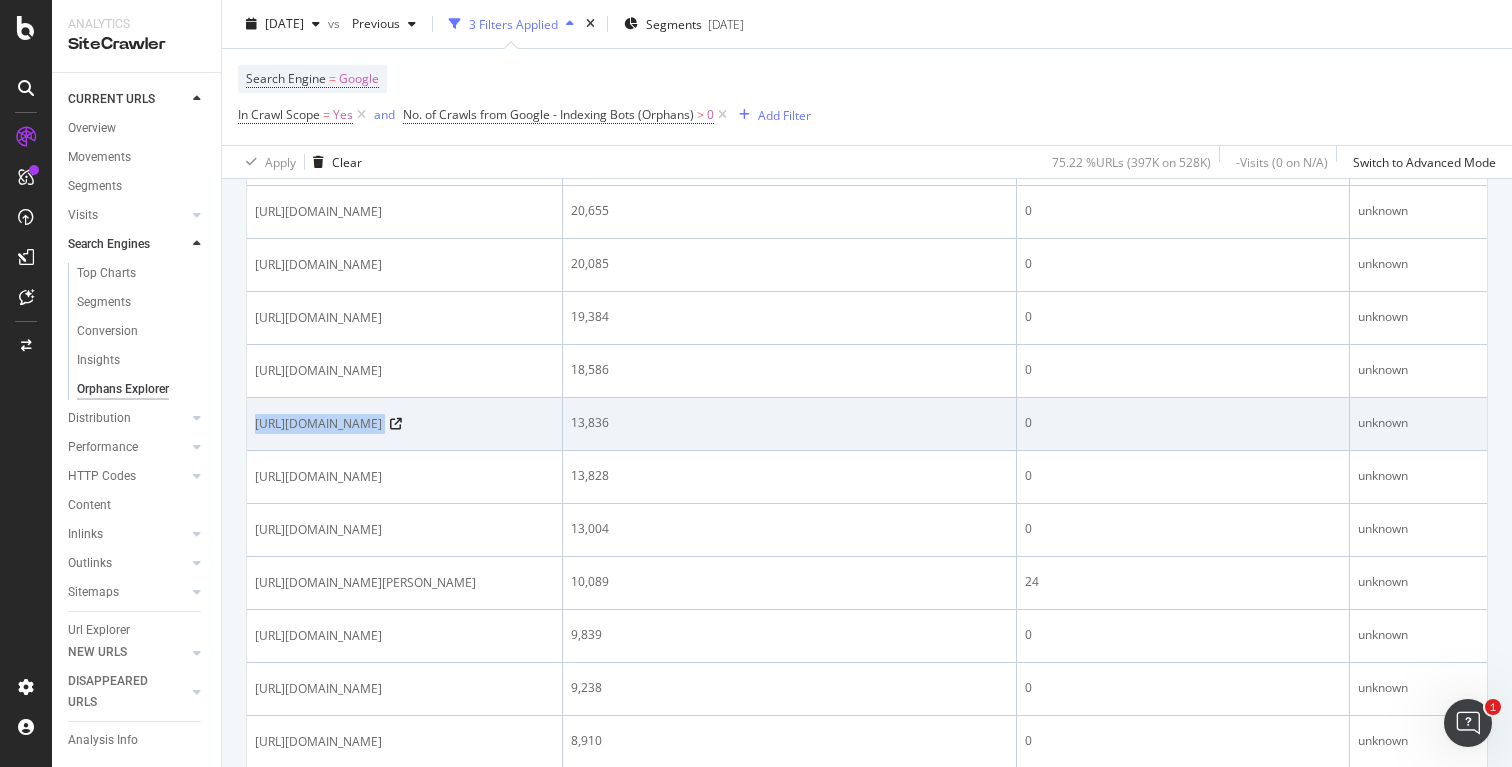 click on "https://www.oakley.com/en-ca/wishlist-ajax/get" at bounding box center [318, 424] 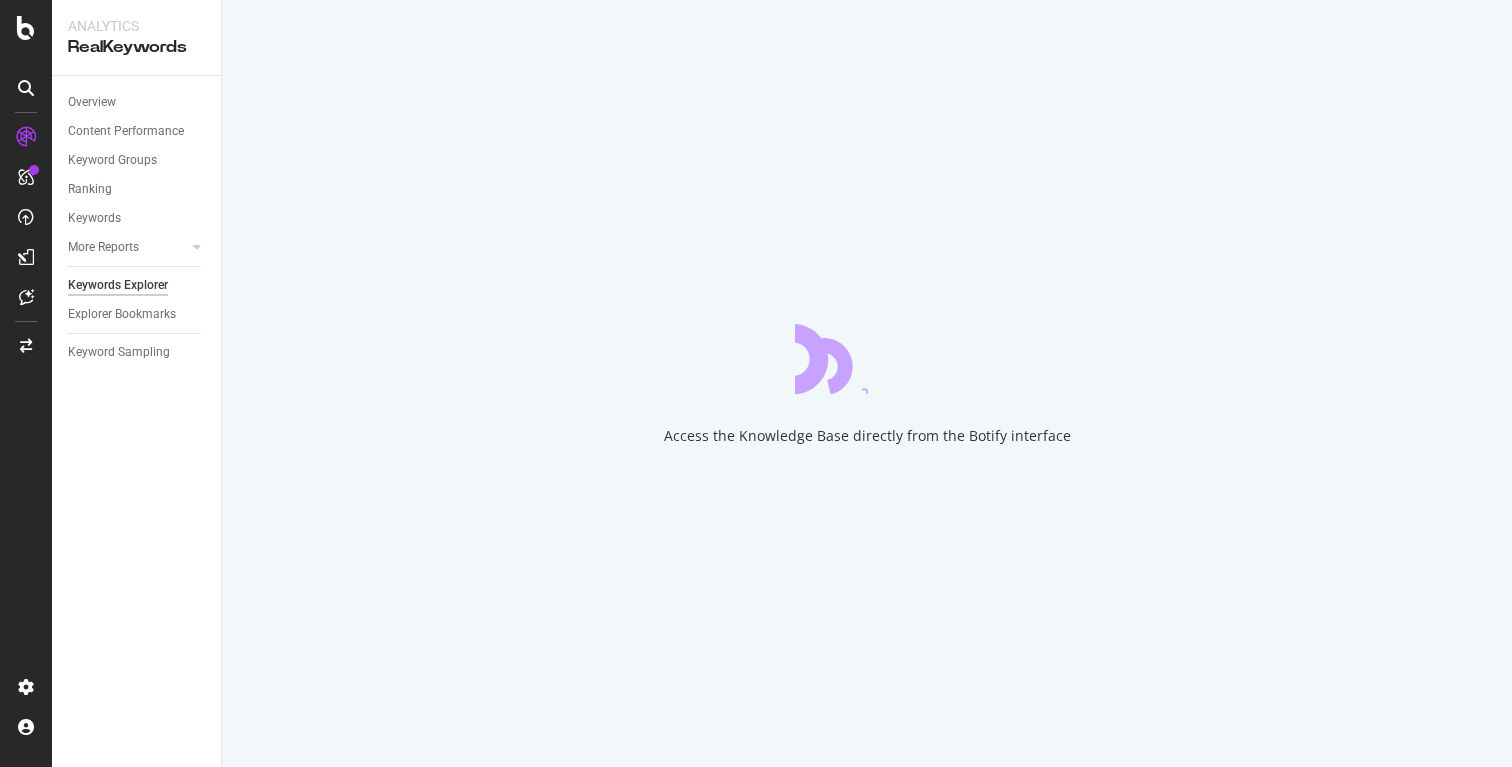 scroll, scrollTop: 0, scrollLeft: 0, axis: both 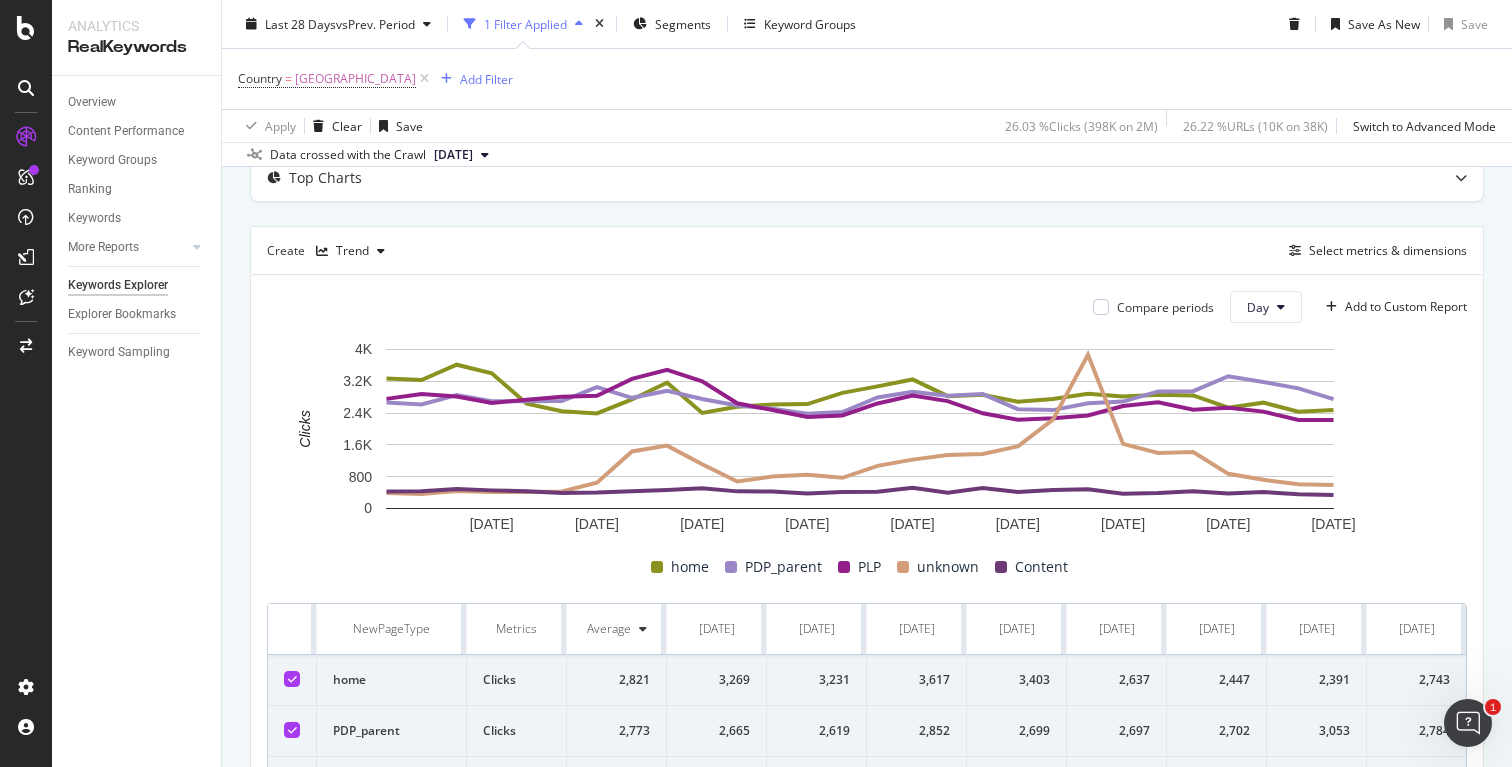 click on "Create   Trend Select metrics & dimensions" at bounding box center (867, 250) 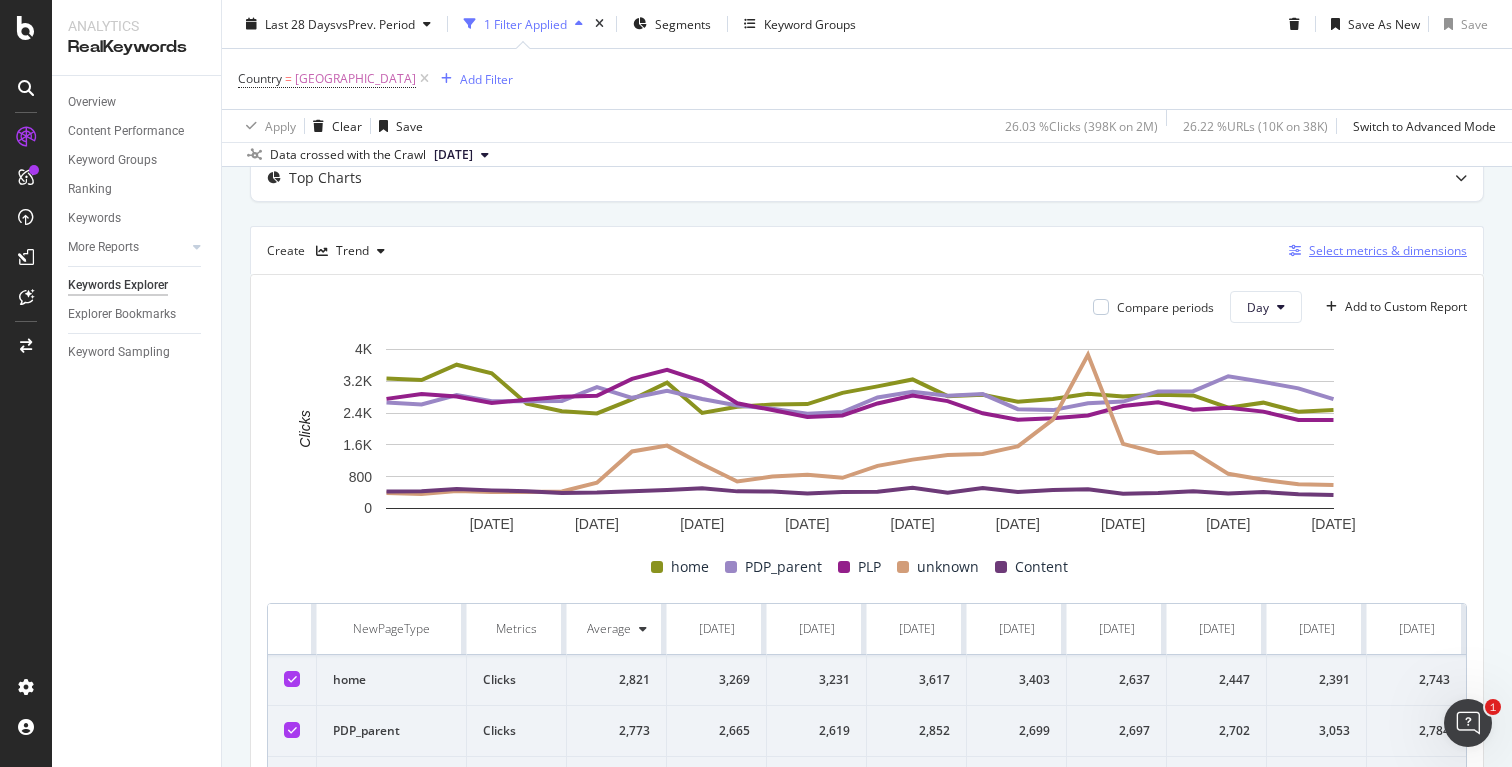 click on "Select metrics & dimensions" at bounding box center (1388, 250) 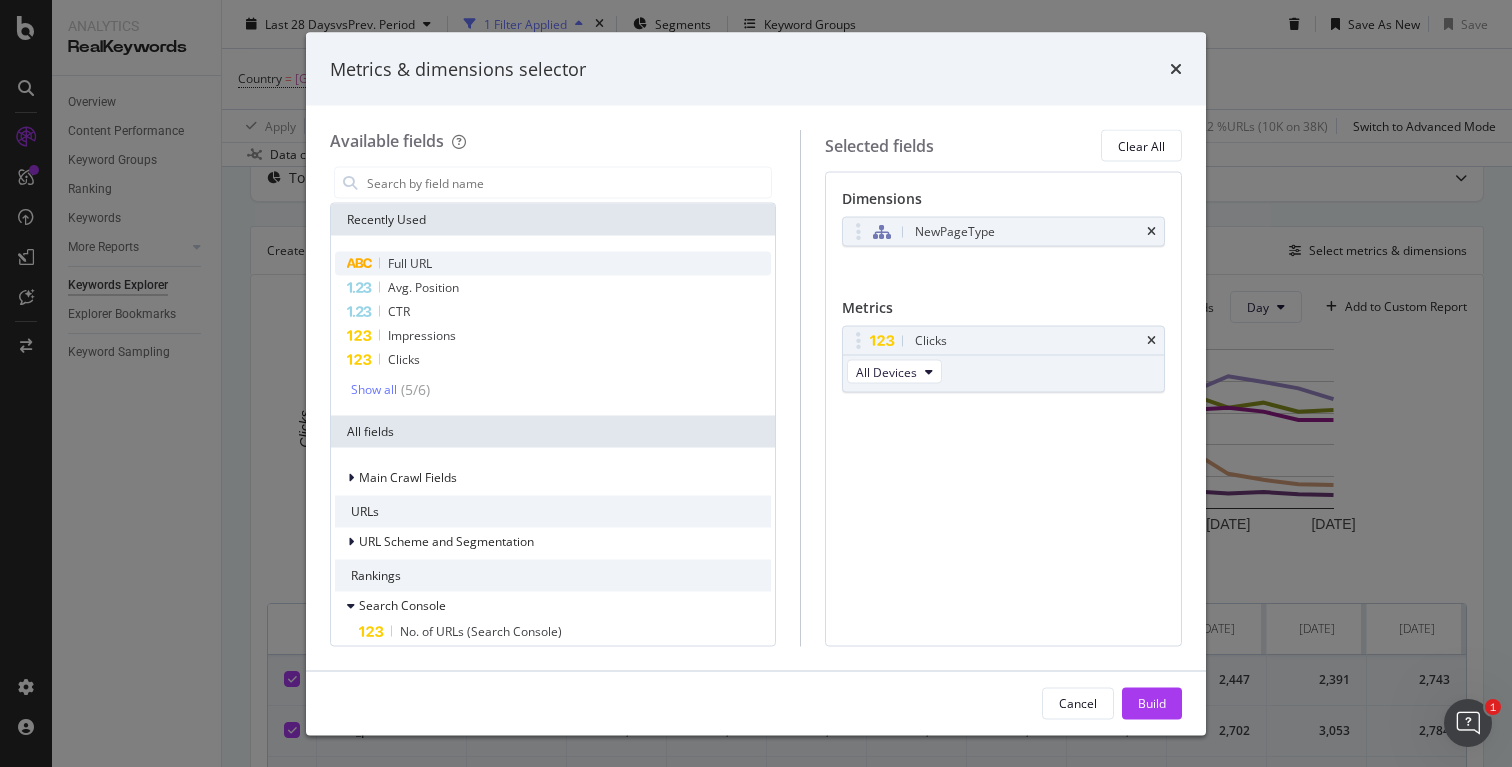 click on "Full URL" at bounding box center (553, 264) 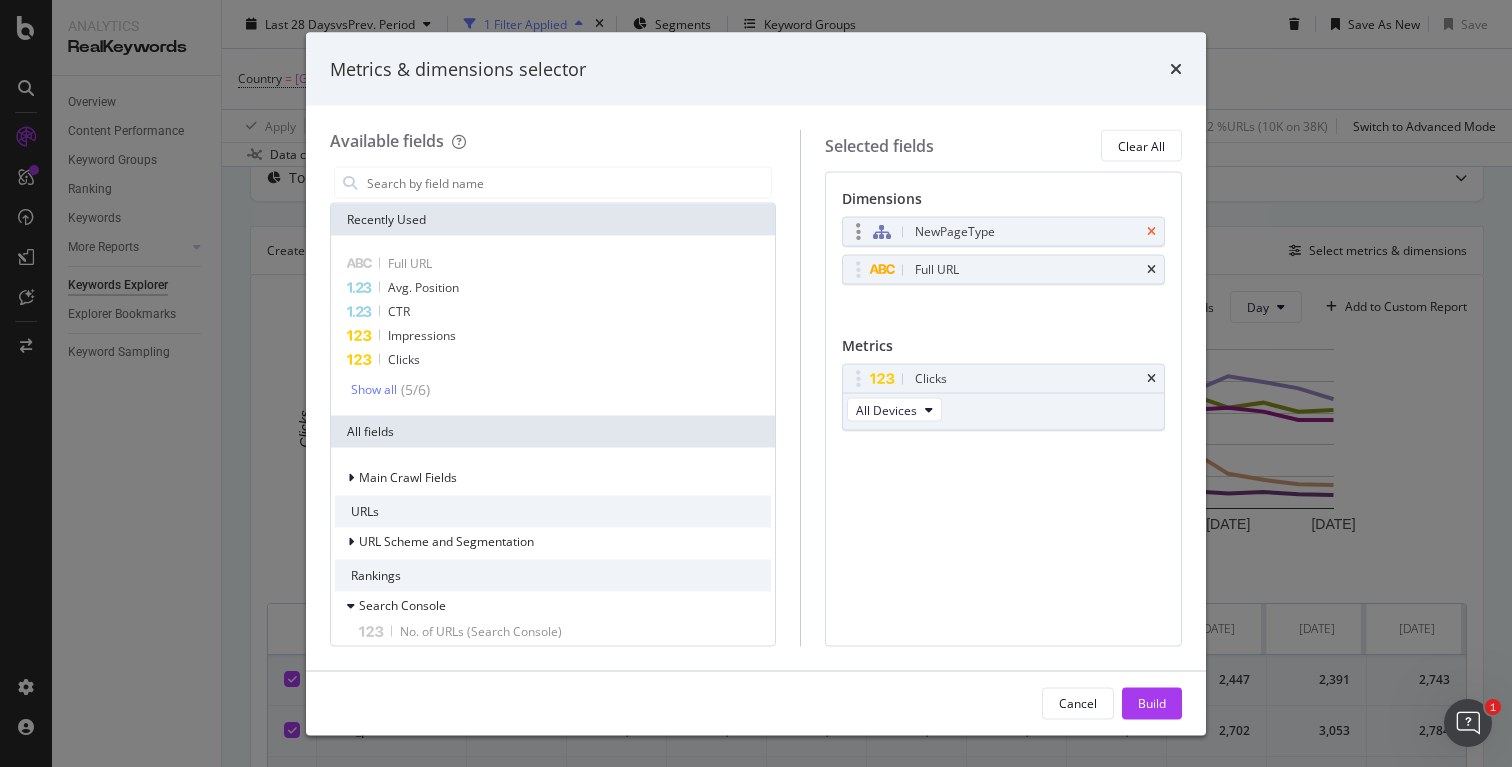 click at bounding box center (1151, 232) 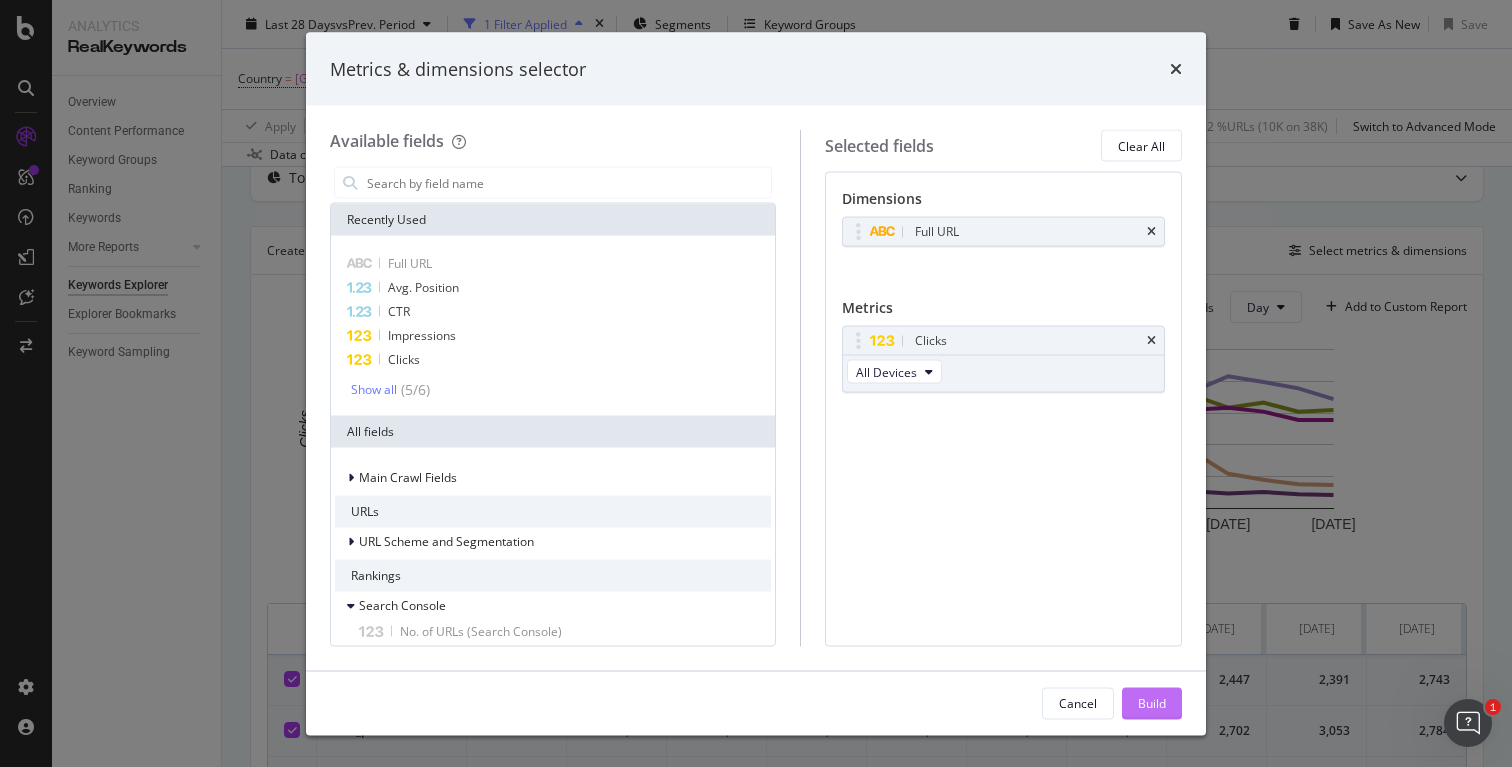 click on "Build" at bounding box center (1152, 702) 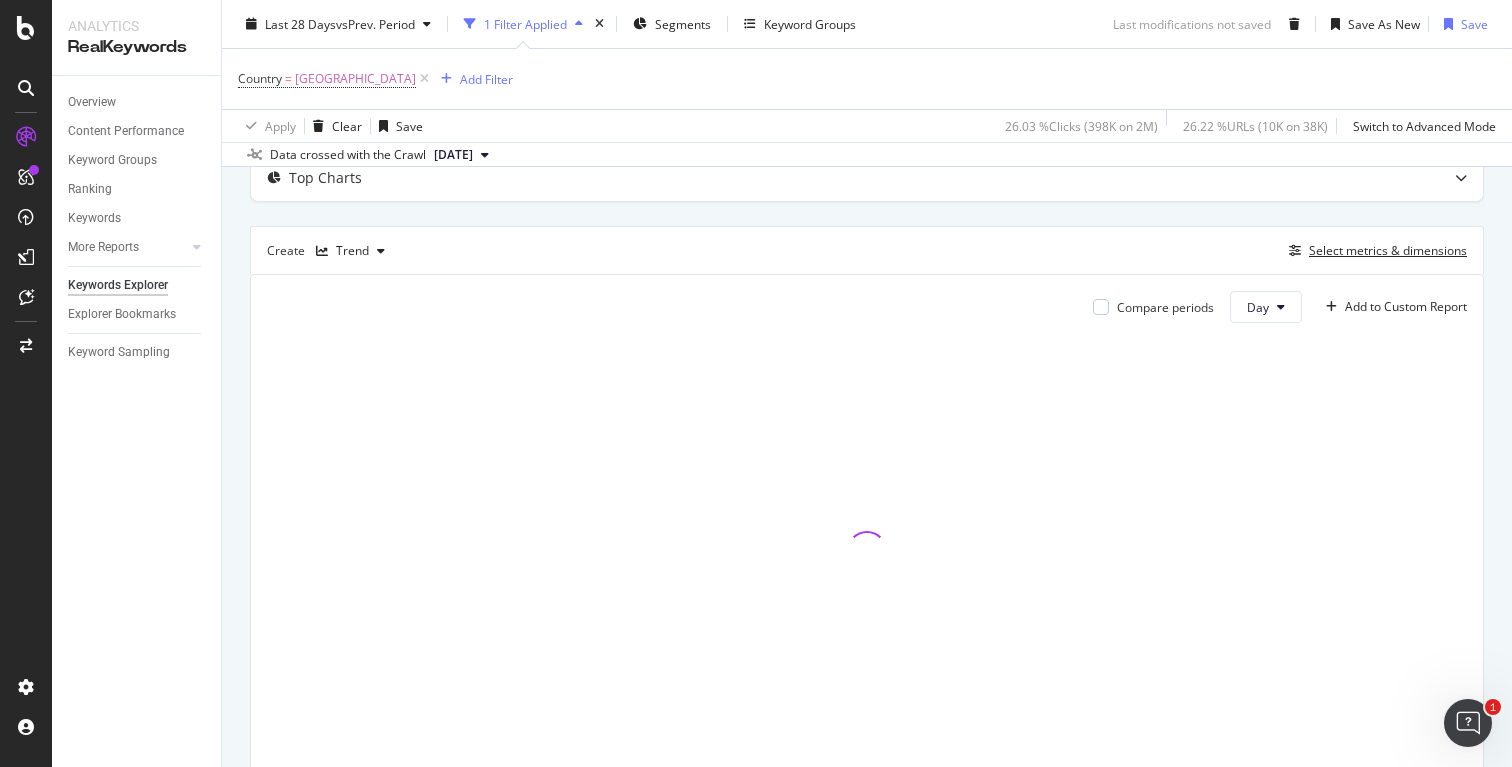 scroll, scrollTop: 274, scrollLeft: 0, axis: vertical 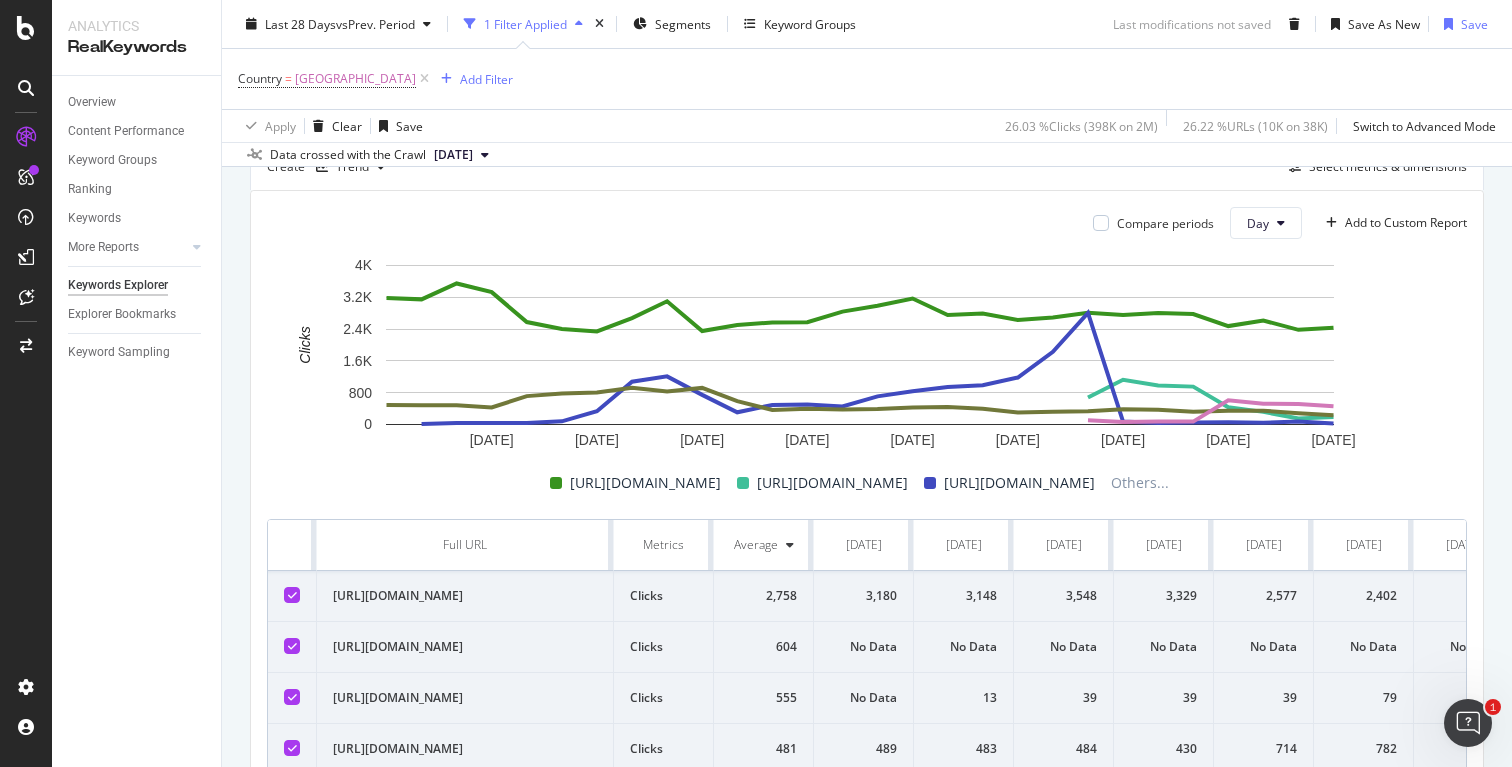 click at bounding box center (292, 595) 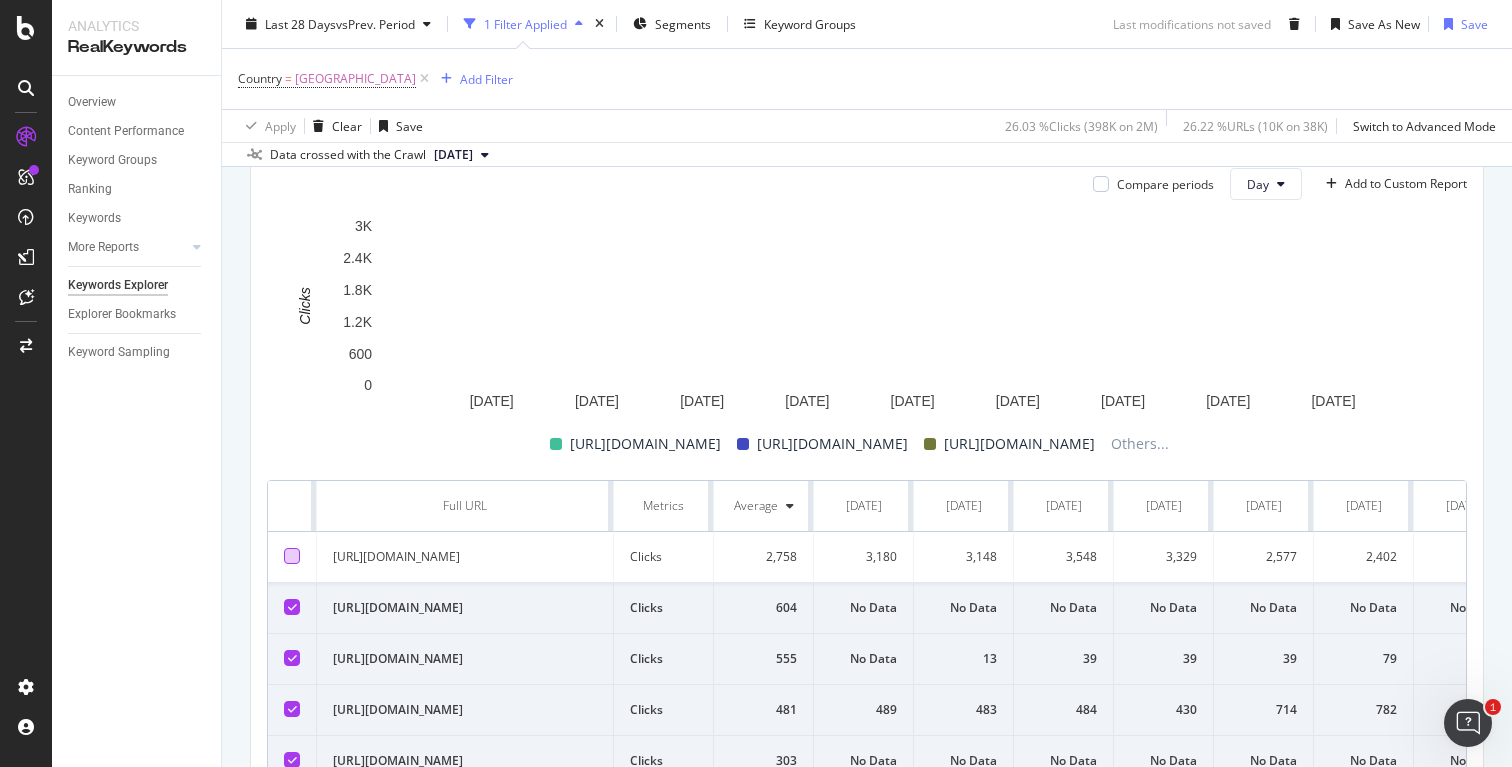 scroll, scrollTop: 339, scrollLeft: 0, axis: vertical 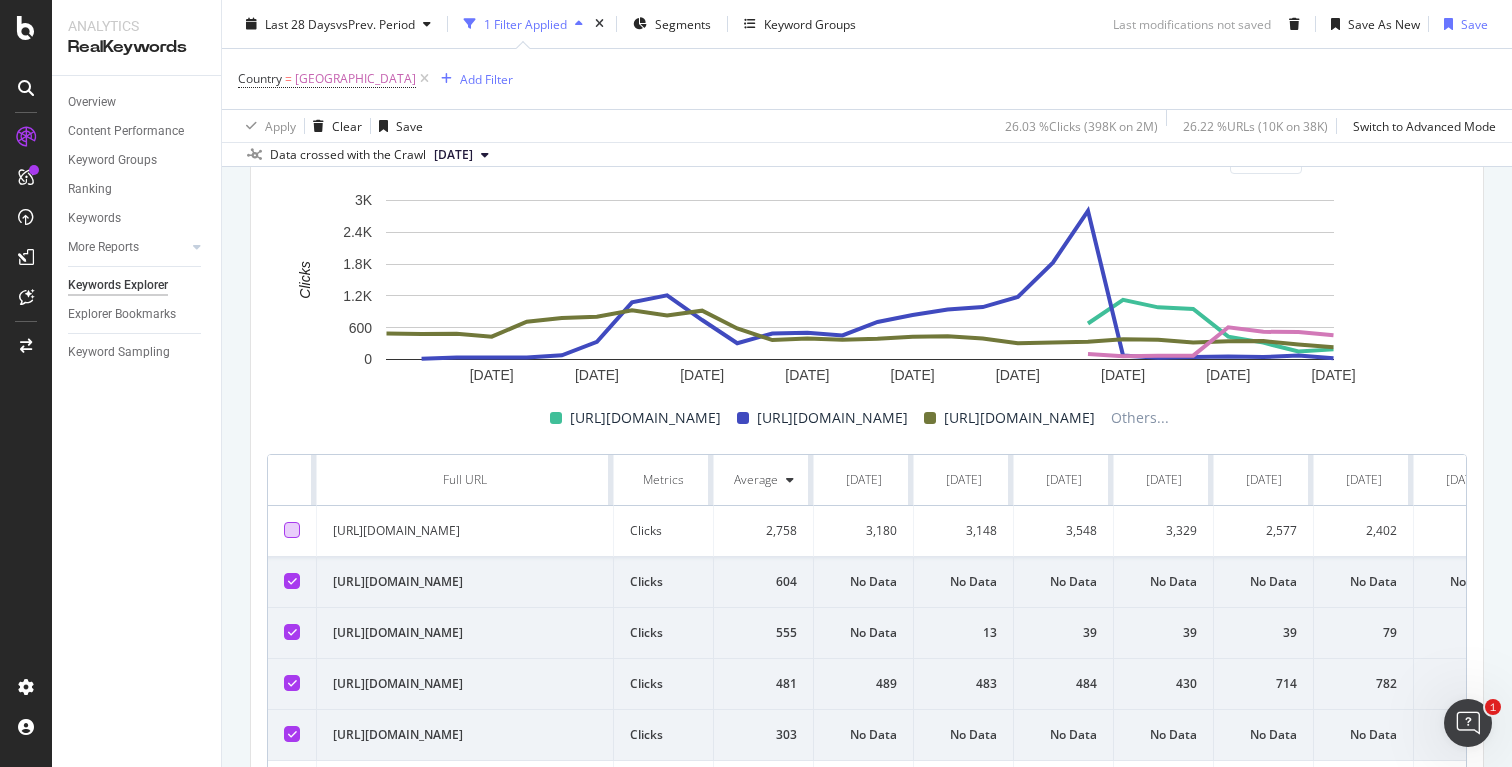 click at bounding box center (292, 683) 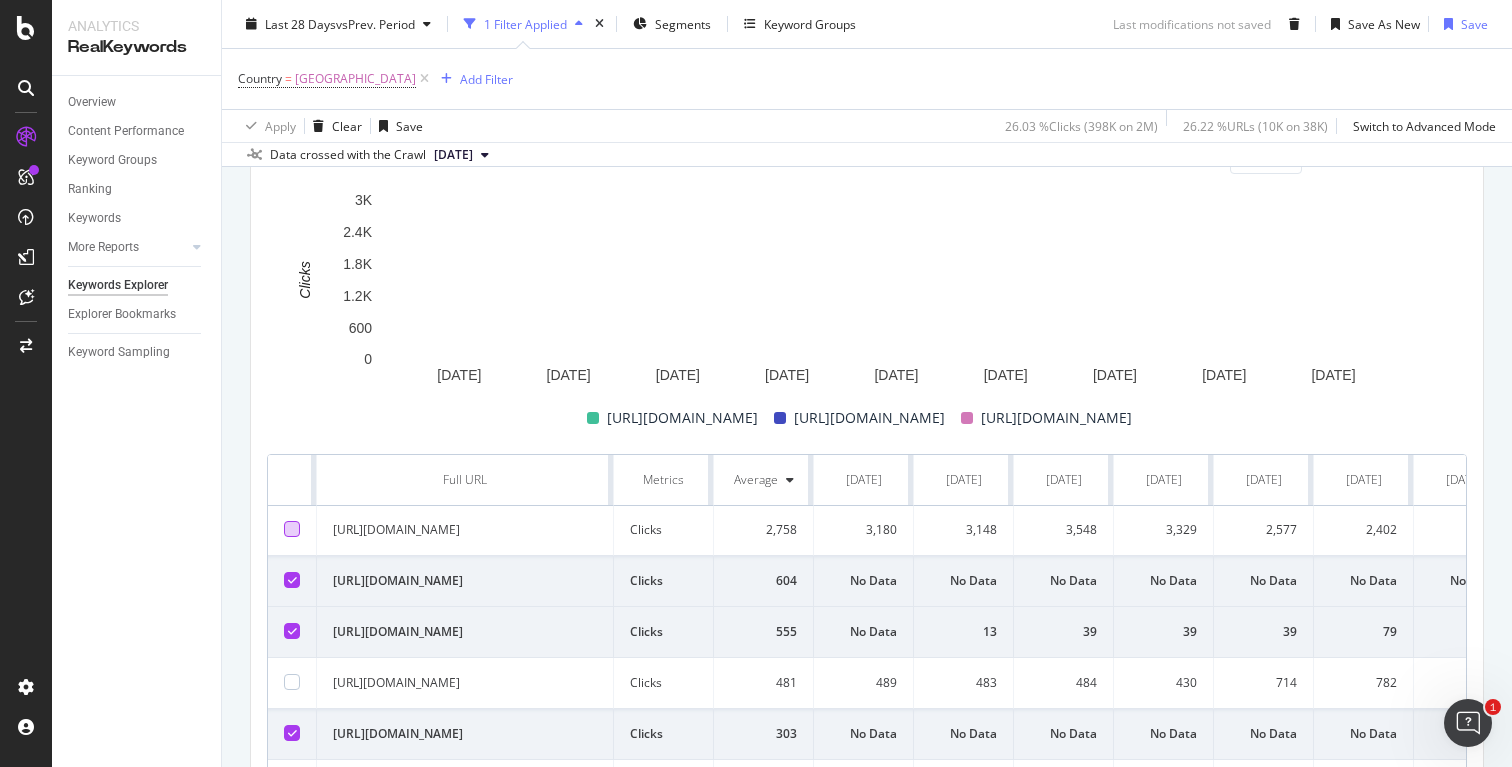scroll, scrollTop: 0, scrollLeft: 0, axis: both 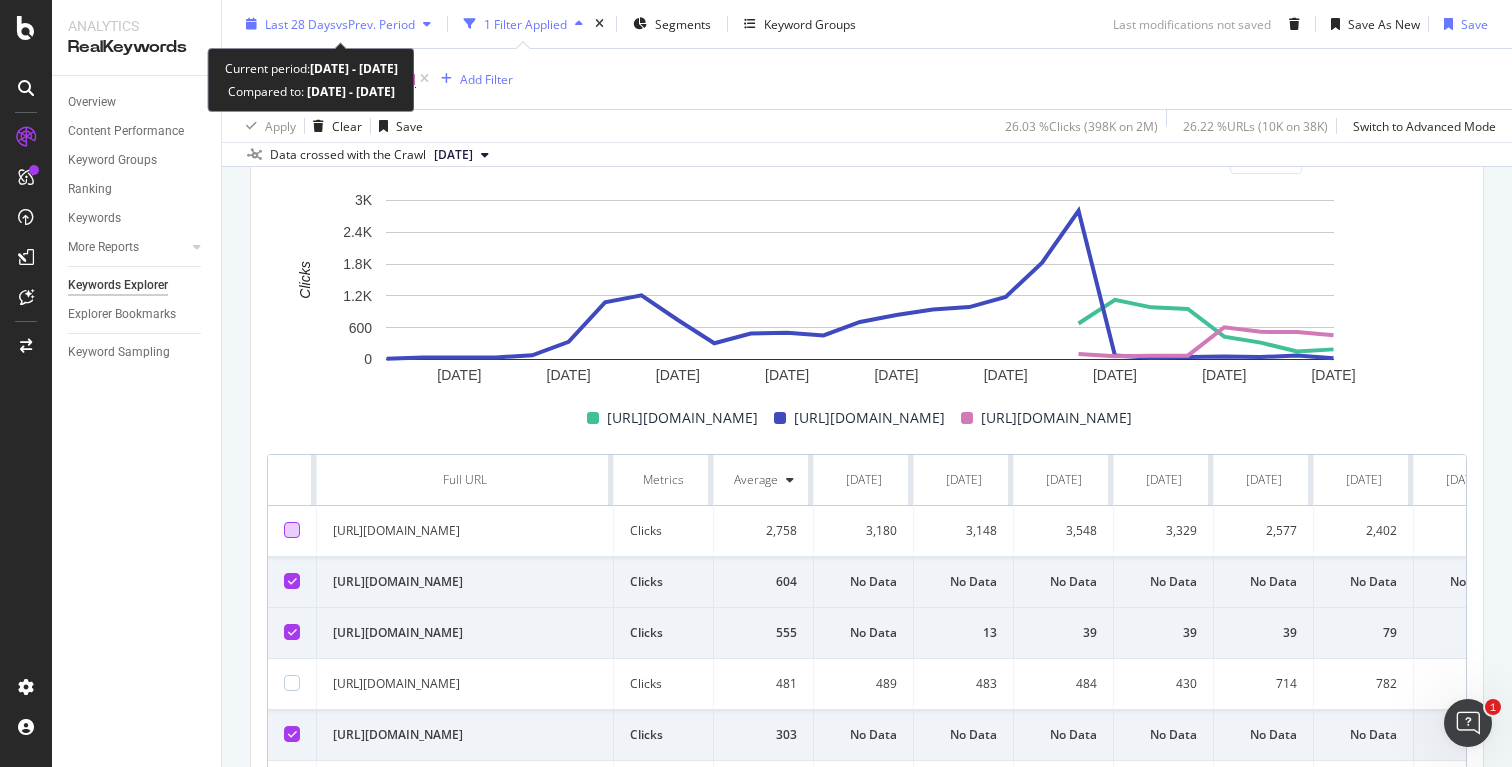 click on "vs  Prev. Period" at bounding box center [375, 23] 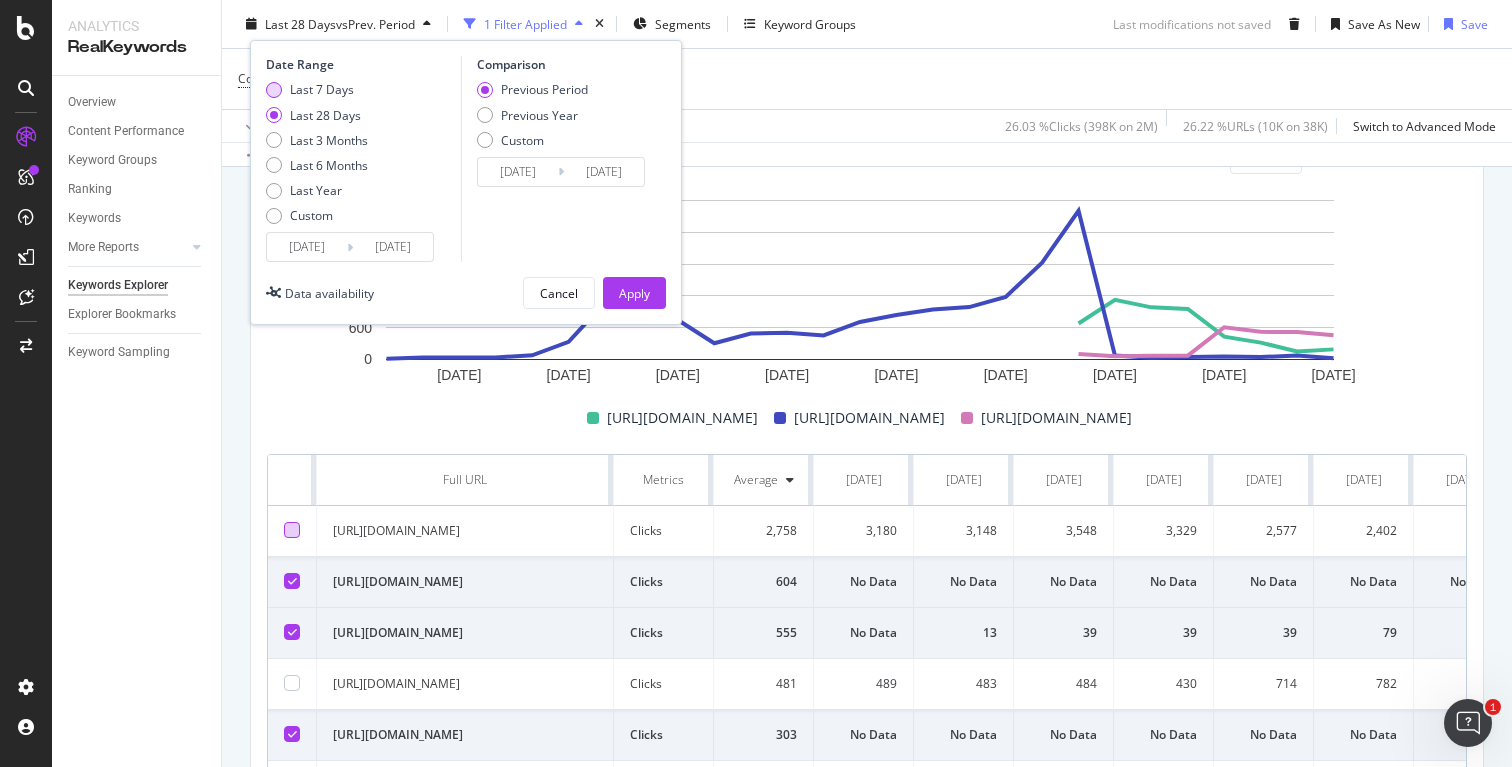 click on "Last 7 Days" at bounding box center [322, 89] 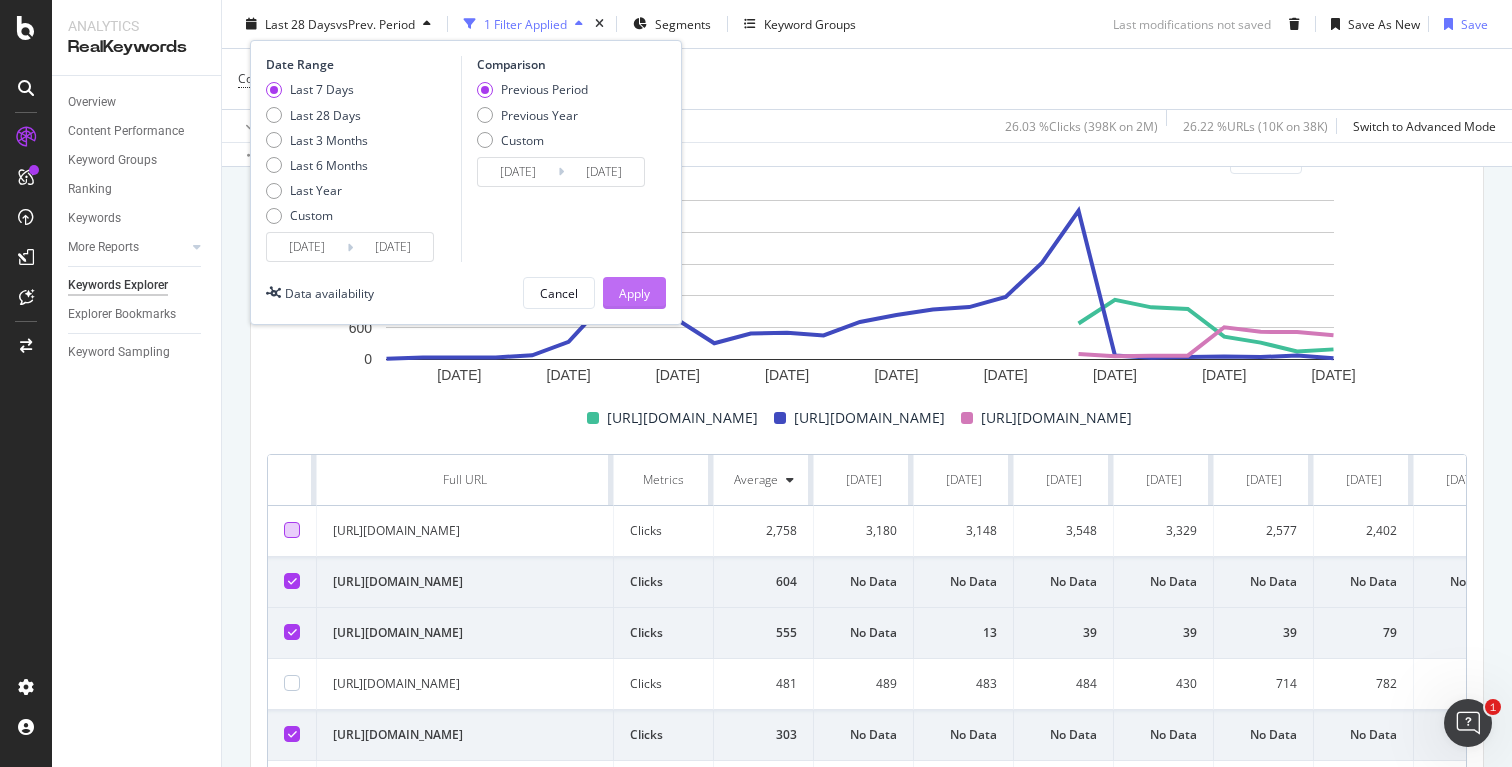click on "Apply" at bounding box center (634, 292) 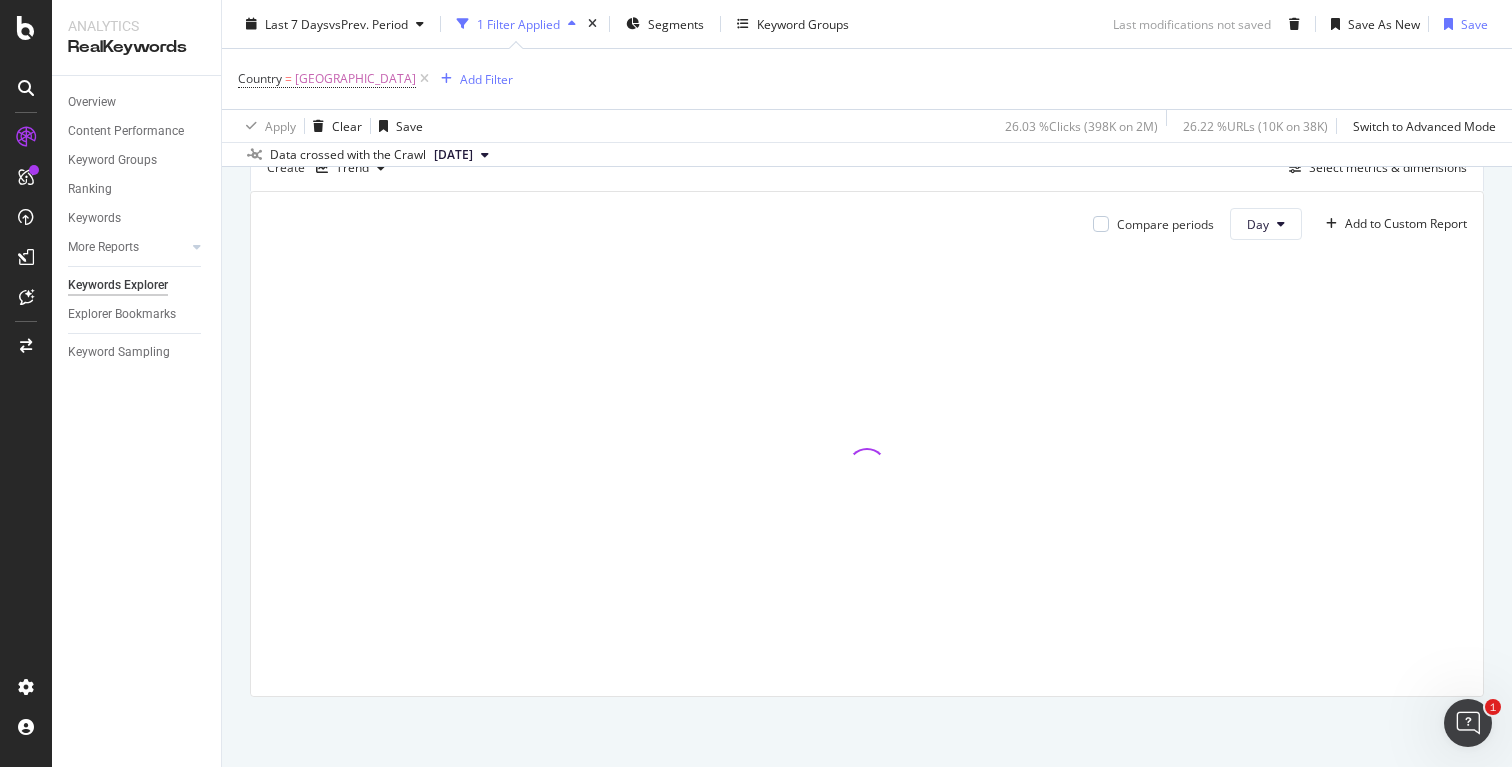 scroll, scrollTop: 274, scrollLeft: 0, axis: vertical 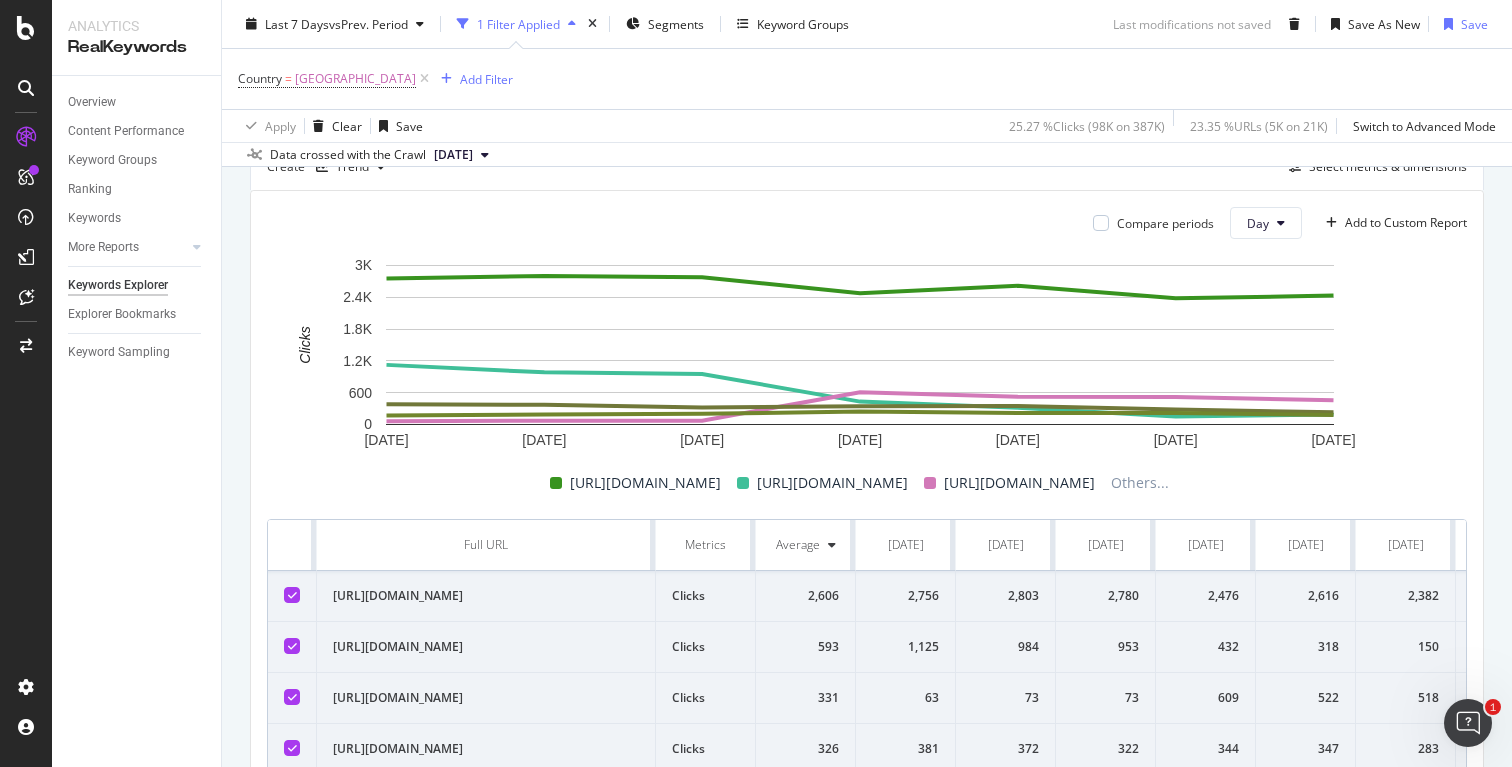 click at bounding box center (292, 595) 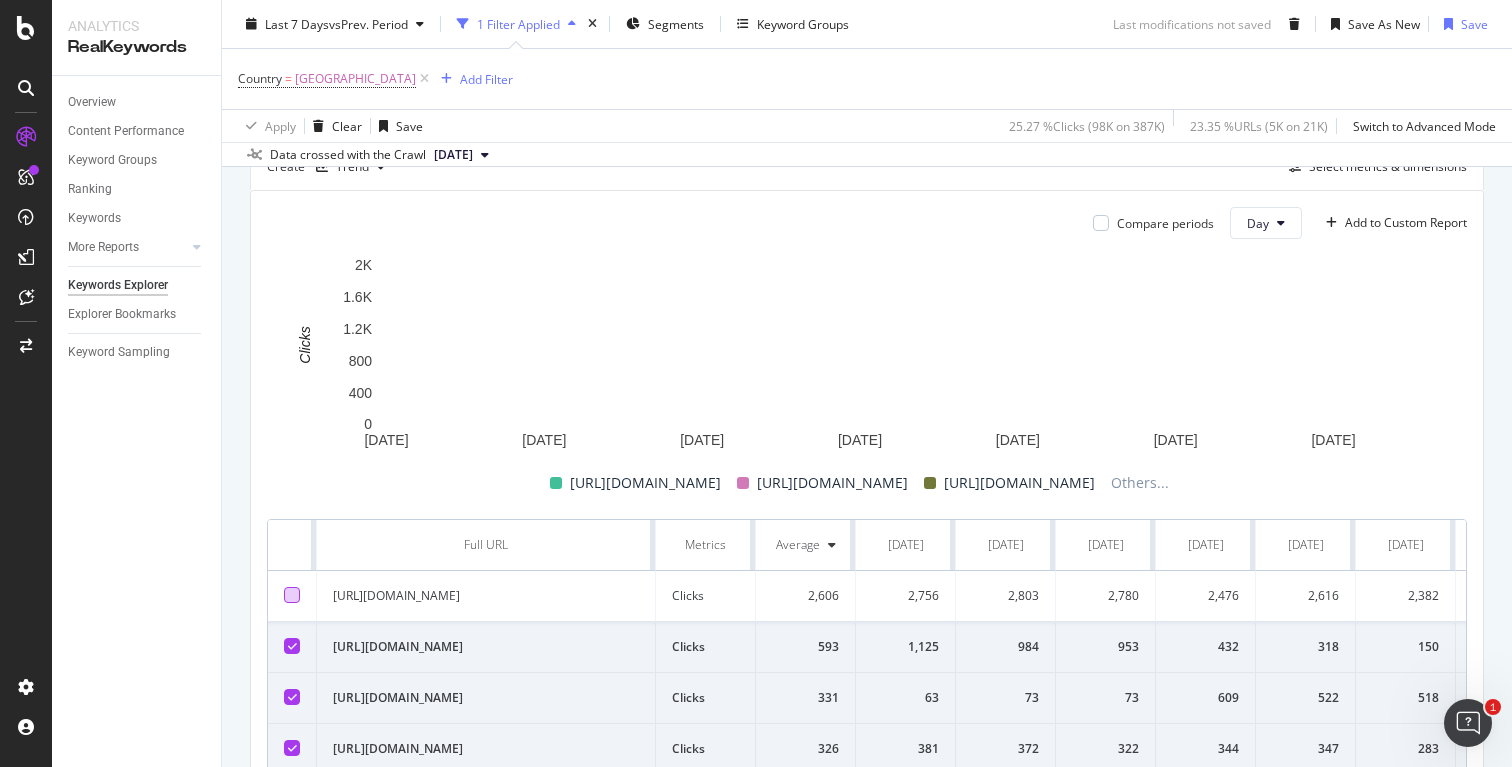 scroll, scrollTop: 312, scrollLeft: 0, axis: vertical 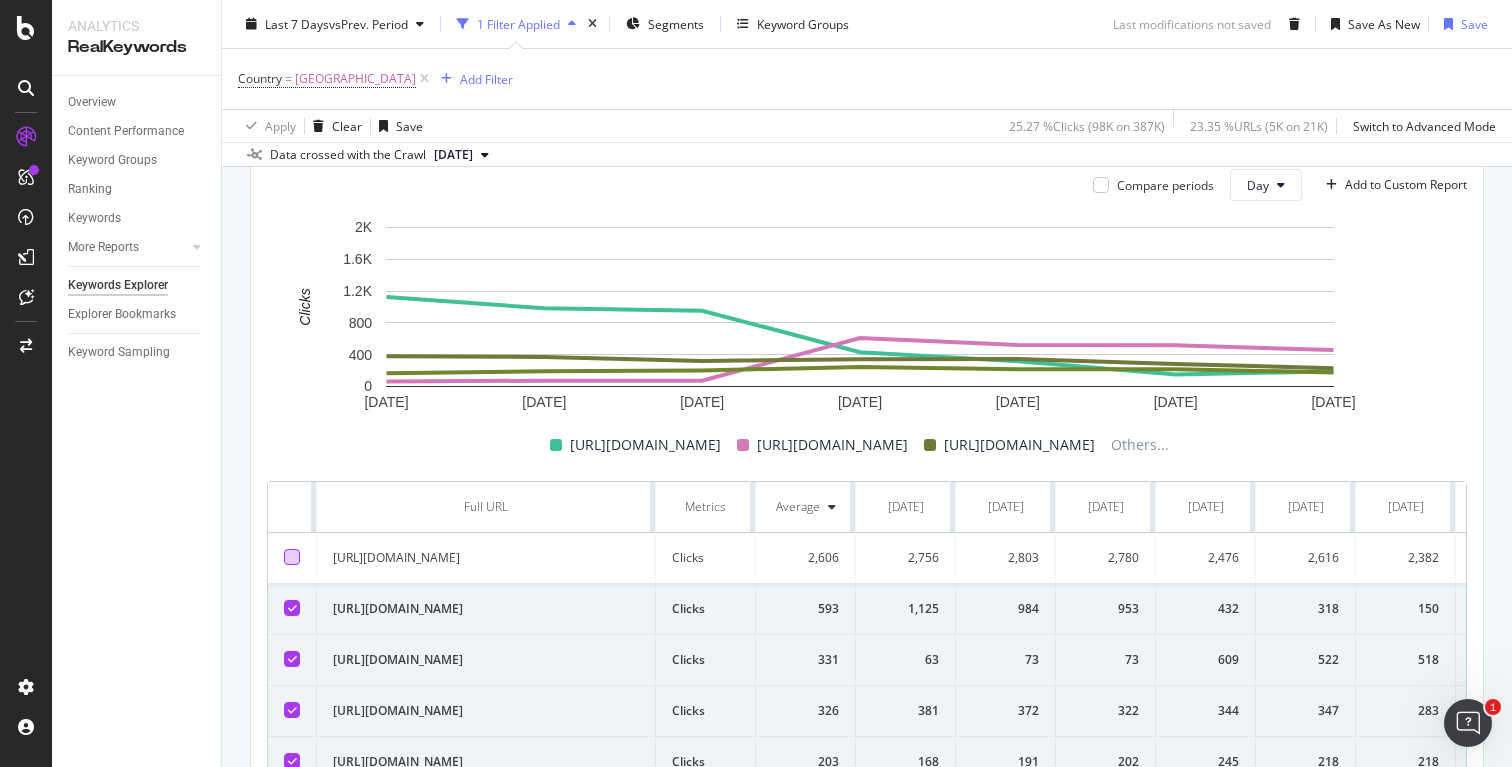 click at bounding box center (292, 710) 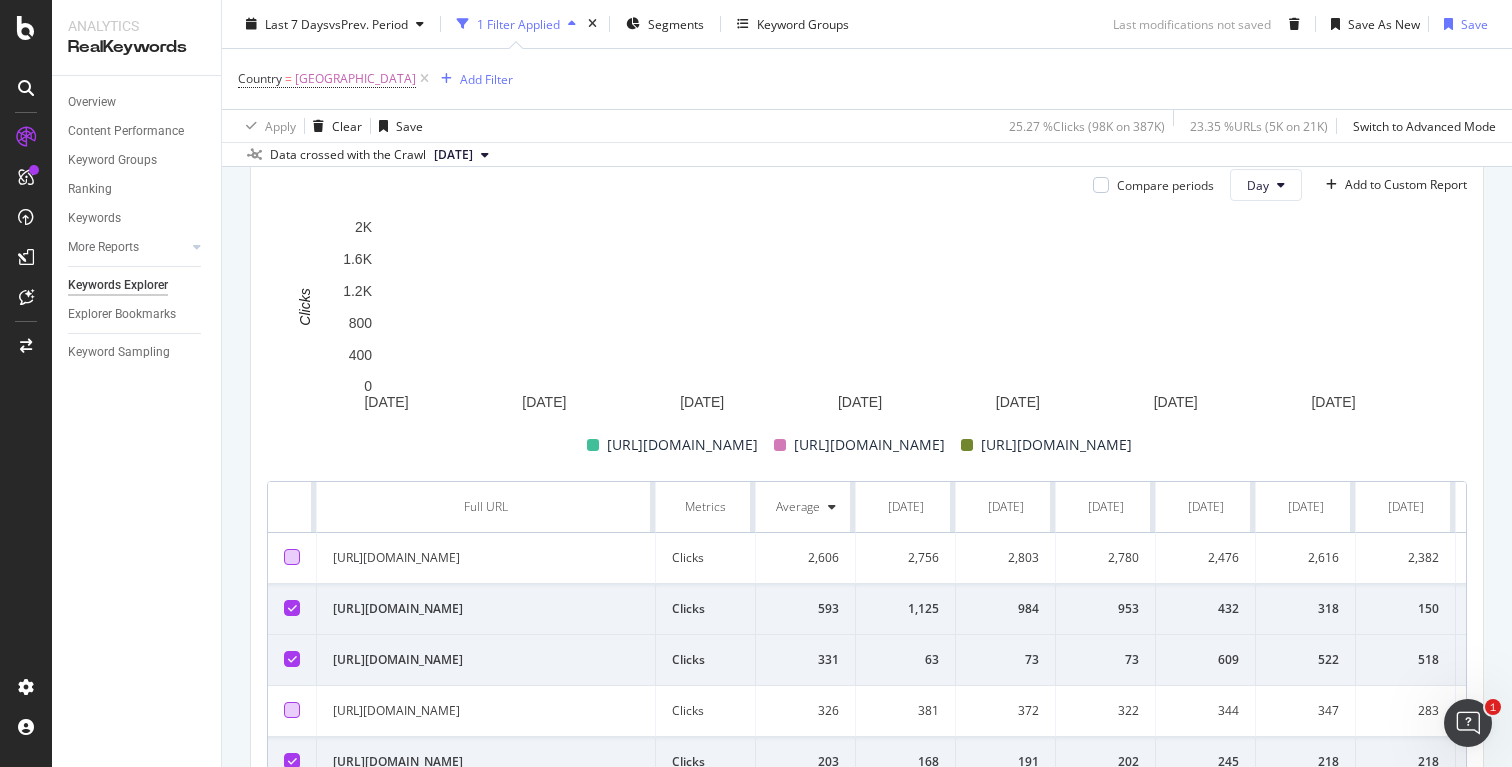 scroll, scrollTop: 75, scrollLeft: 0, axis: vertical 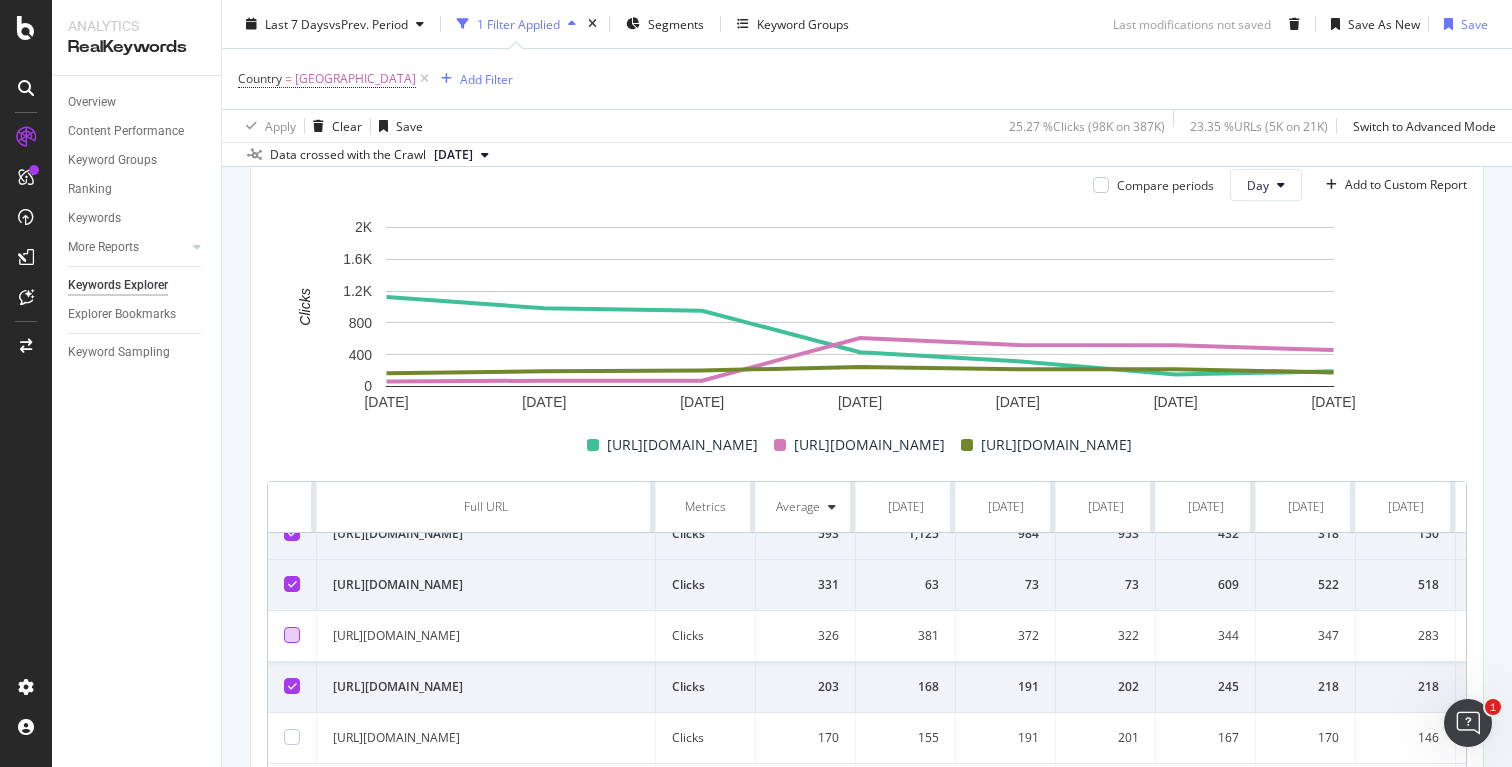 click at bounding box center (292, 686) 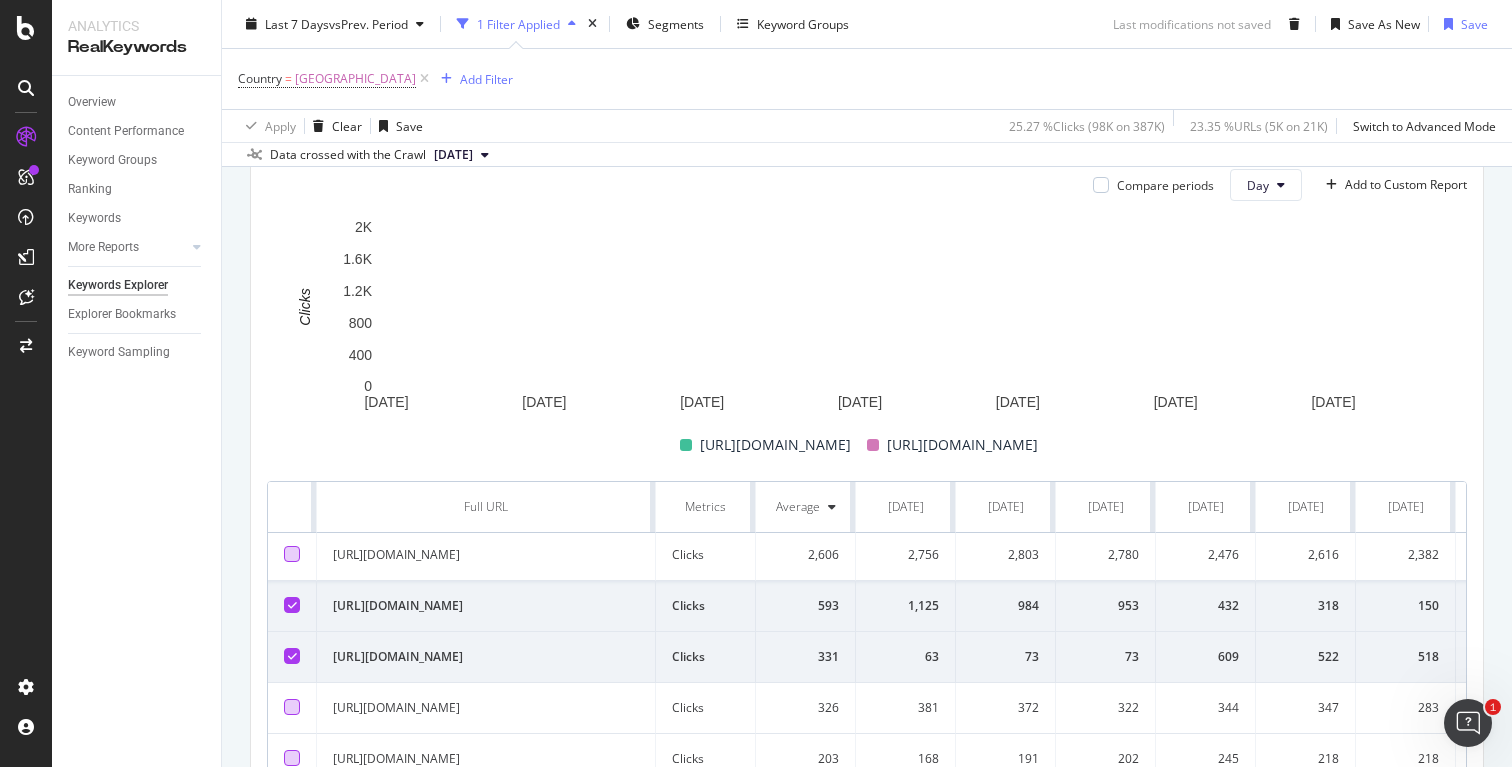 scroll, scrollTop: 0, scrollLeft: 0, axis: both 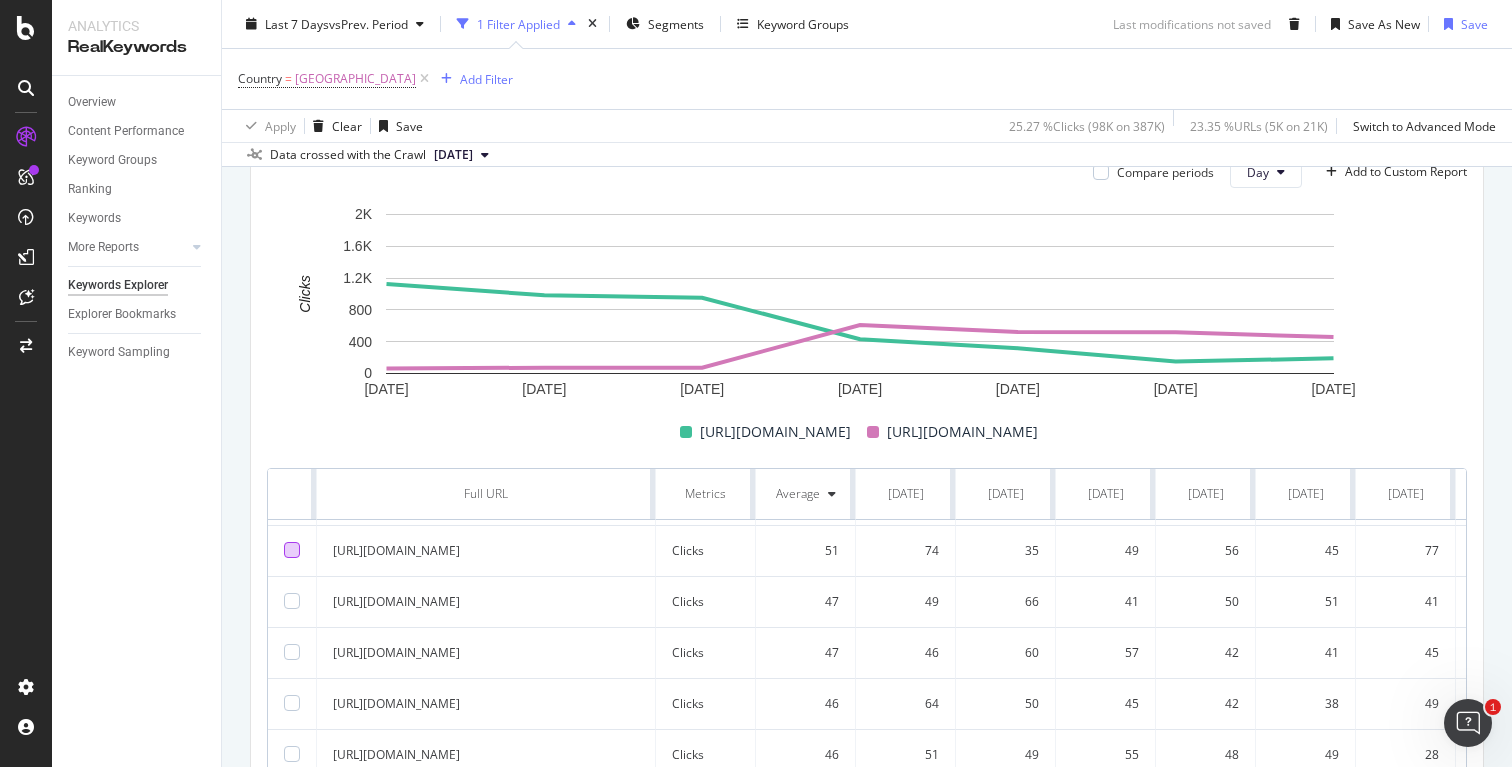 click at bounding box center [292, 550] 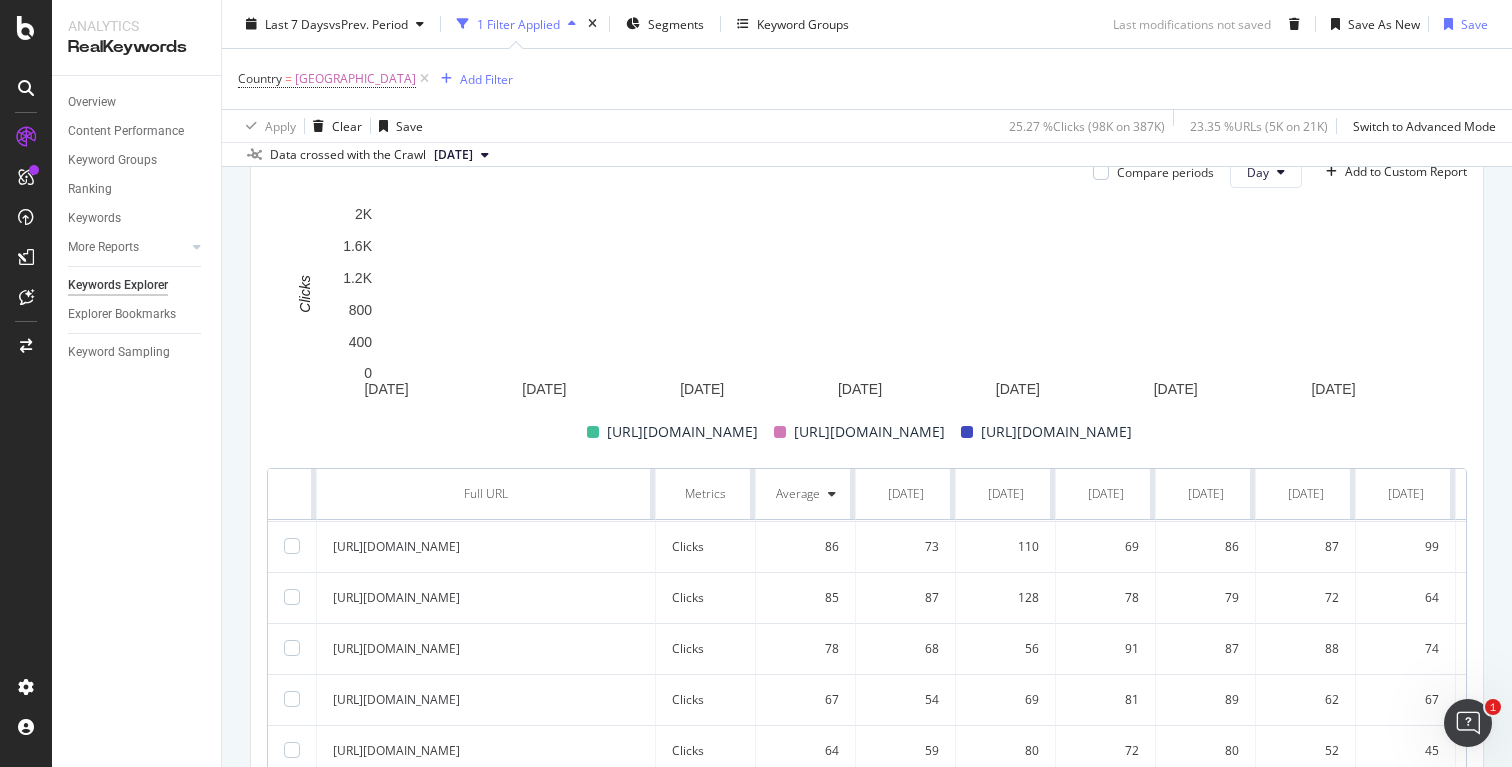 scroll, scrollTop: 0, scrollLeft: 0, axis: both 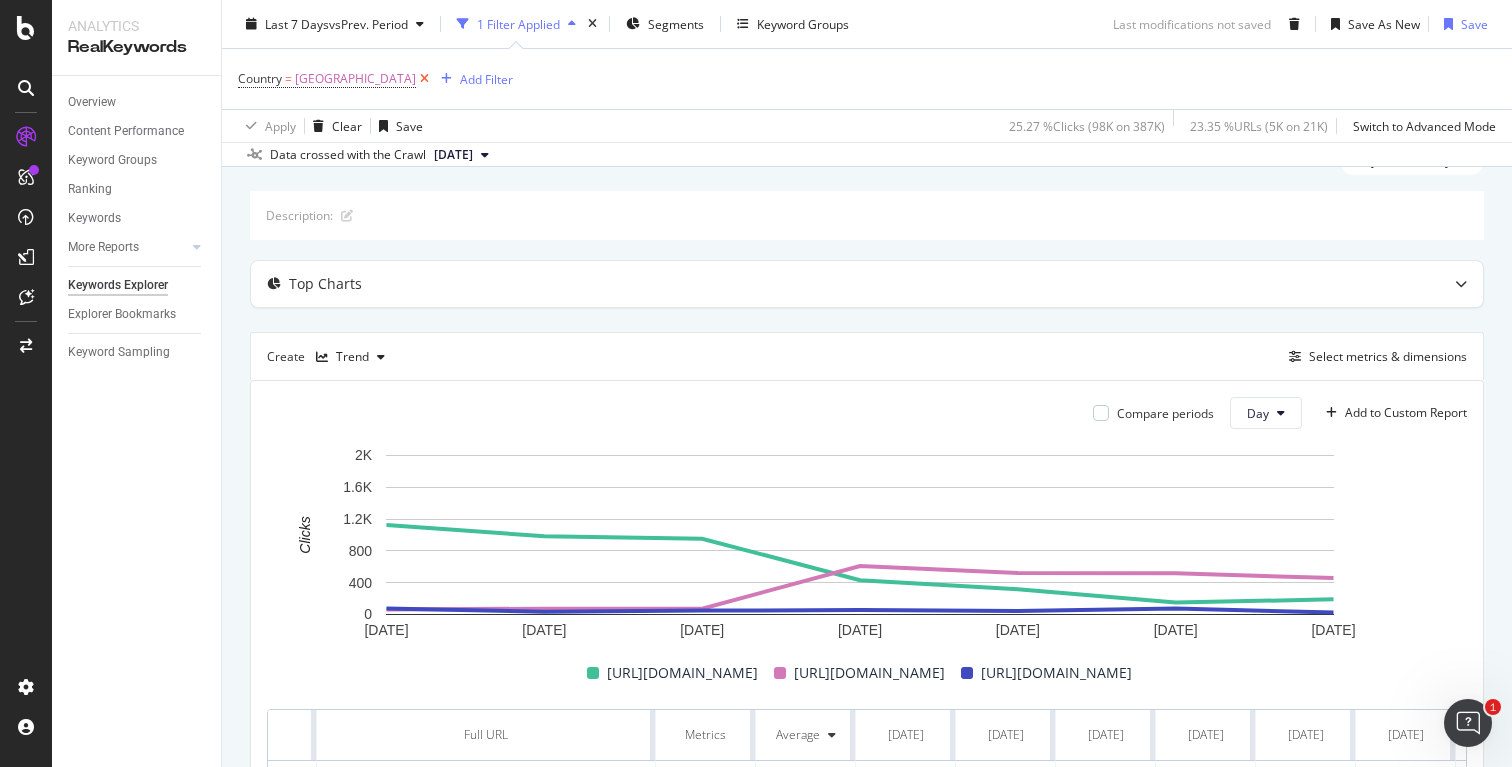 click at bounding box center [424, 79] 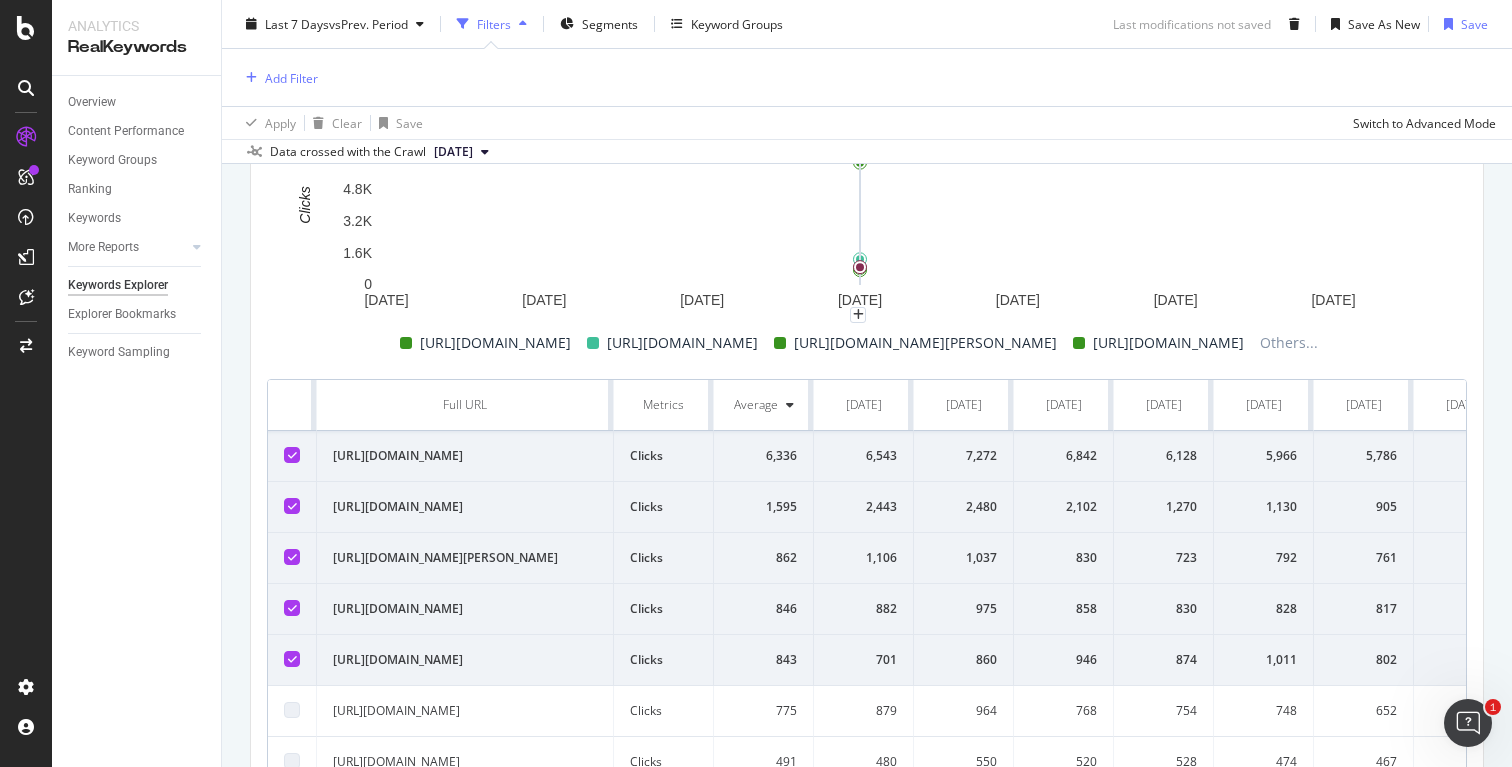 scroll, scrollTop: 399, scrollLeft: 0, axis: vertical 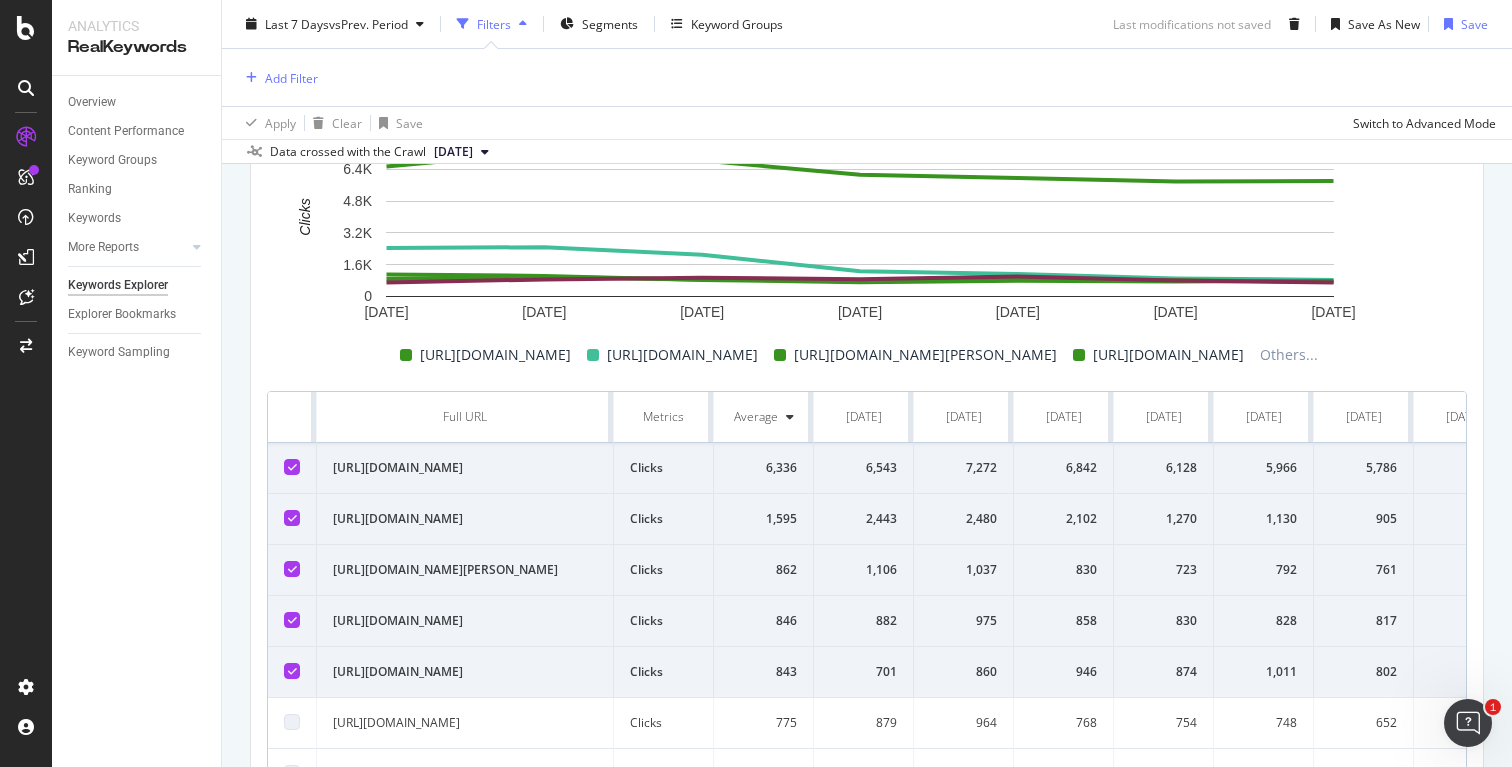 click at bounding box center [292, 467] 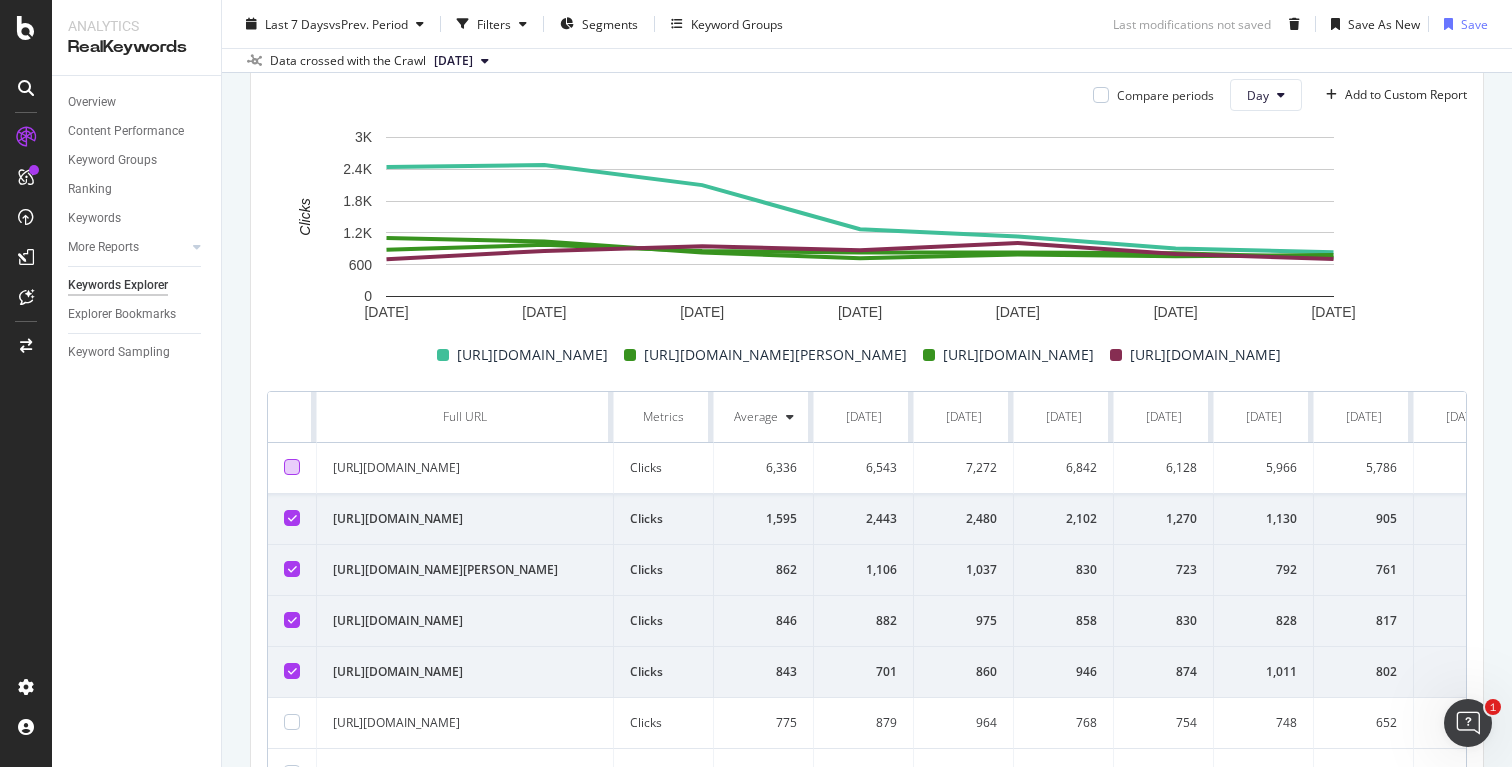 click at bounding box center (292, 569) 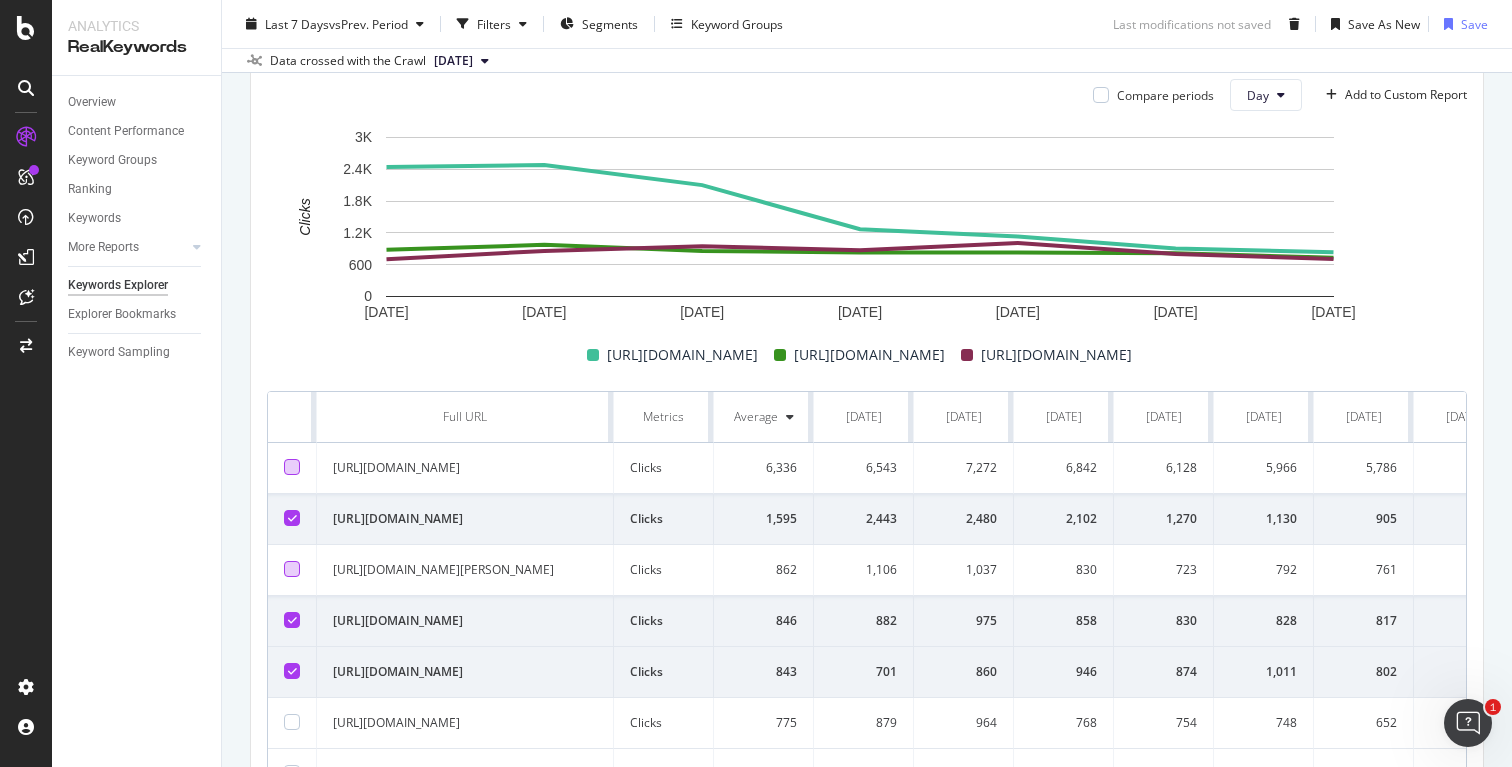 click at bounding box center [292, 620] 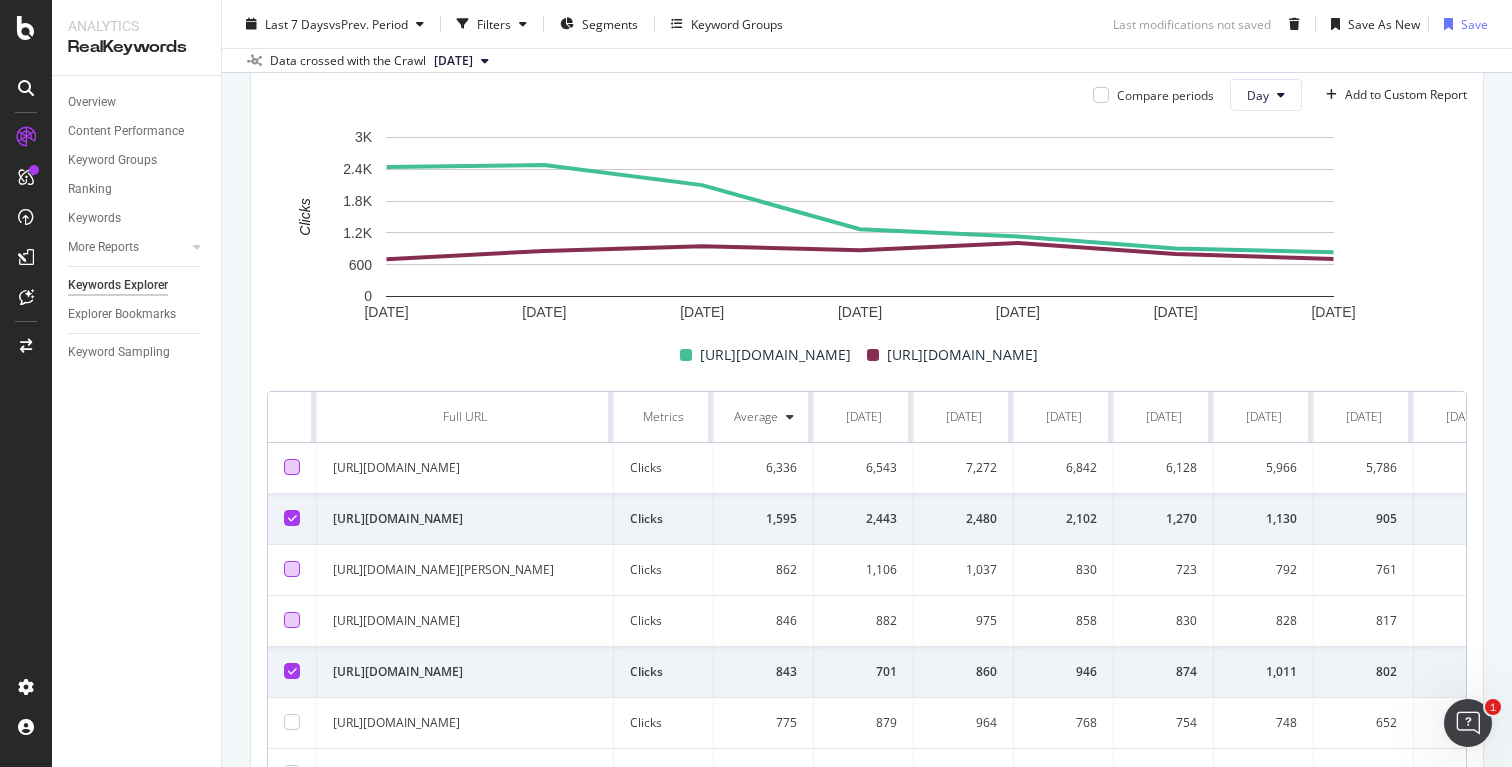 click at bounding box center [292, 671] 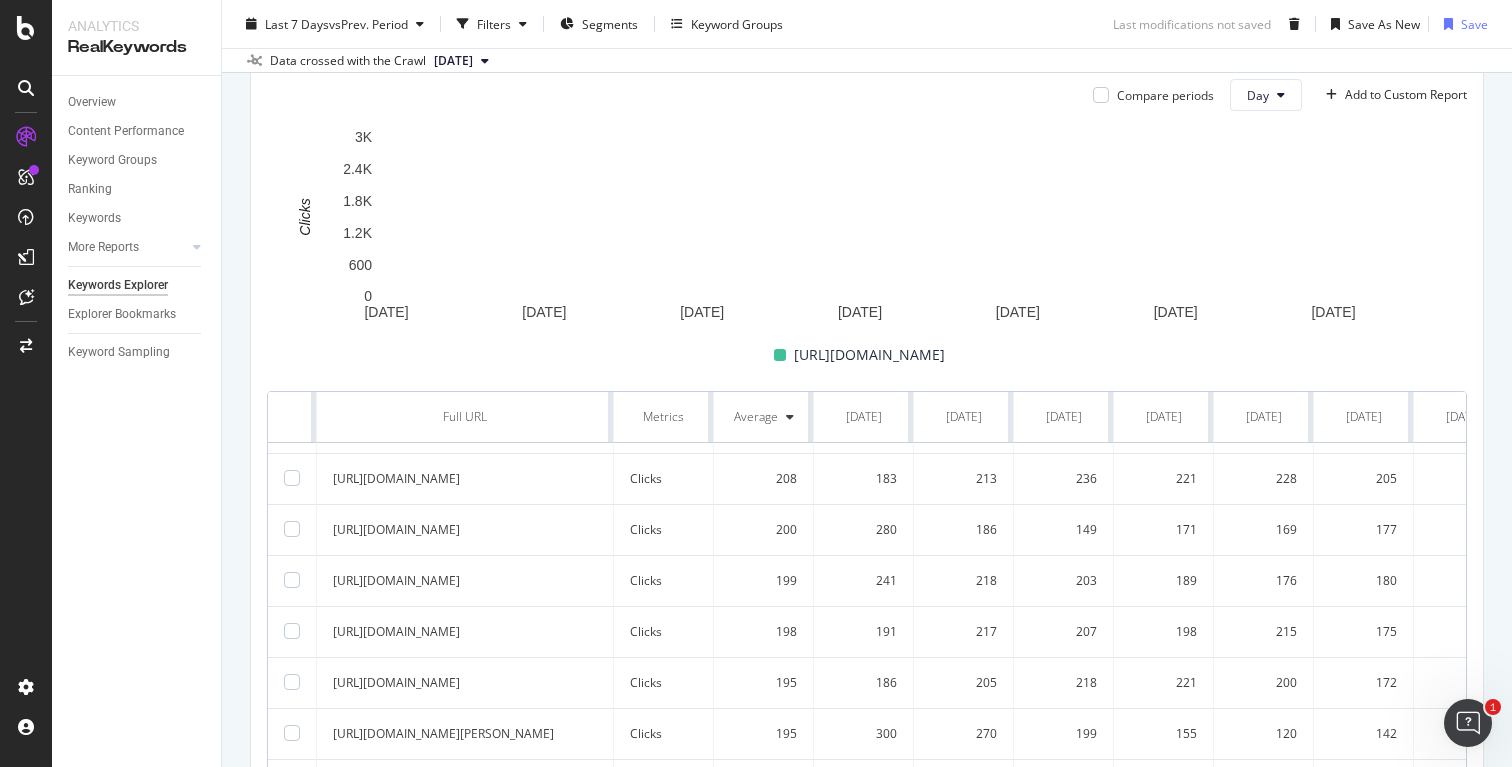 scroll, scrollTop: 0, scrollLeft: 0, axis: both 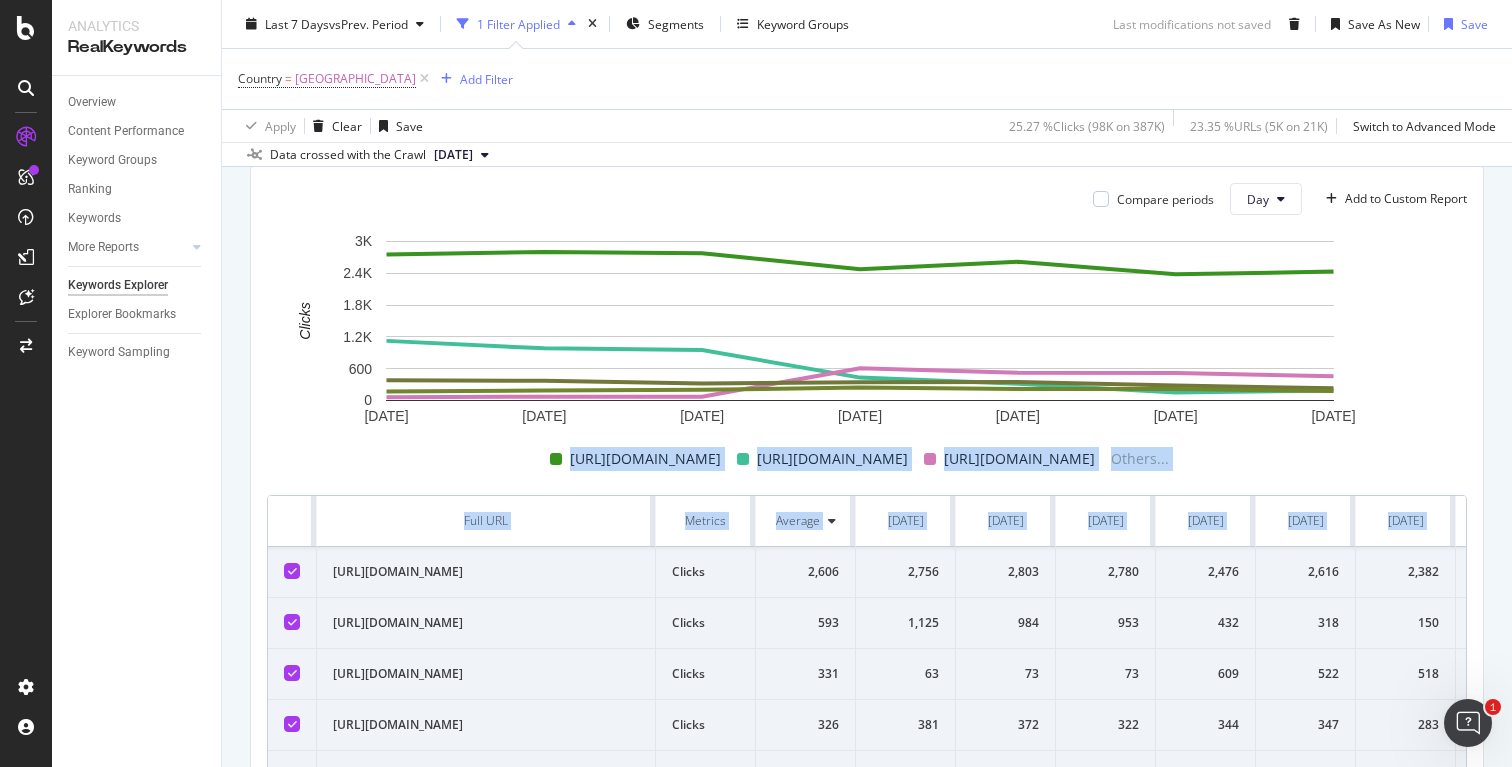drag, startPoint x: 290, startPoint y: 568, endPoint x: 333, endPoint y: 441, distance: 134.08206 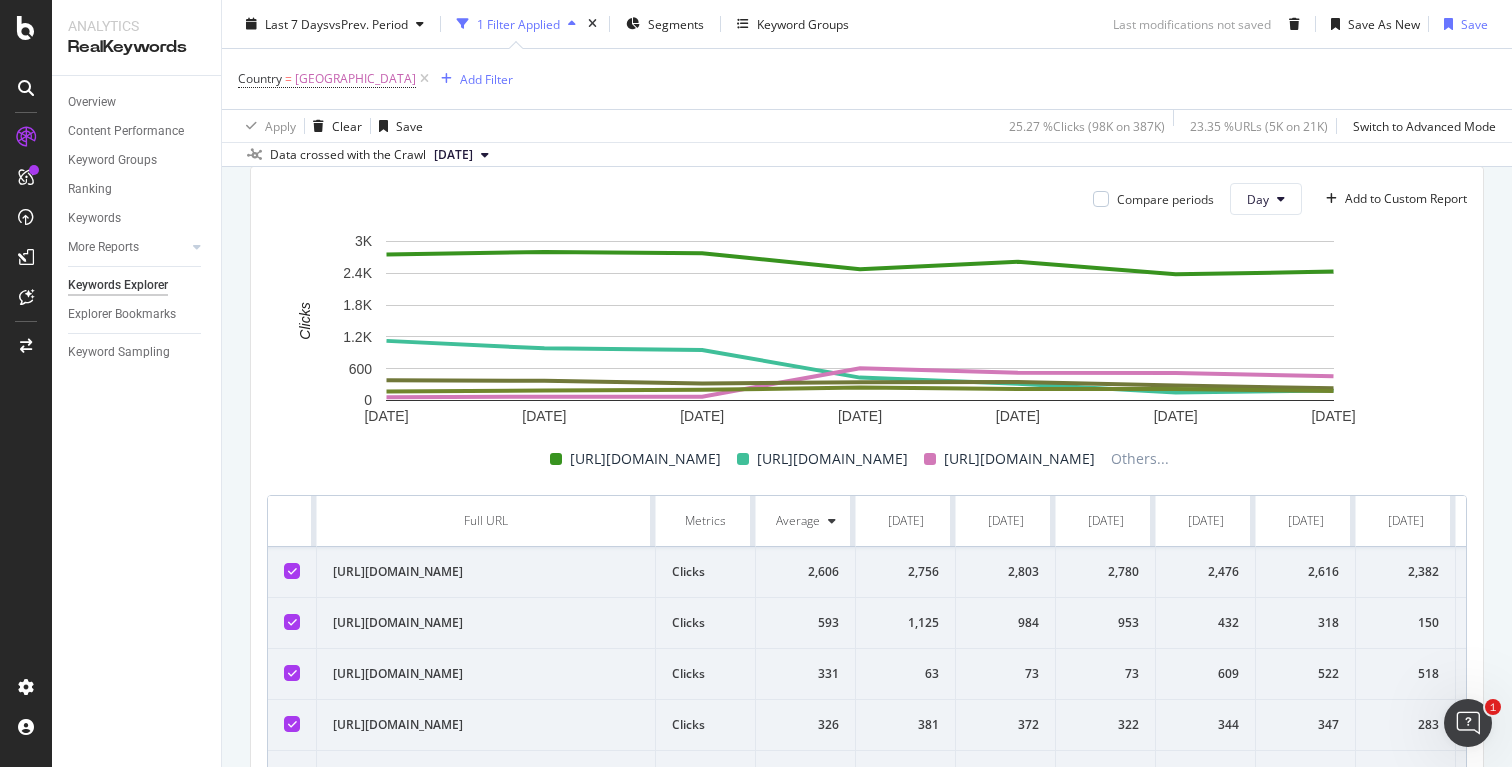 click at bounding box center (292, 673) 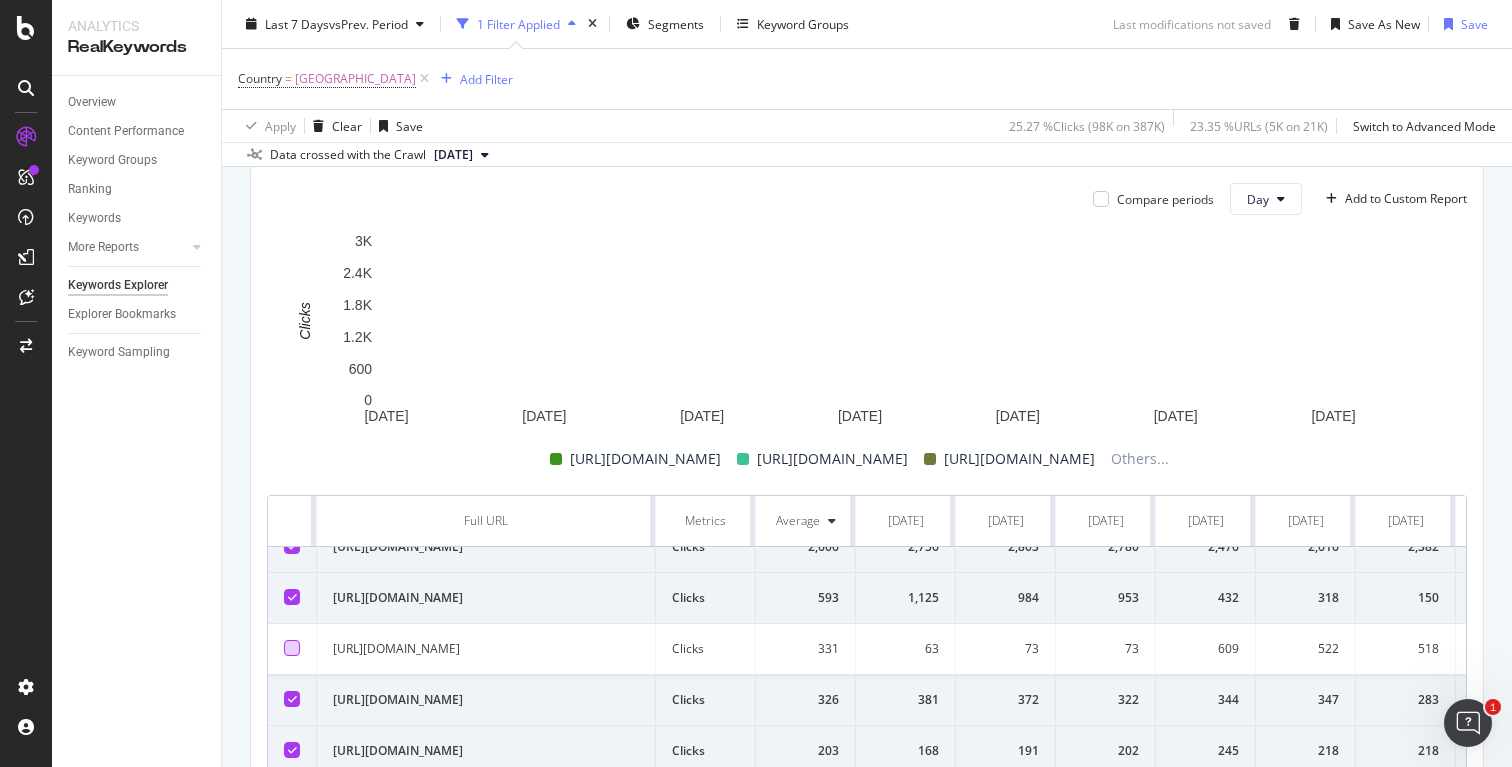 scroll, scrollTop: 13, scrollLeft: 0, axis: vertical 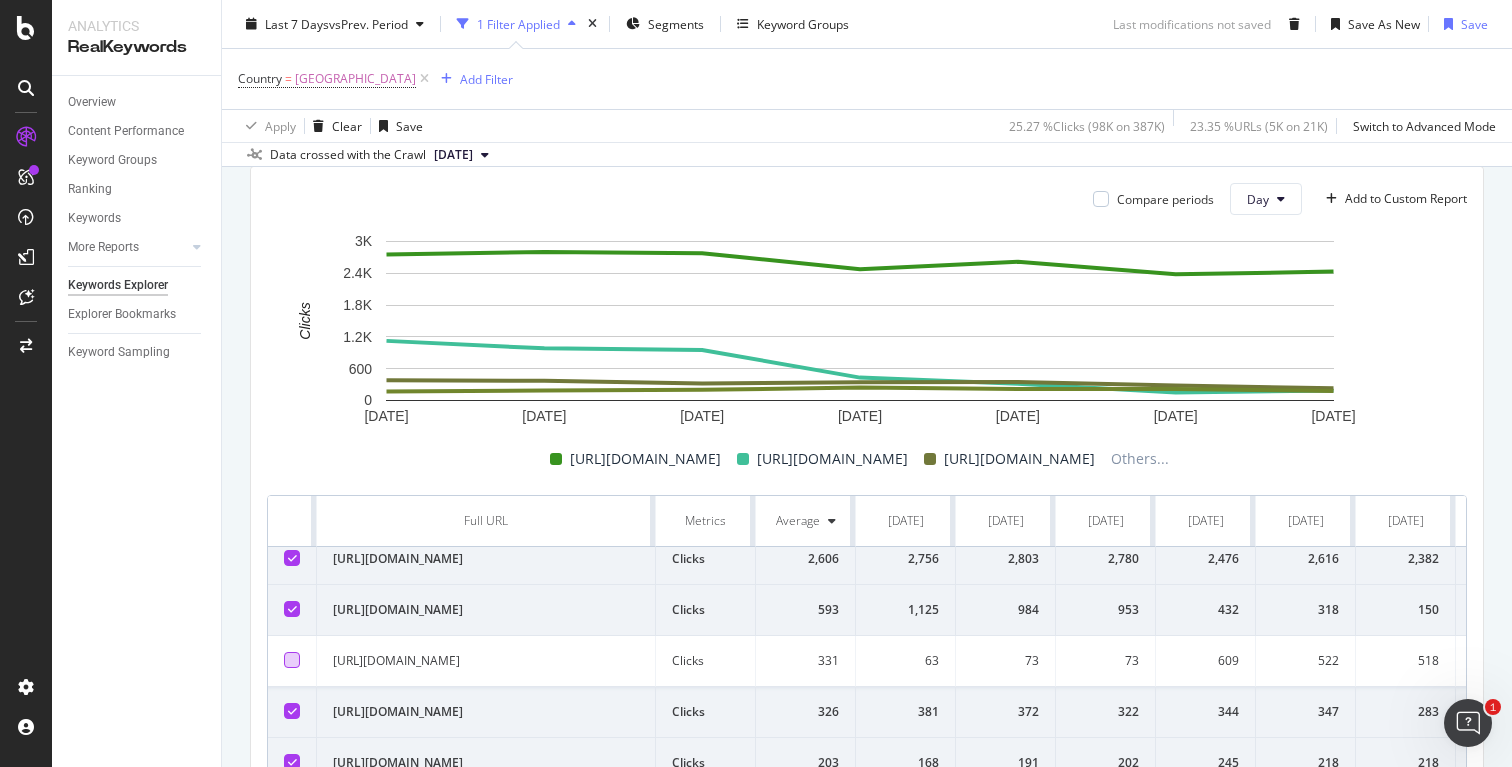 click at bounding box center [292, 660] 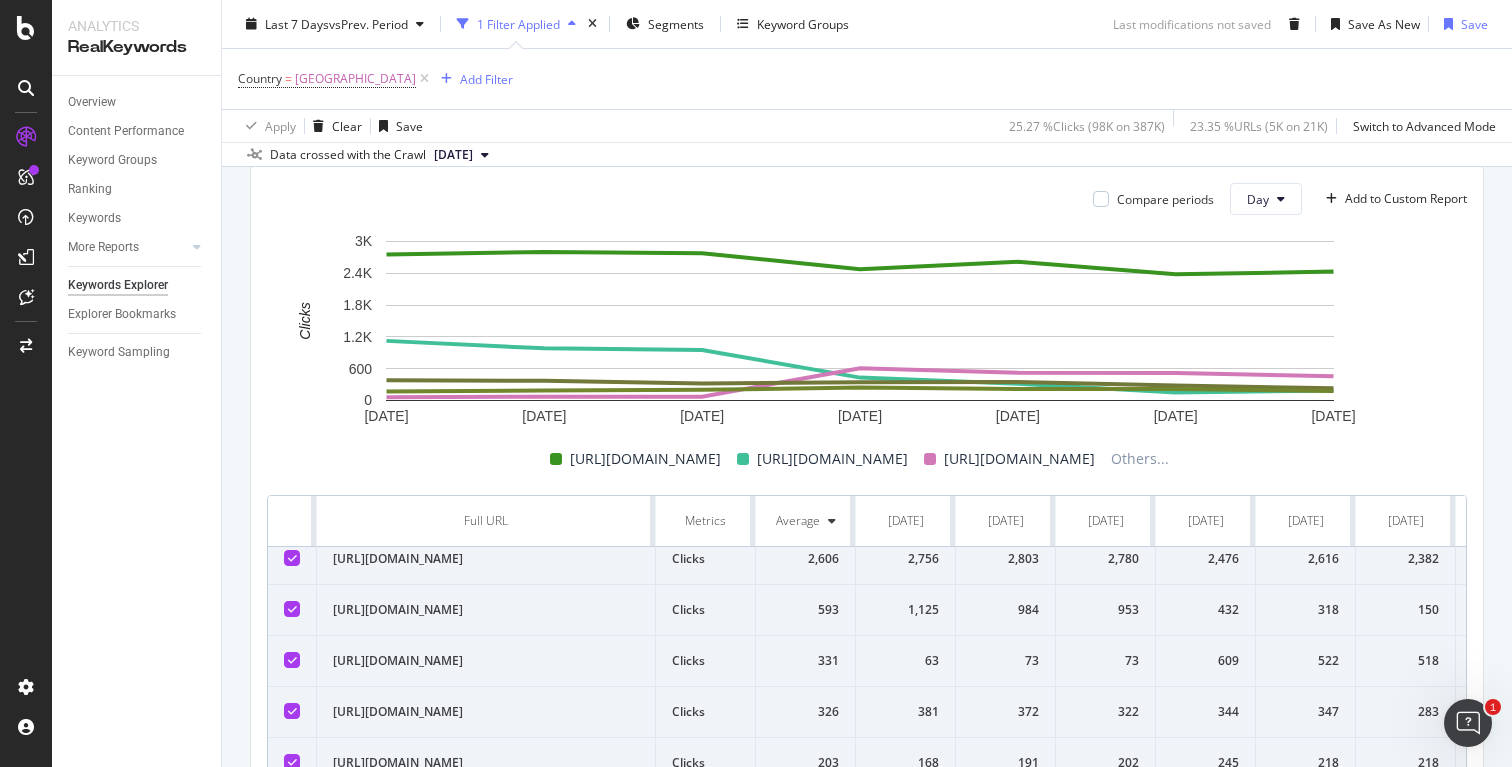 click at bounding box center (292, 711) 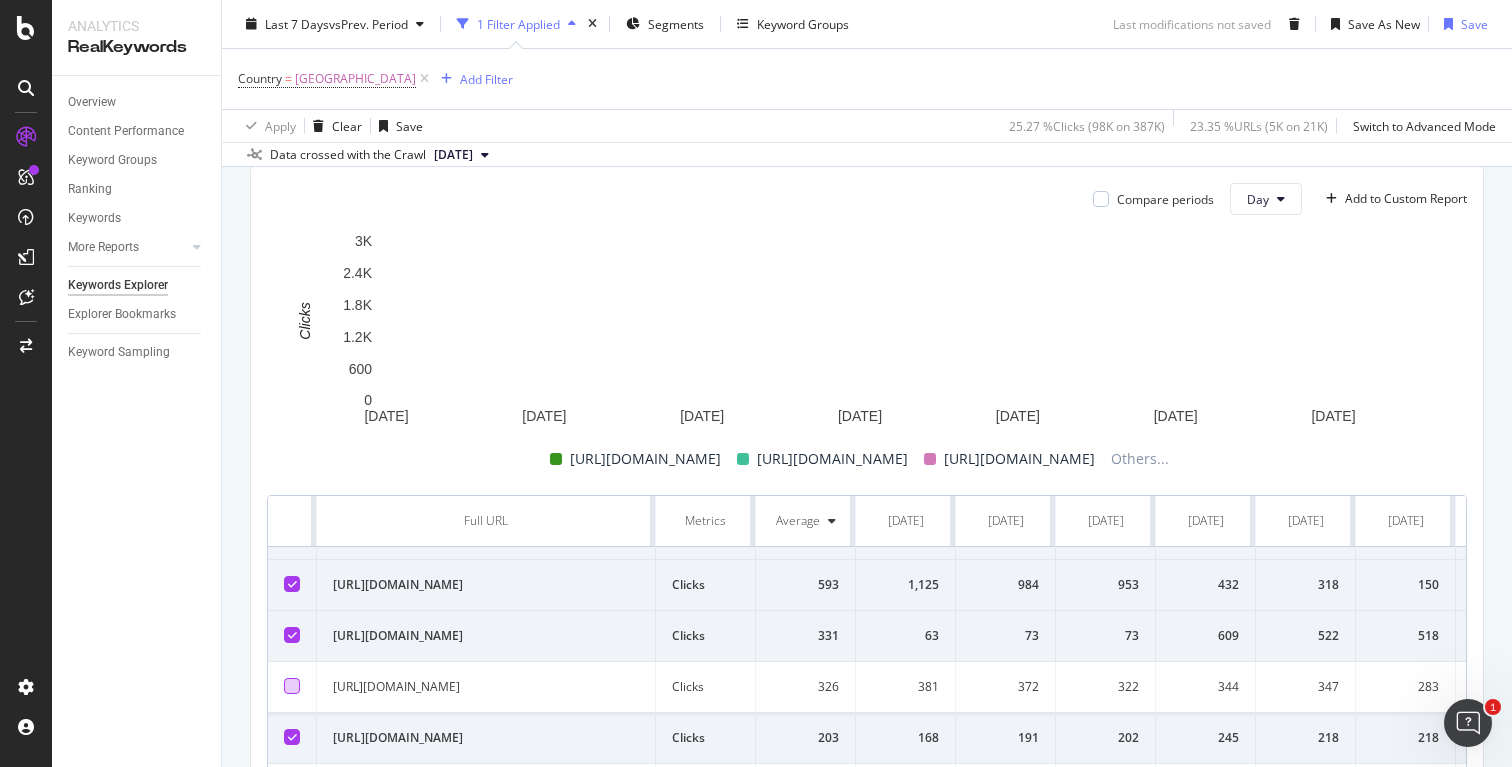 scroll, scrollTop: 51, scrollLeft: 0, axis: vertical 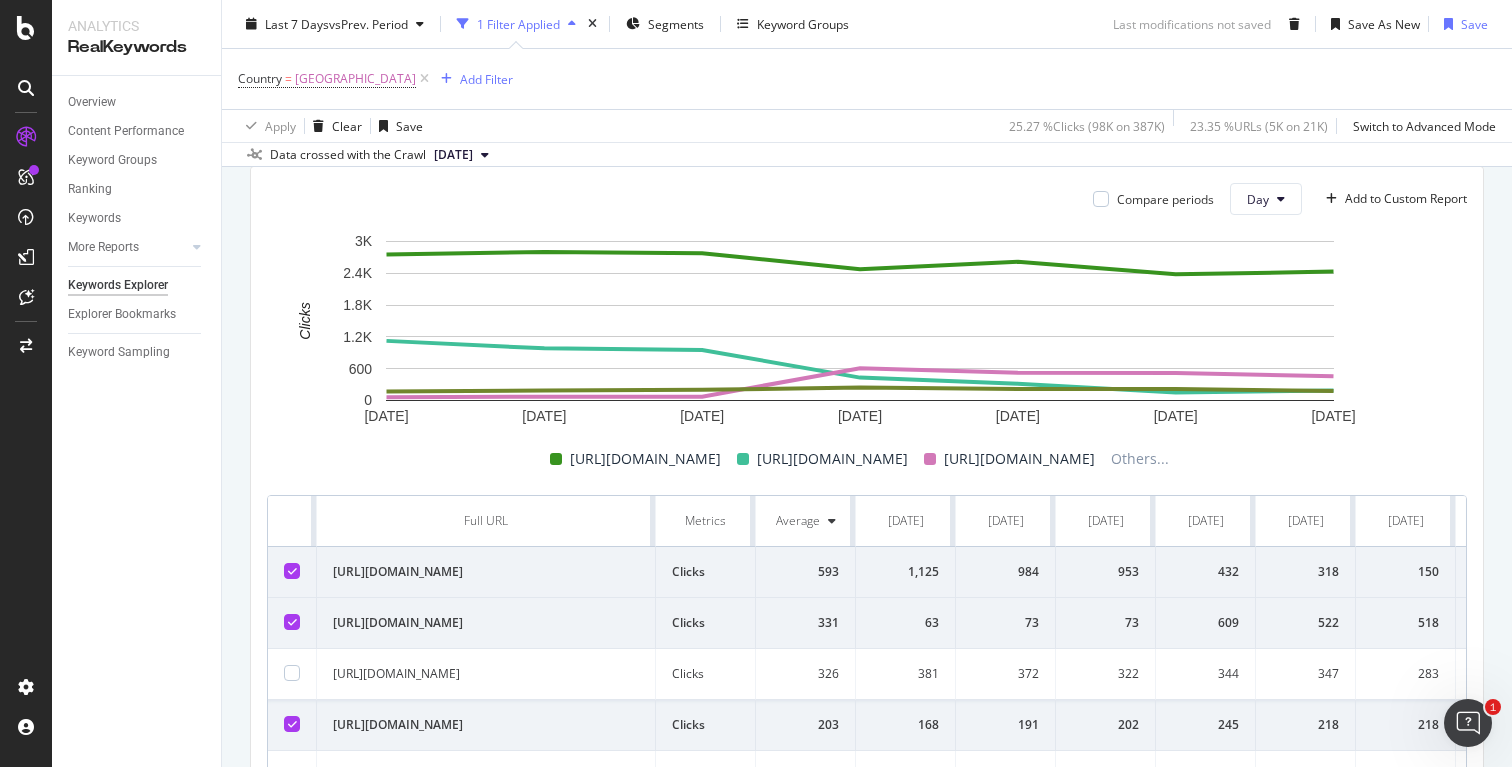 click at bounding box center [292, 724] 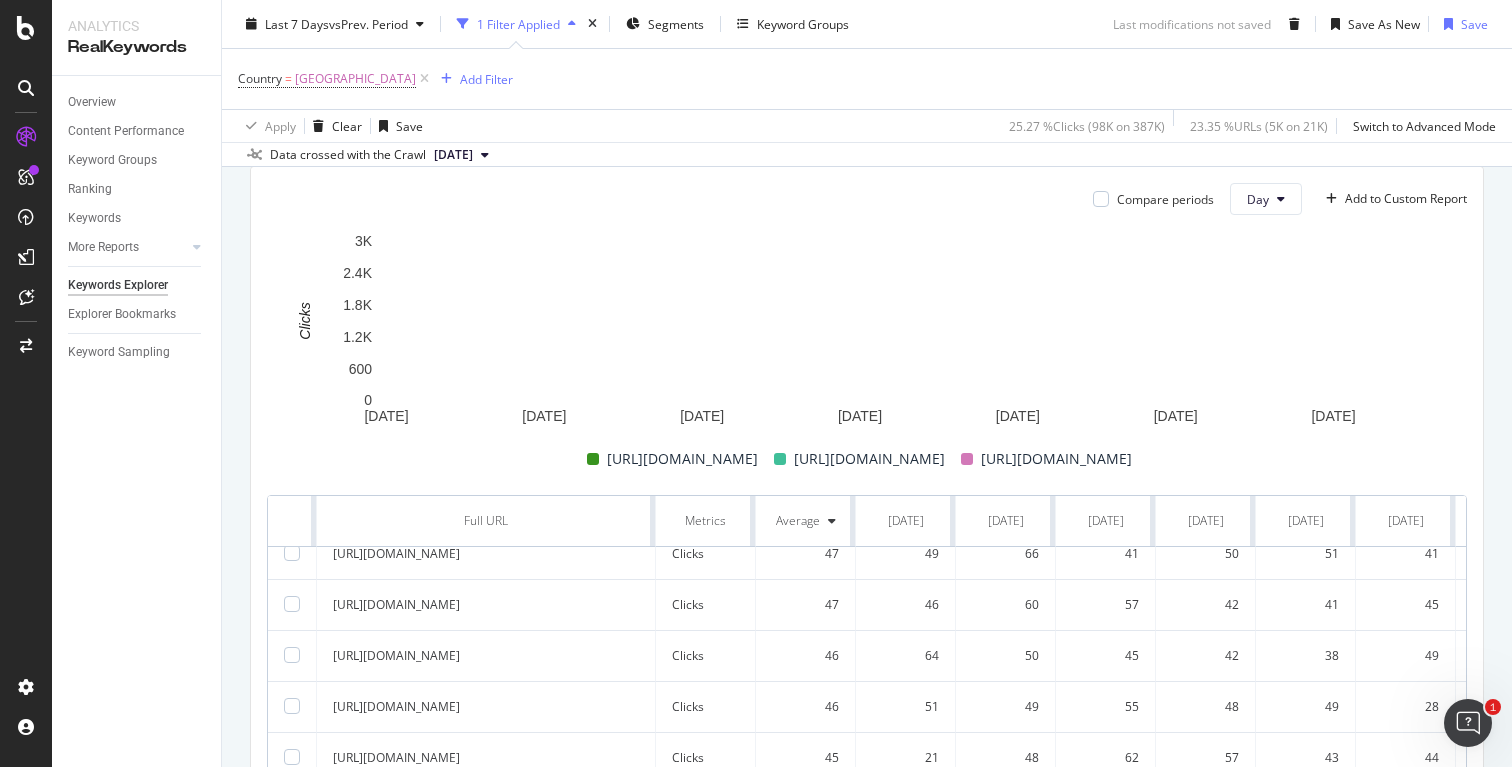 scroll, scrollTop: 1178, scrollLeft: 0, axis: vertical 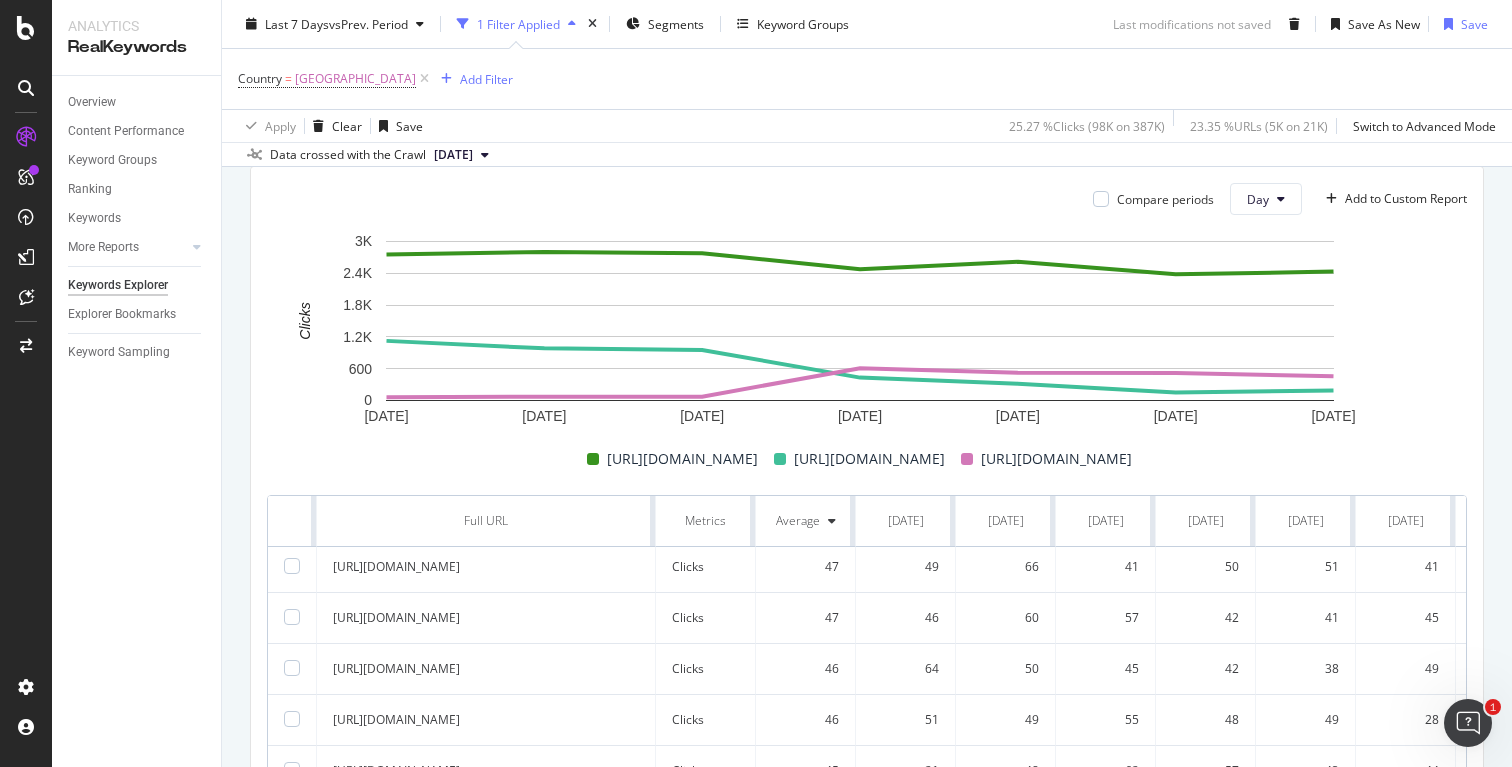 click at bounding box center [292, 515] 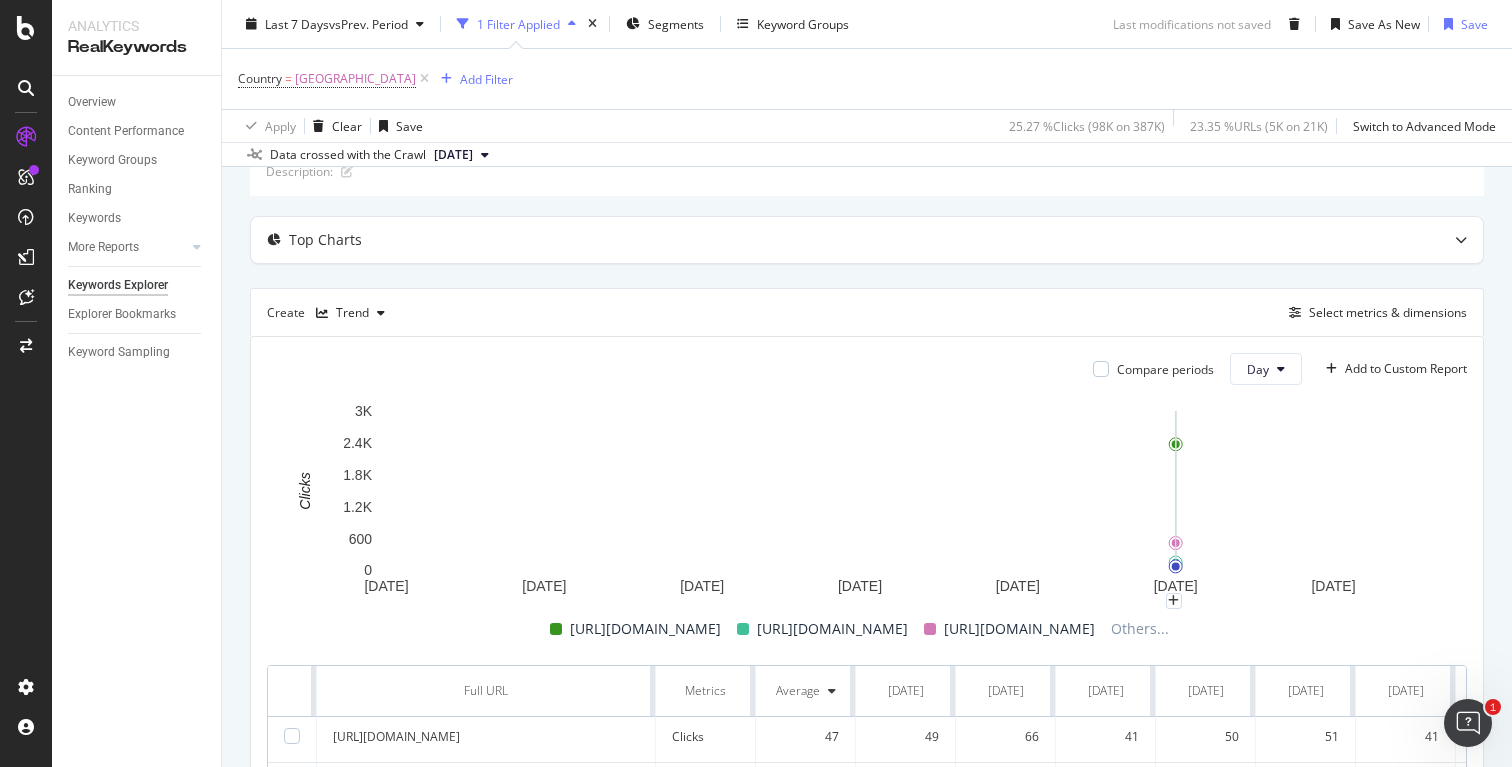 scroll, scrollTop: 115, scrollLeft: 0, axis: vertical 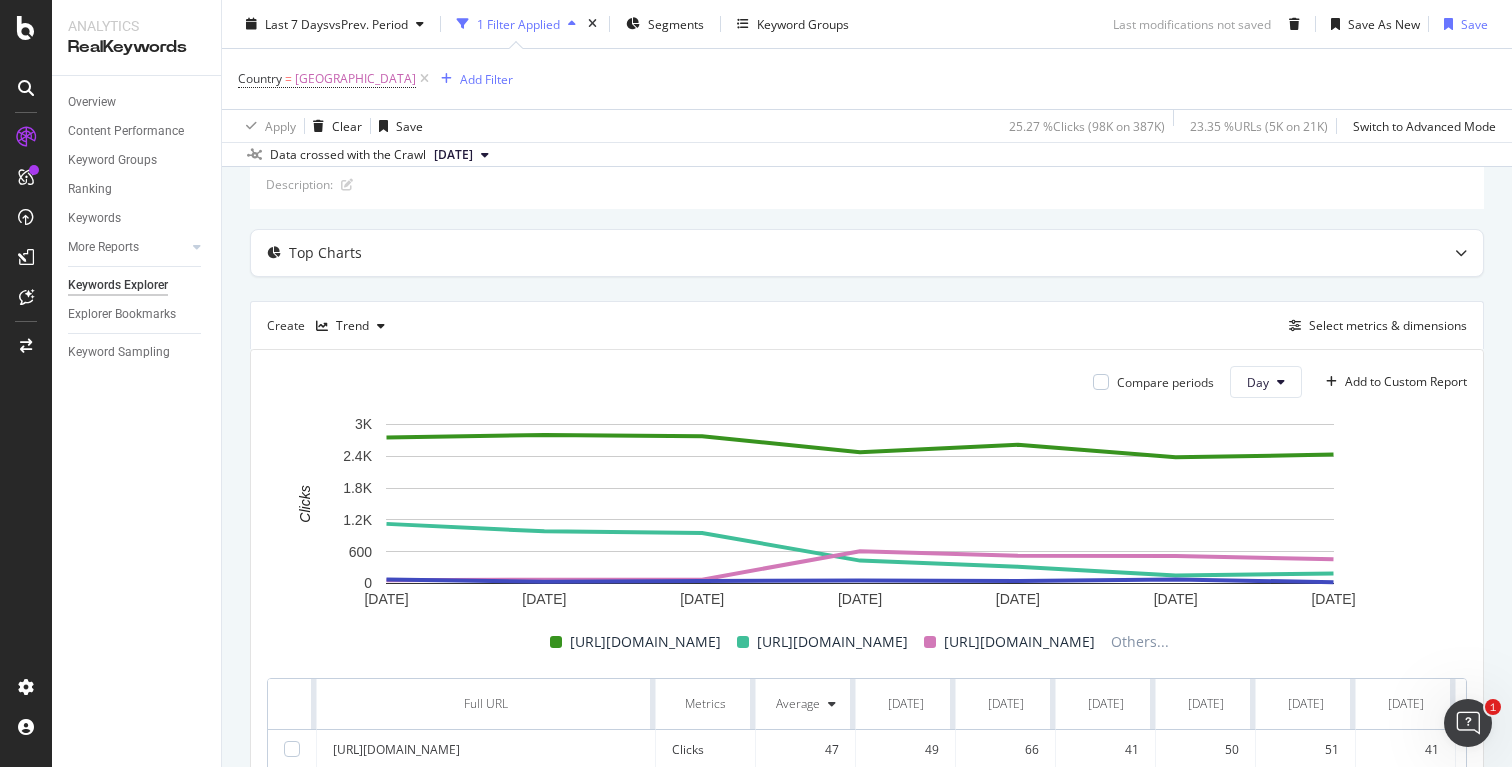 click on "[DATE]" at bounding box center [453, 155] 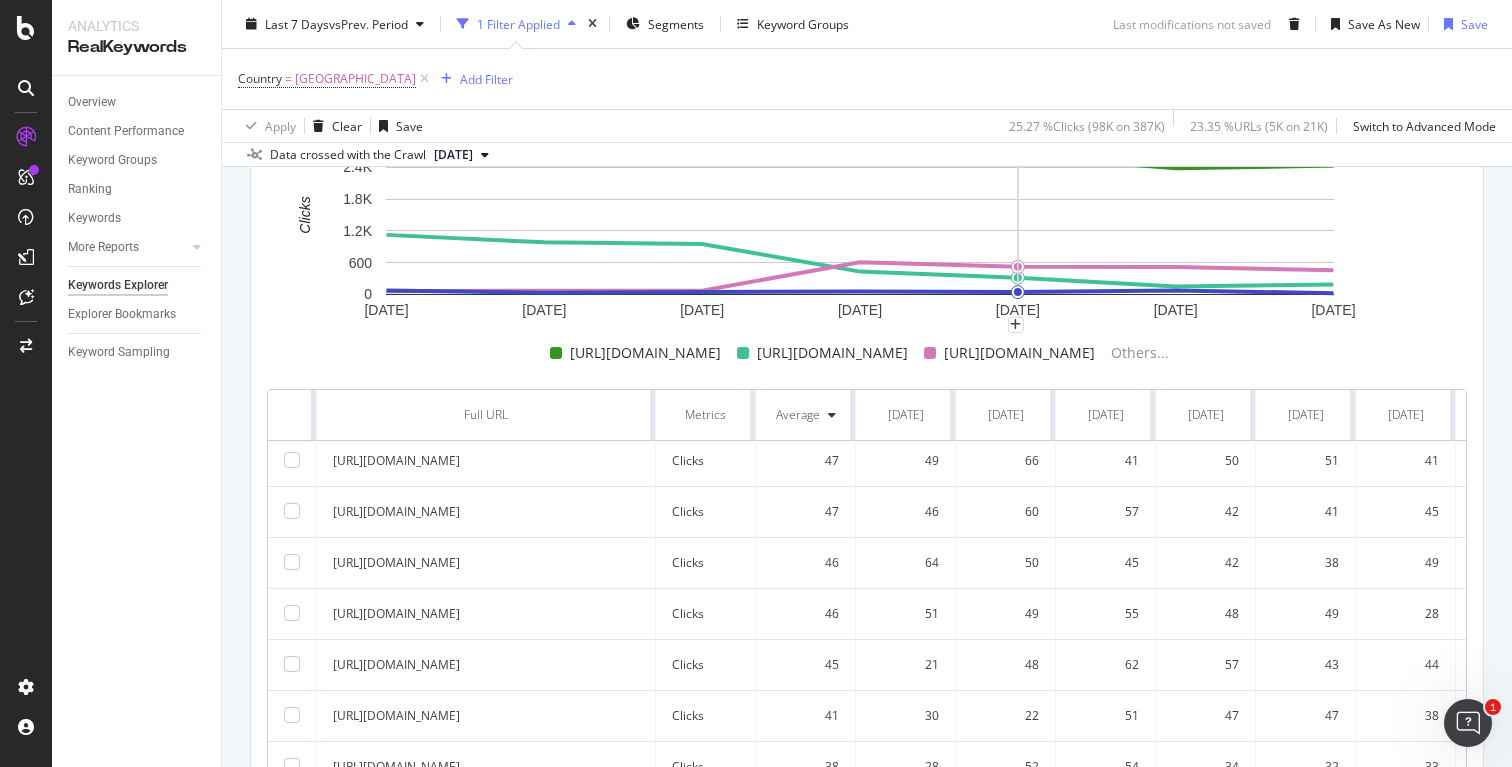 scroll, scrollTop: 506, scrollLeft: 0, axis: vertical 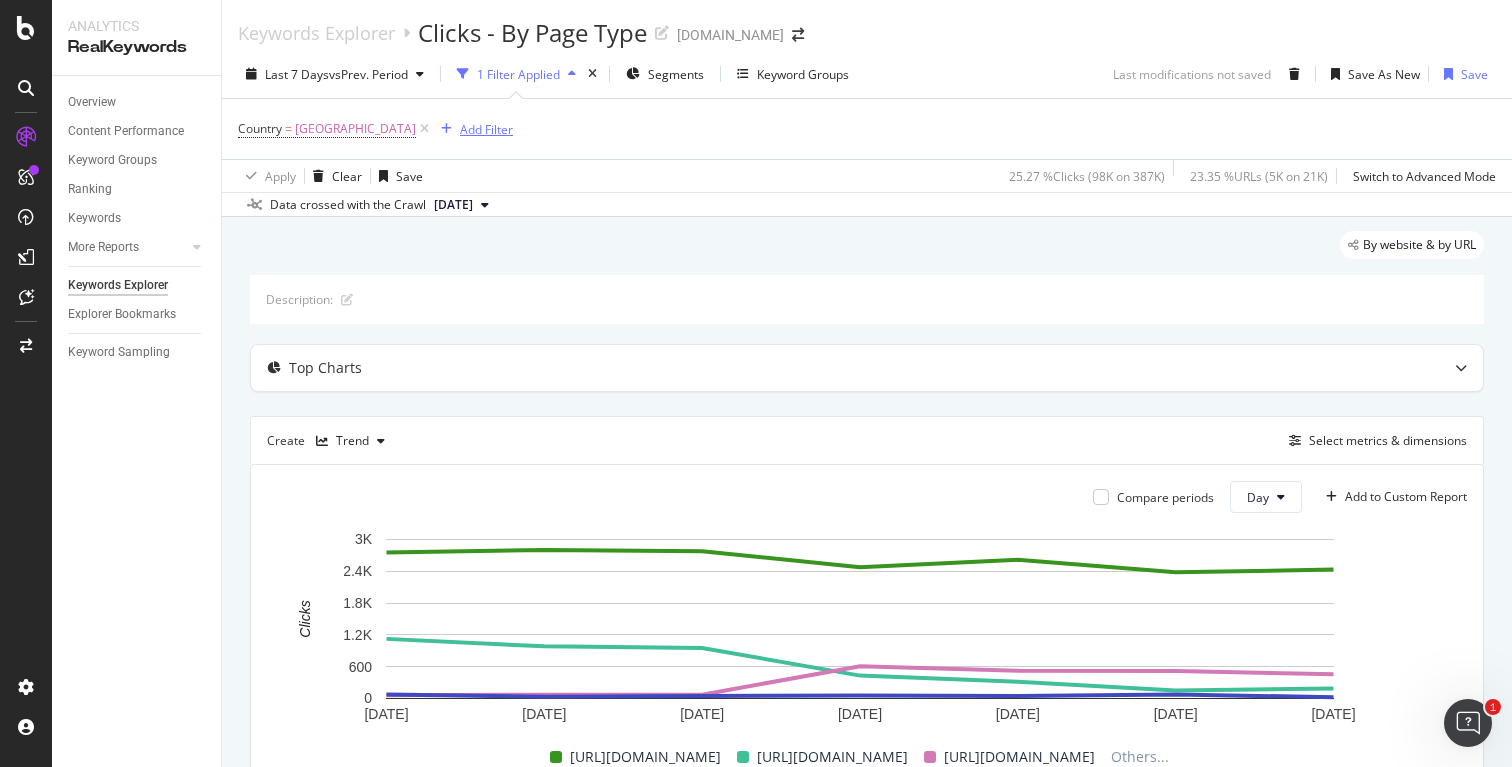 click on "Add Filter" at bounding box center (486, 129) 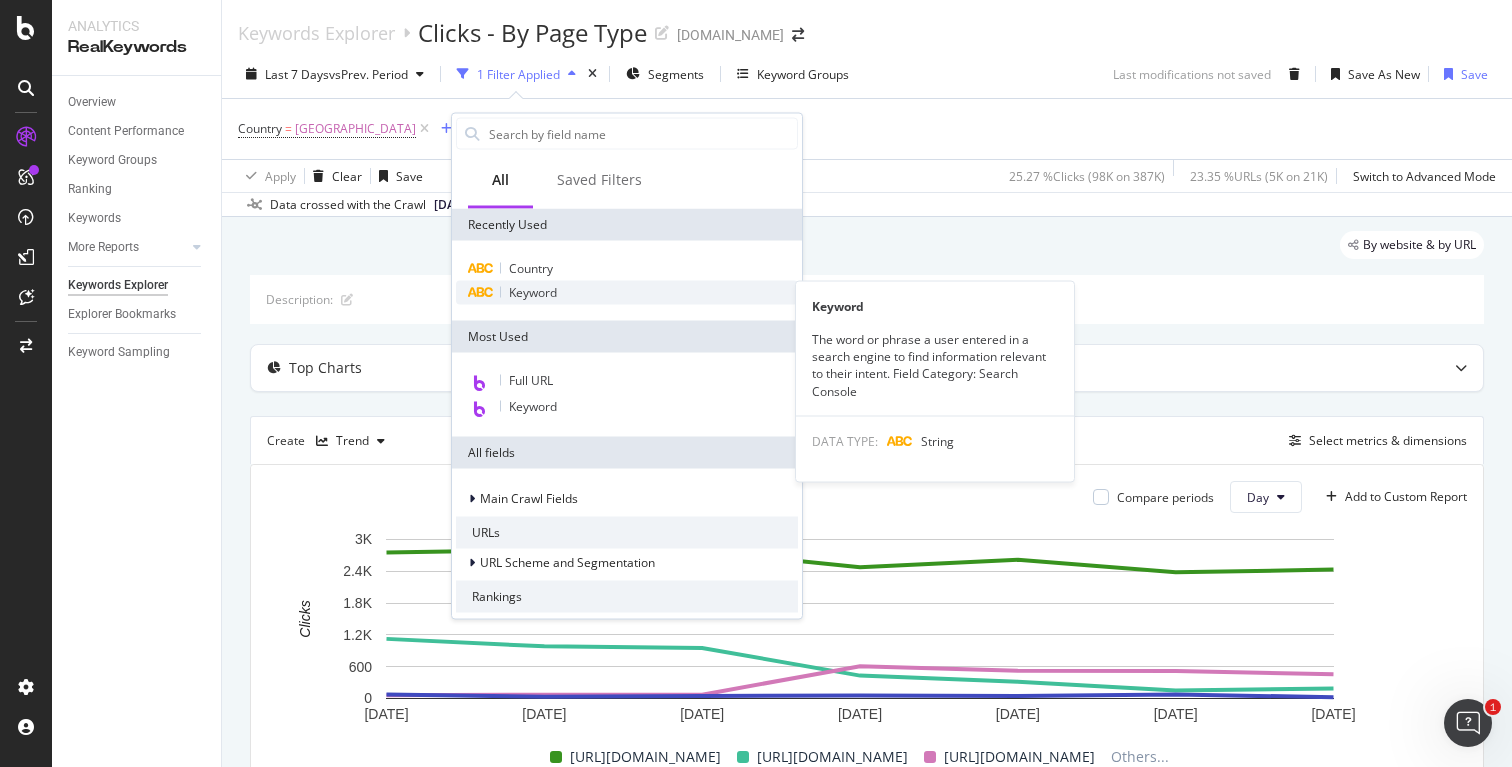 click on "Keyword" at bounding box center (533, 292) 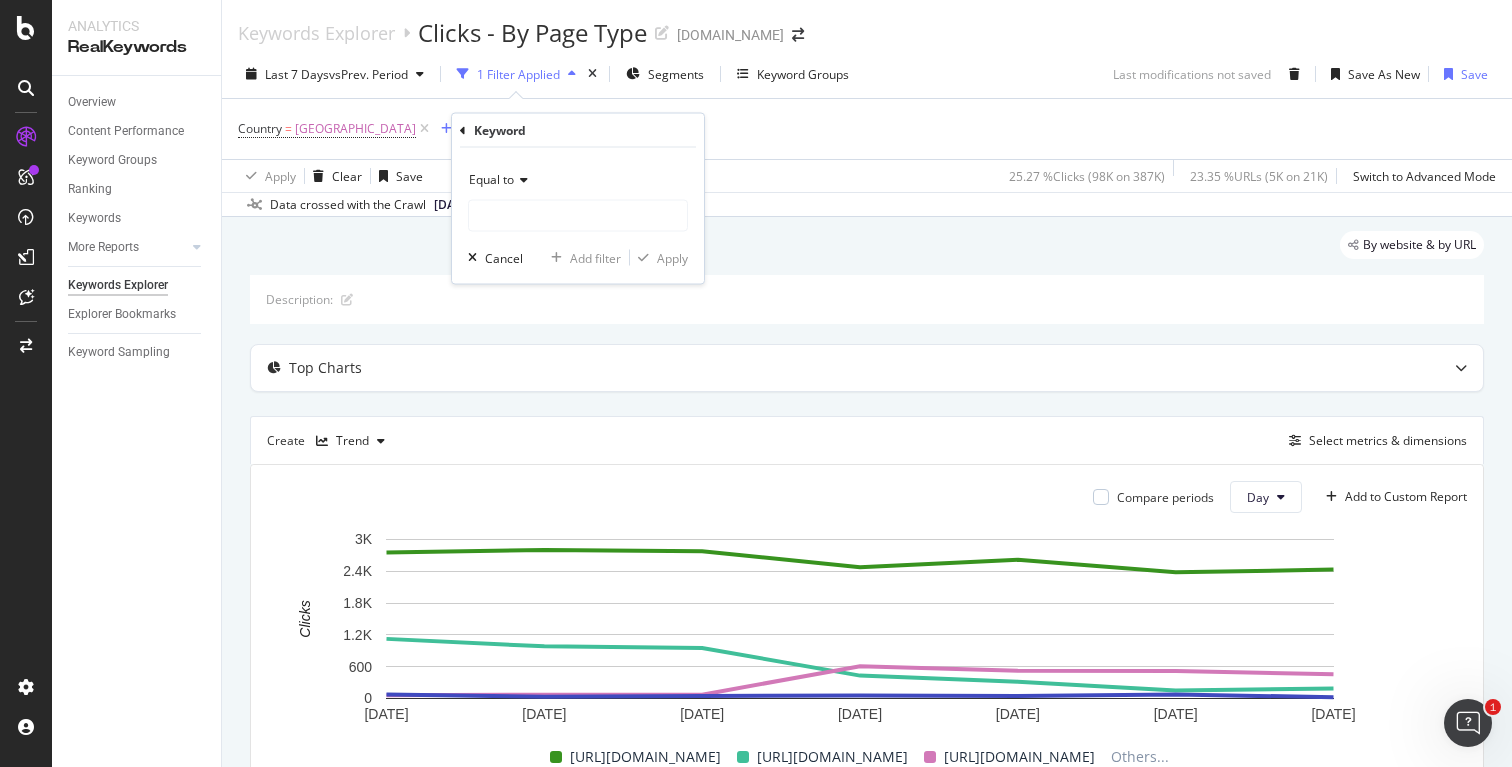 click on "Equal to" at bounding box center [578, 180] 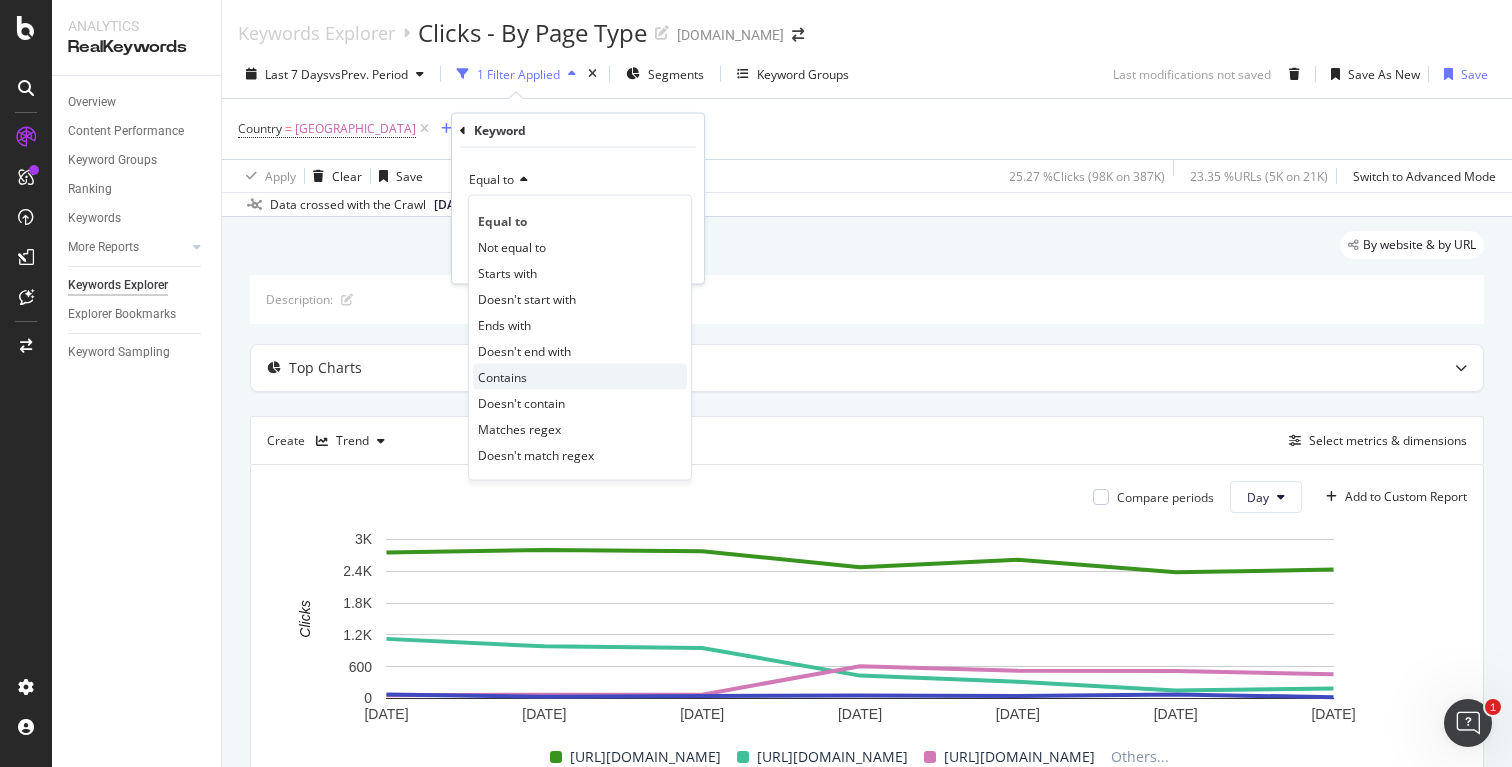 click on "Contains" at bounding box center (580, 377) 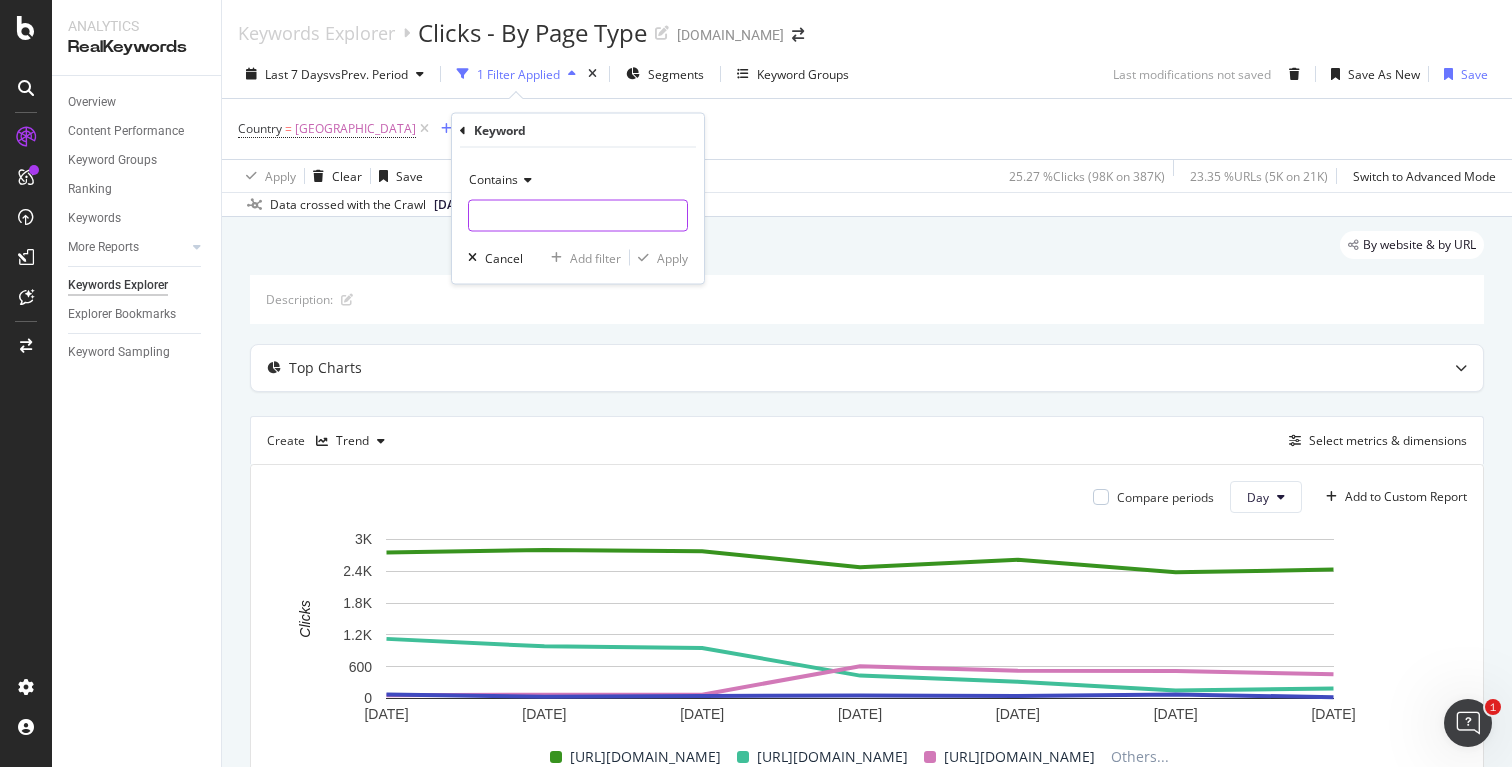 click at bounding box center (578, 216) 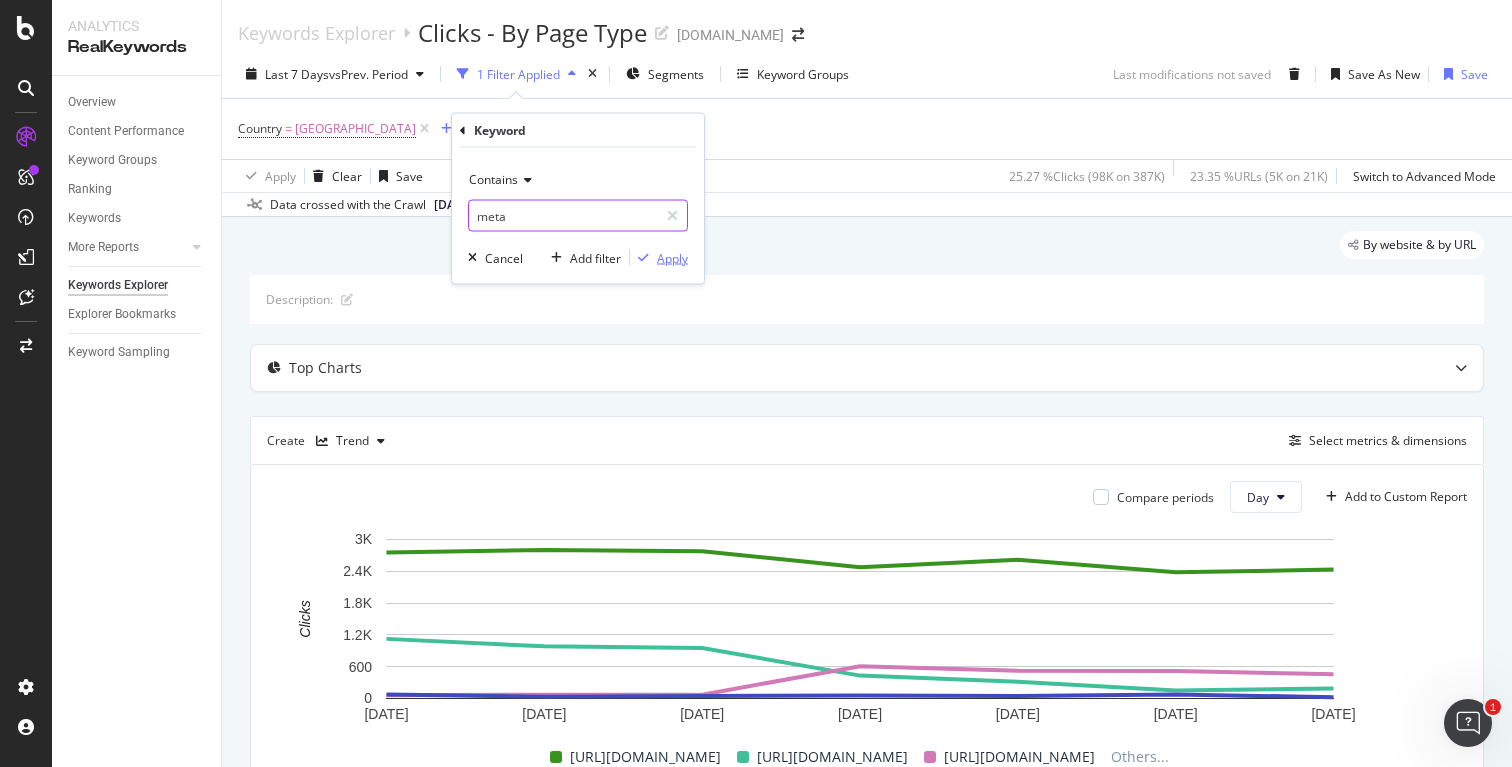 type on "meta" 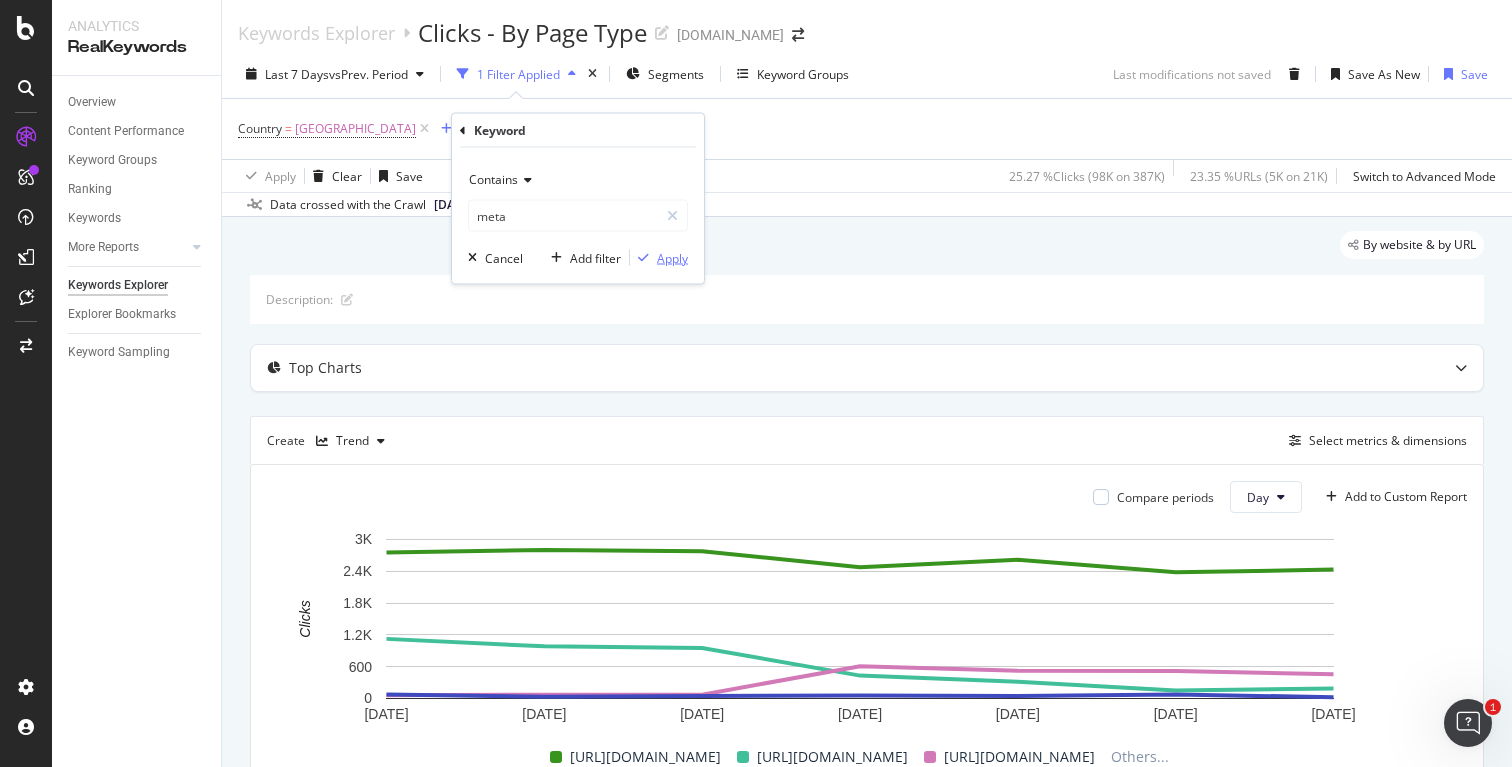 click on "Apply" at bounding box center (672, 257) 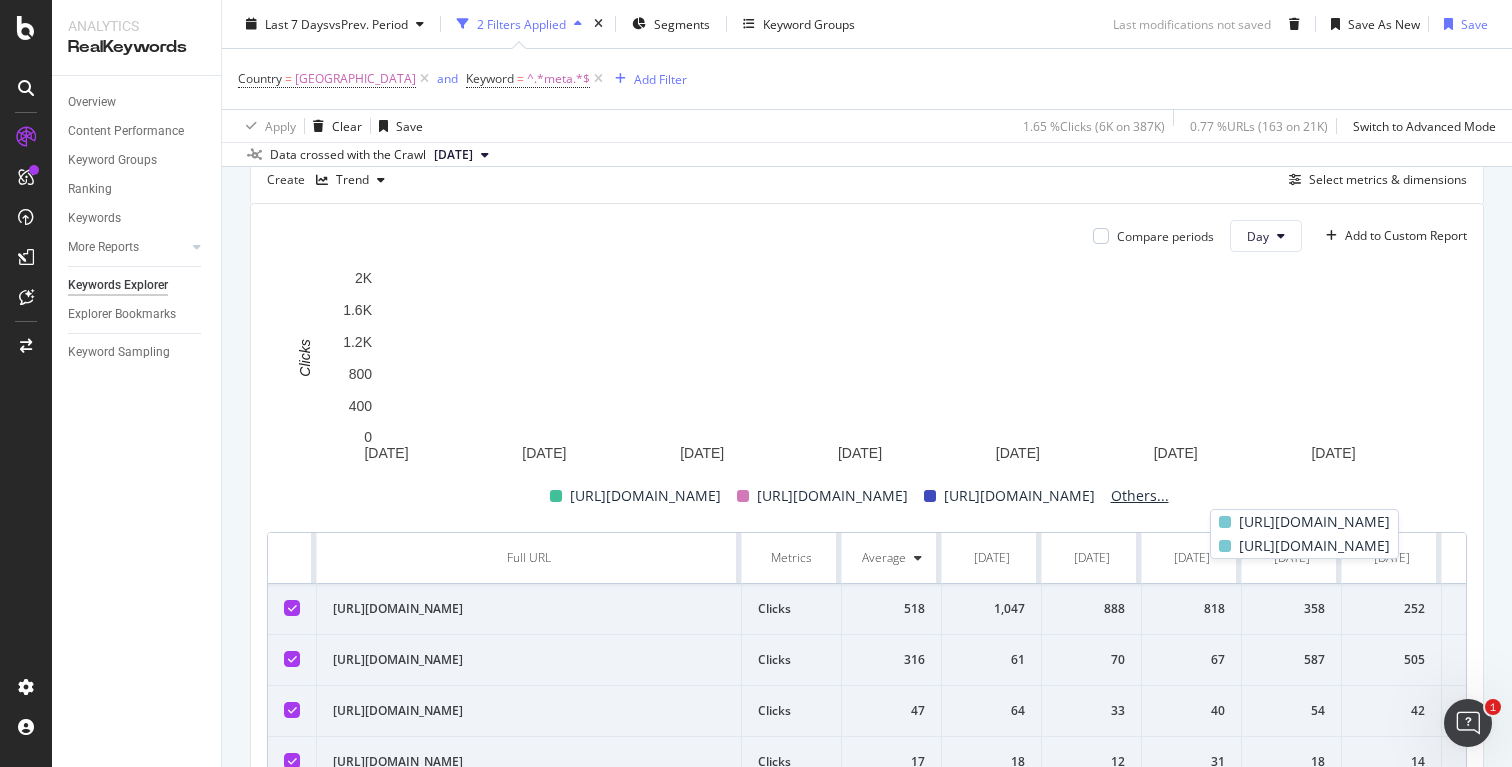 scroll, scrollTop: 274, scrollLeft: 0, axis: vertical 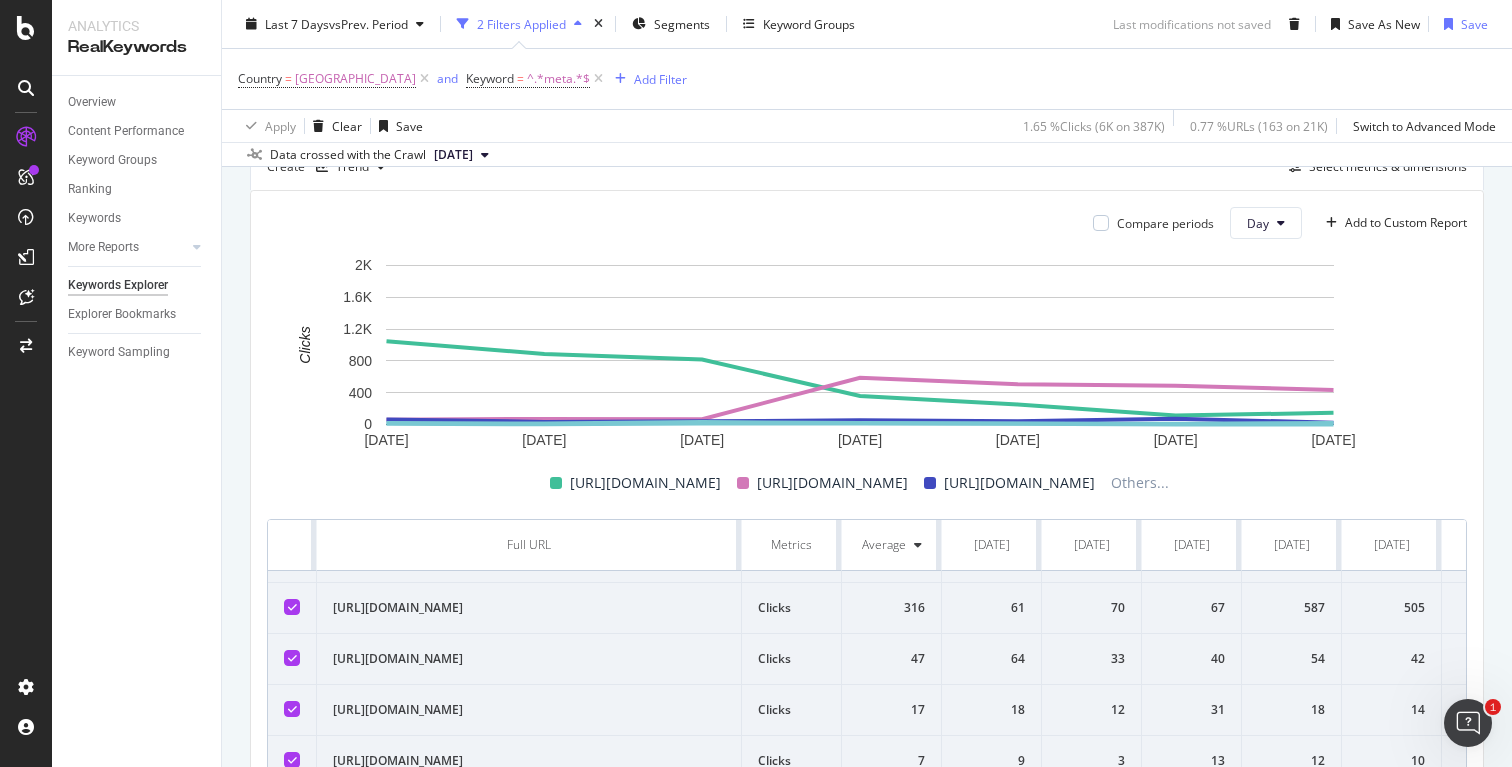 drag, startPoint x: 631, startPoint y: 710, endPoint x: 336, endPoint y: 709, distance: 295.0017 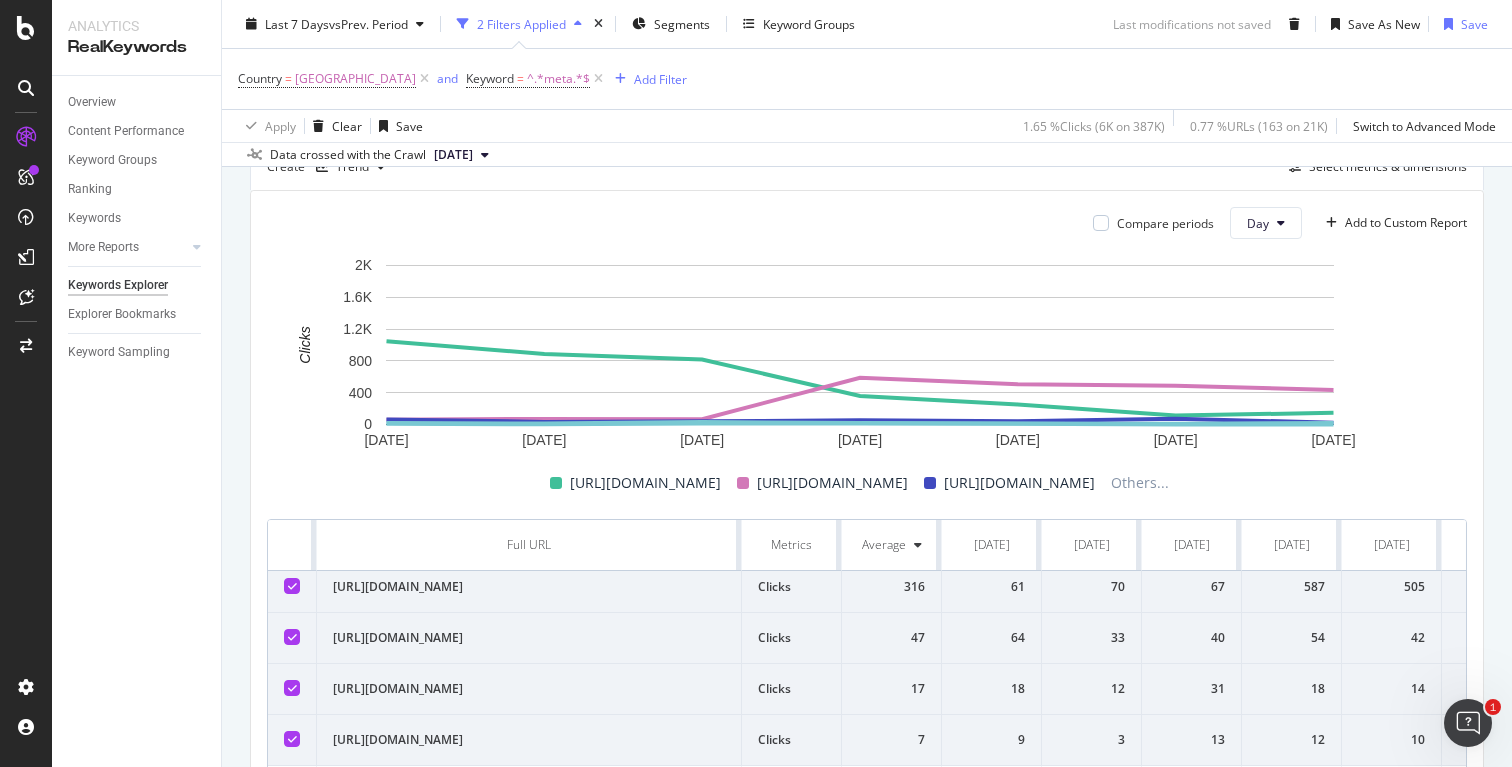 scroll, scrollTop: 0, scrollLeft: 0, axis: both 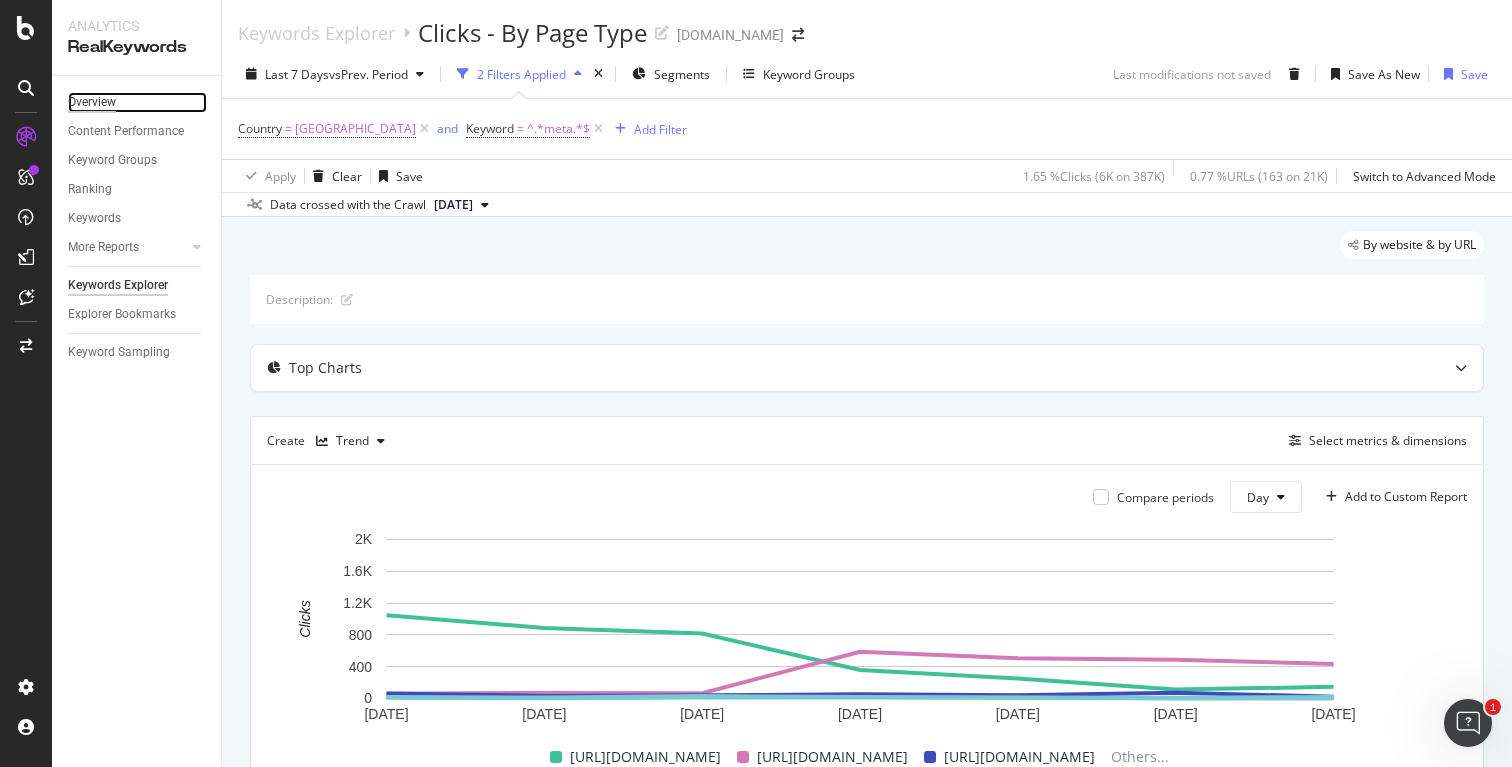 click on "Overview" at bounding box center [92, 102] 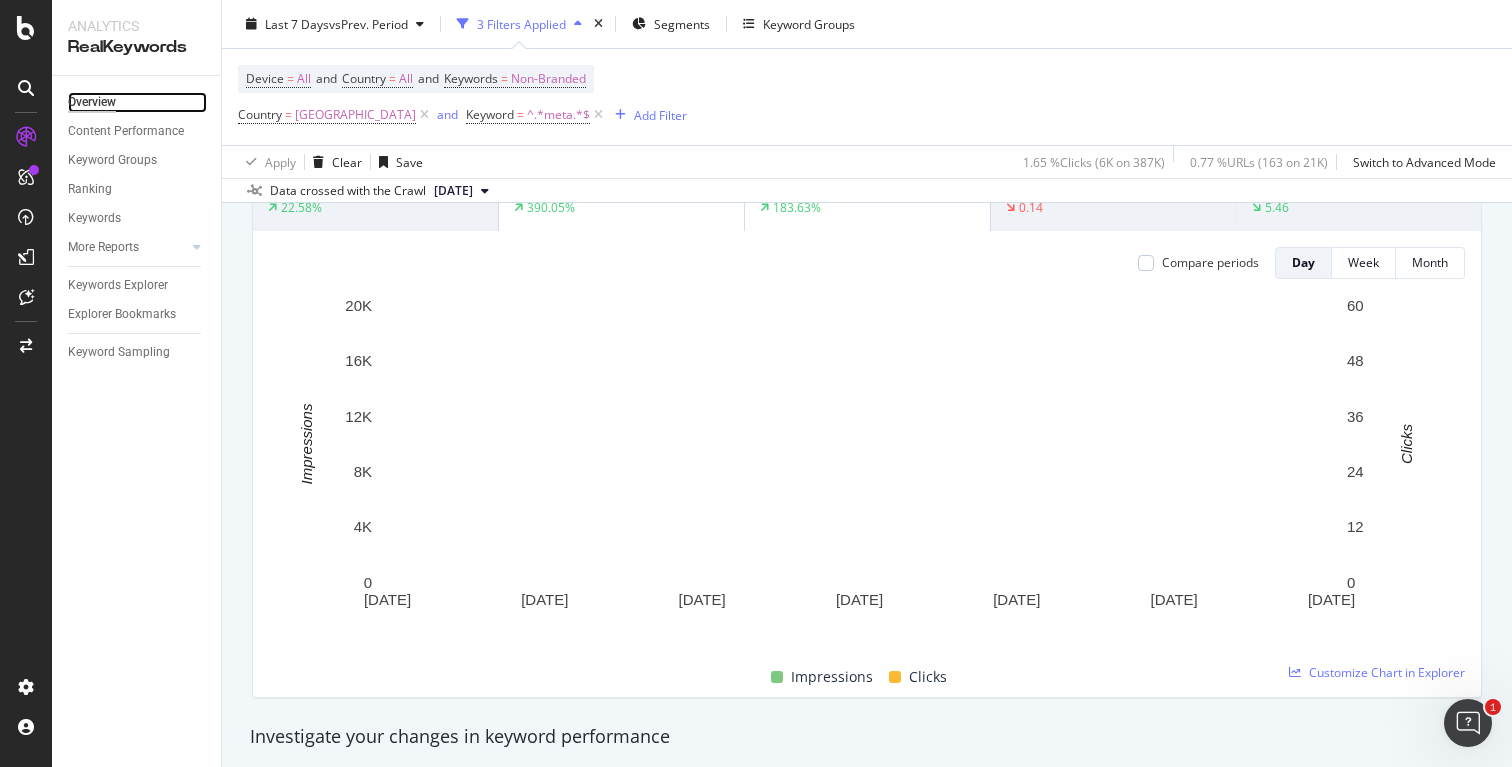 scroll, scrollTop: 0, scrollLeft: 0, axis: both 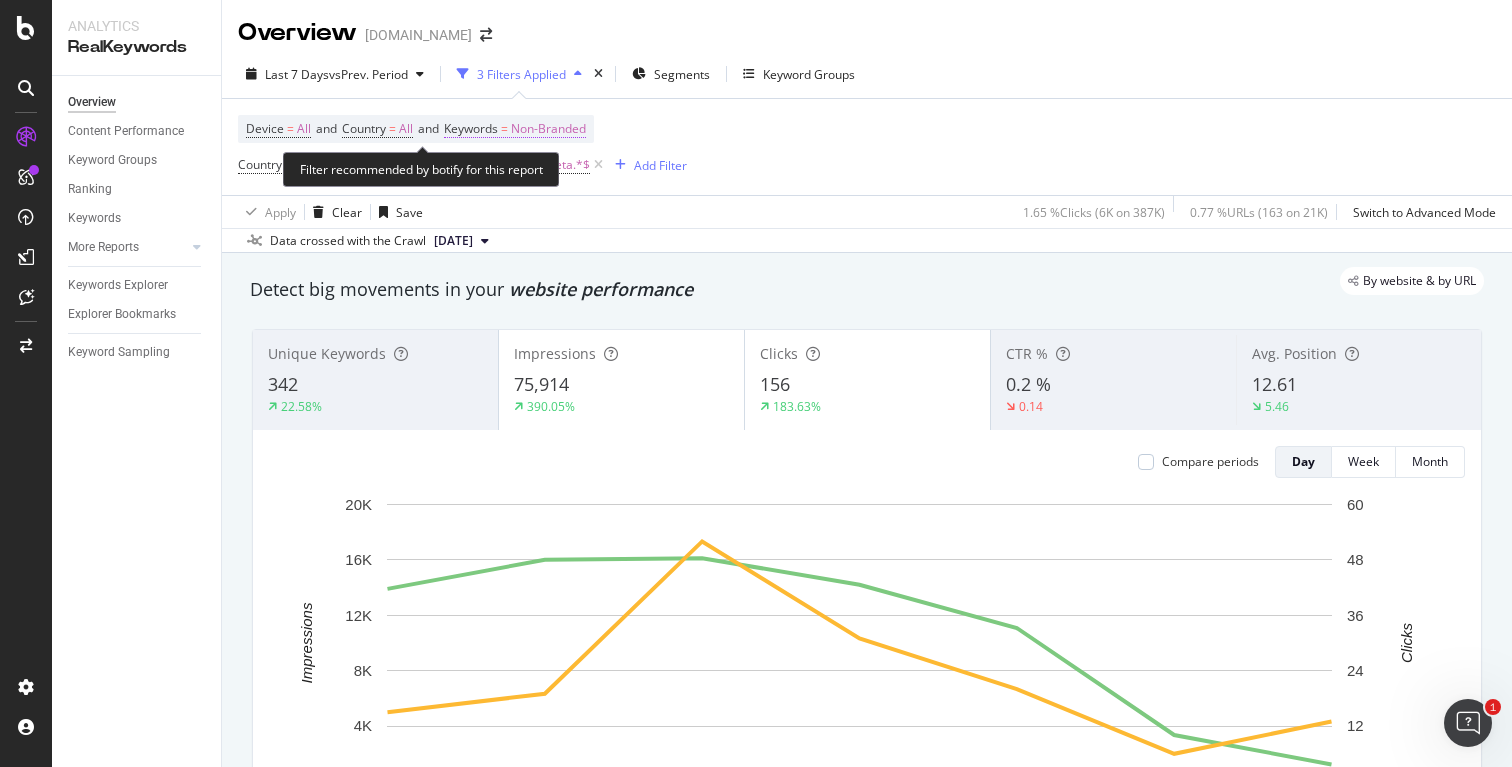 click on "Non-Branded" at bounding box center (548, 129) 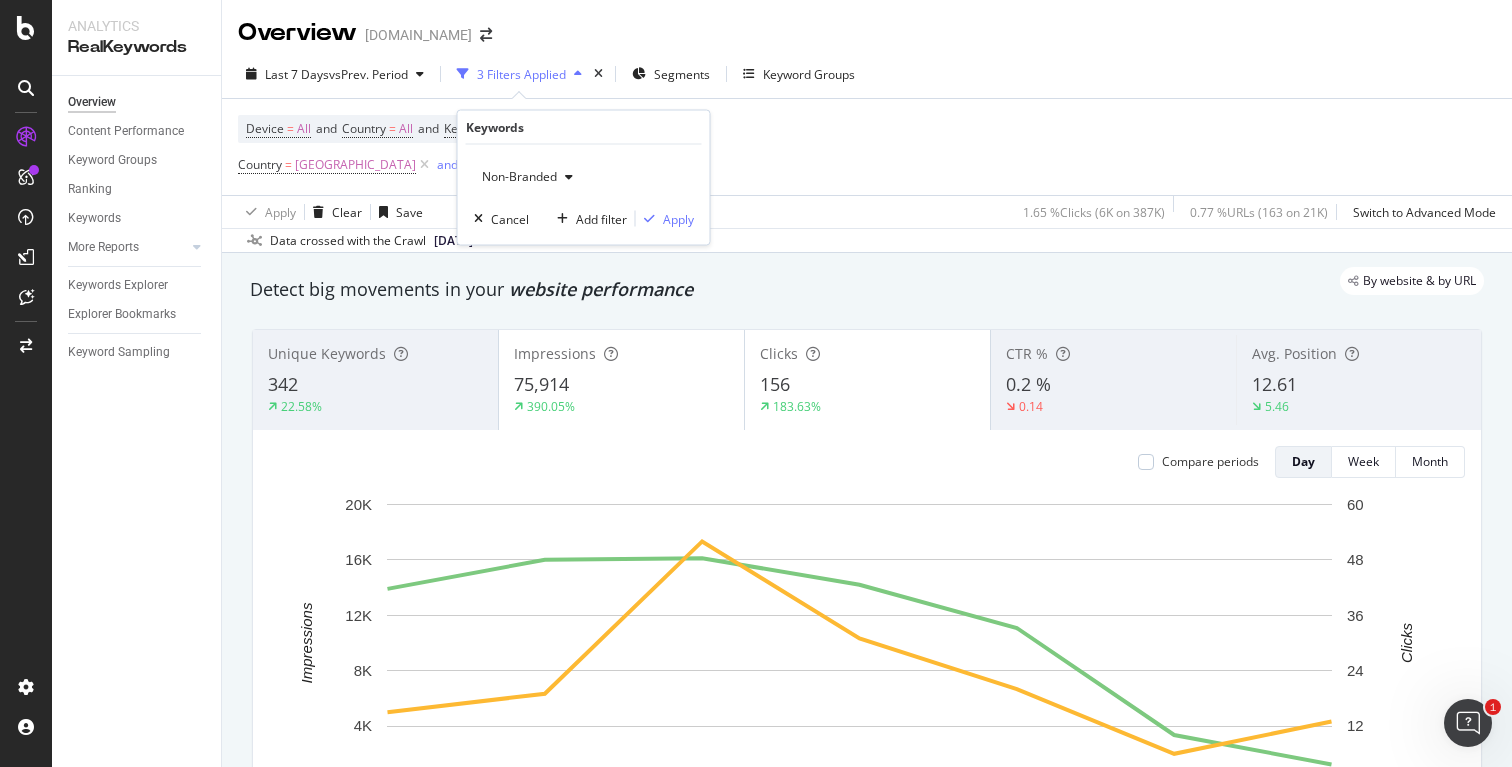 click on "Non-Branded" at bounding box center (515, 176) 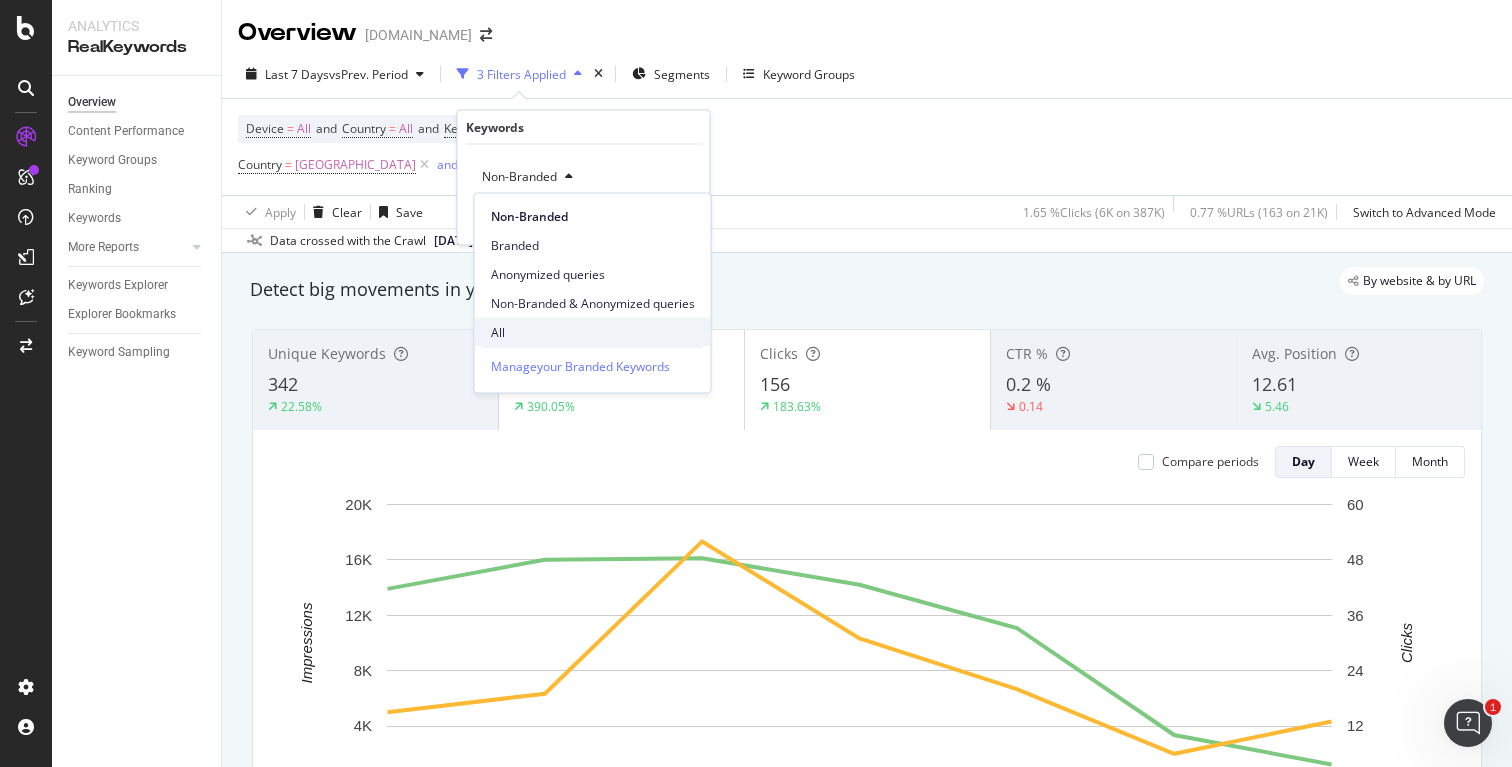 click on "All" at bounding box center [593, 332] 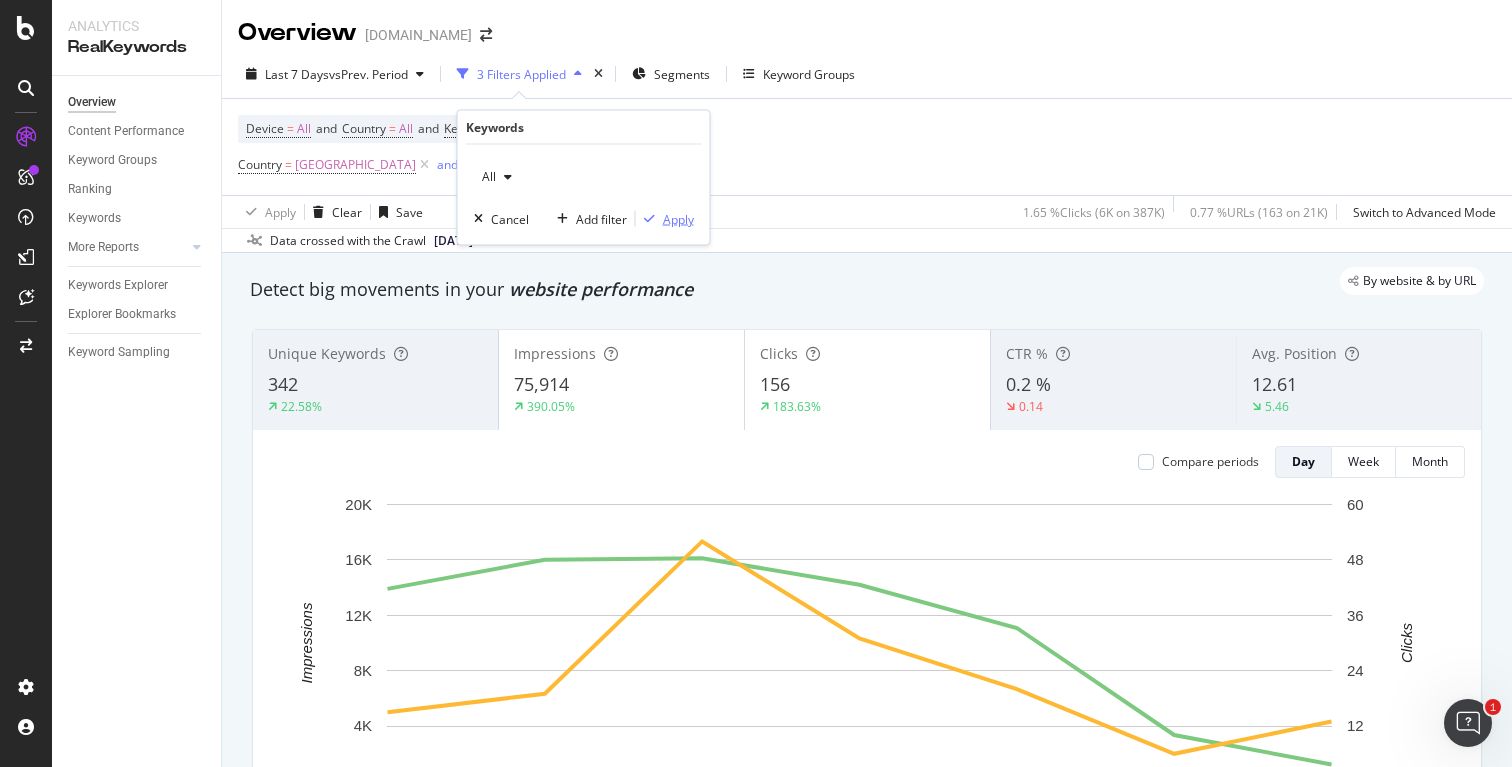 click on "Apply" at bounding box center (678, 218) 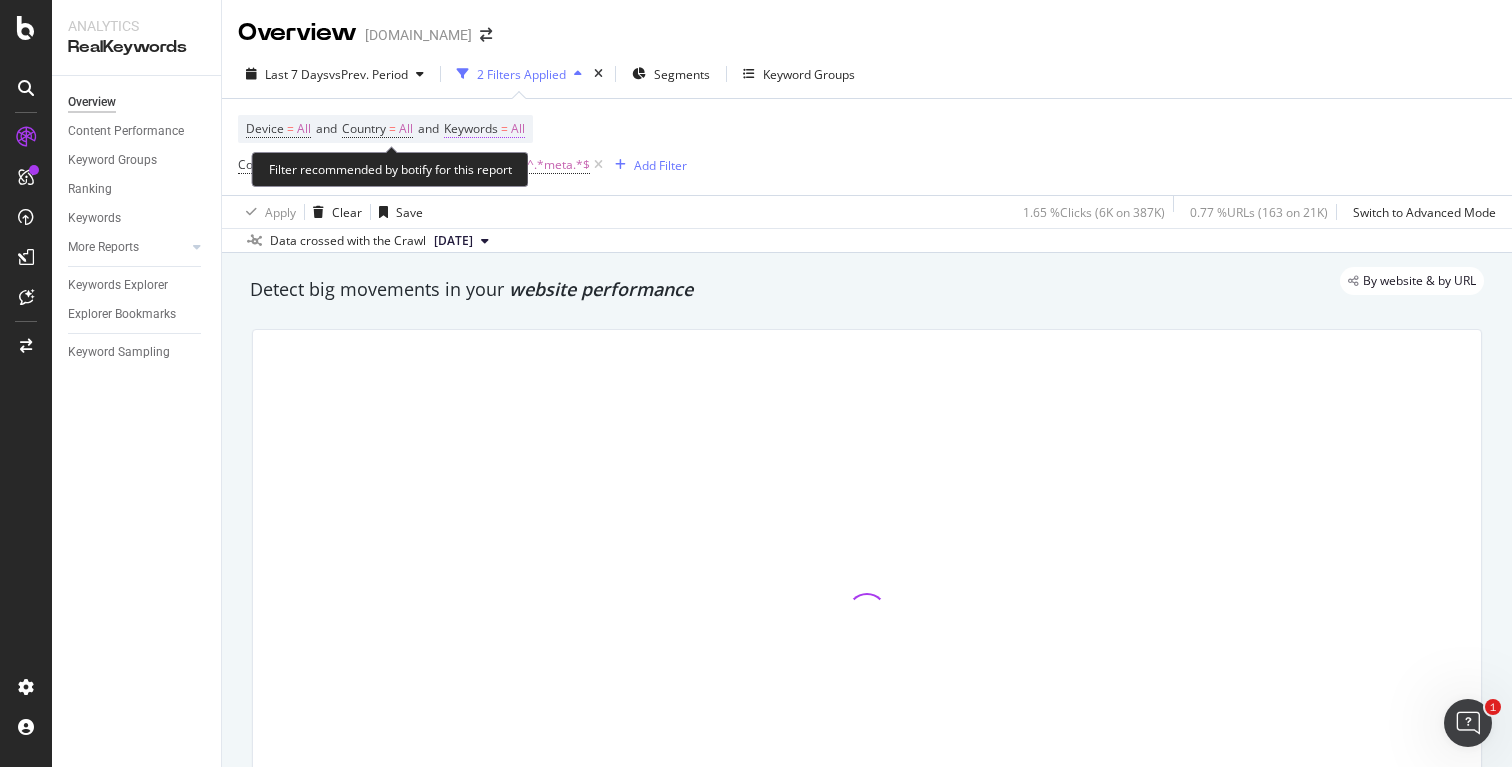 click on "All" at bounding box center [518, 129] 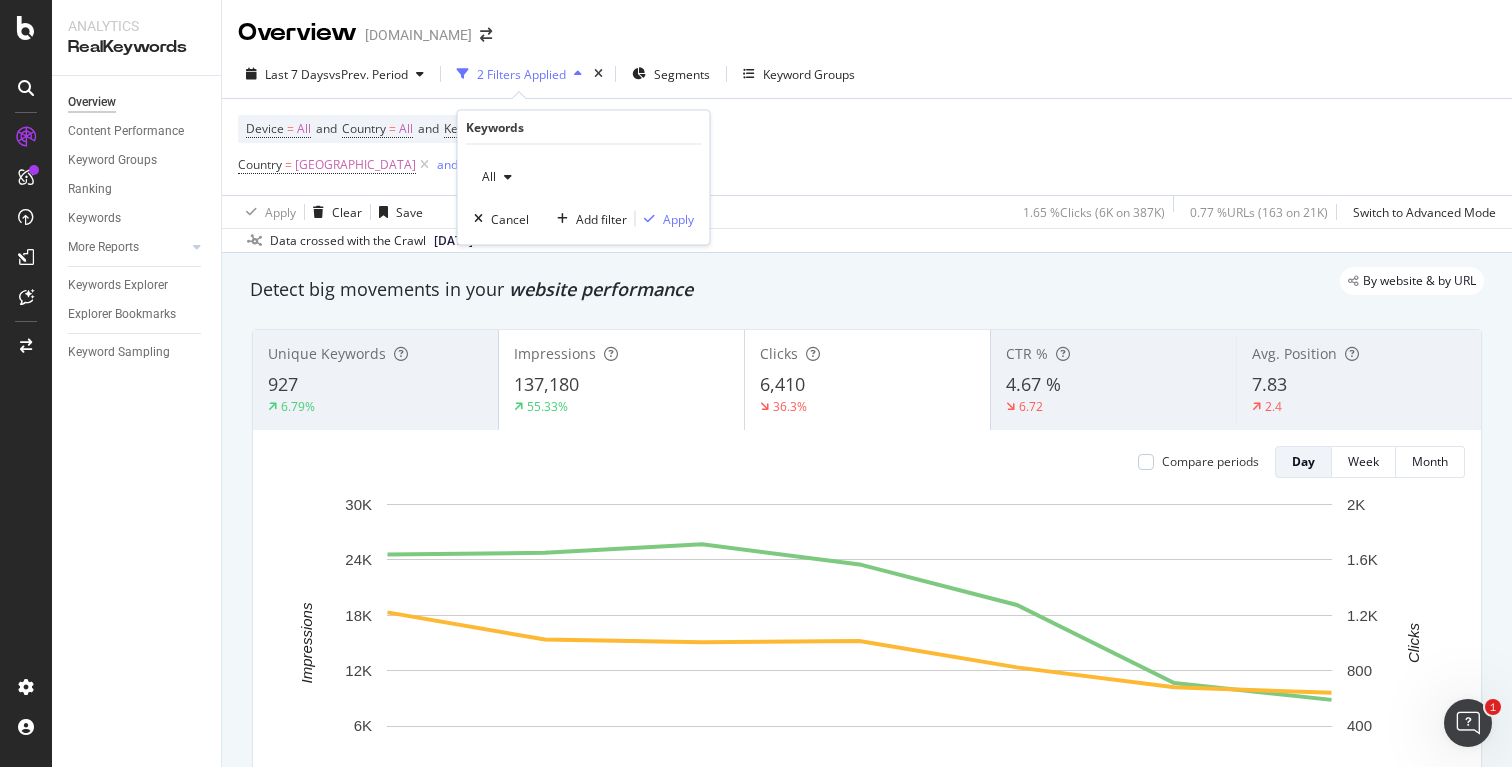 click at bounding box center (508, 177) 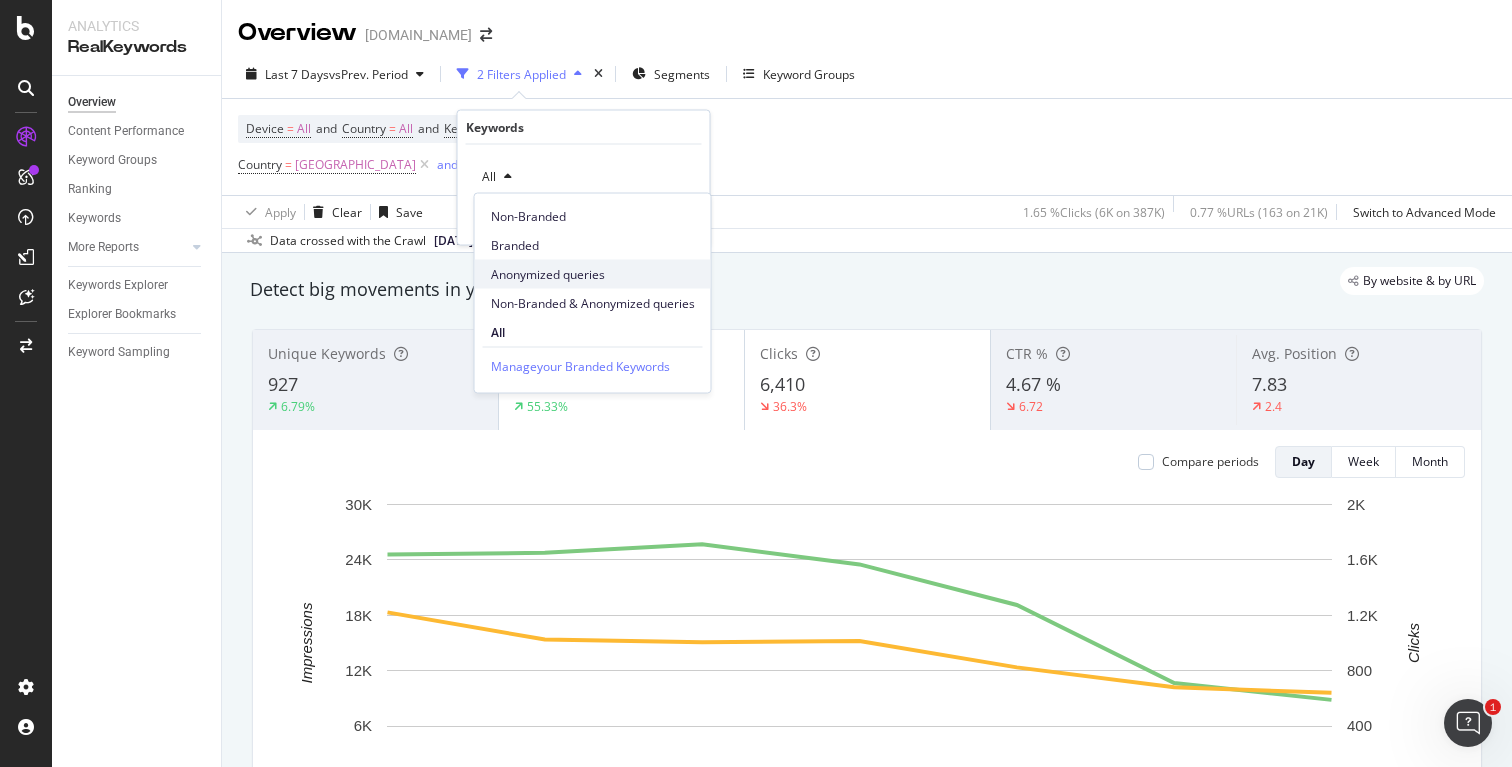 click on "Anonymized queries" at bounding box center [593, 274] 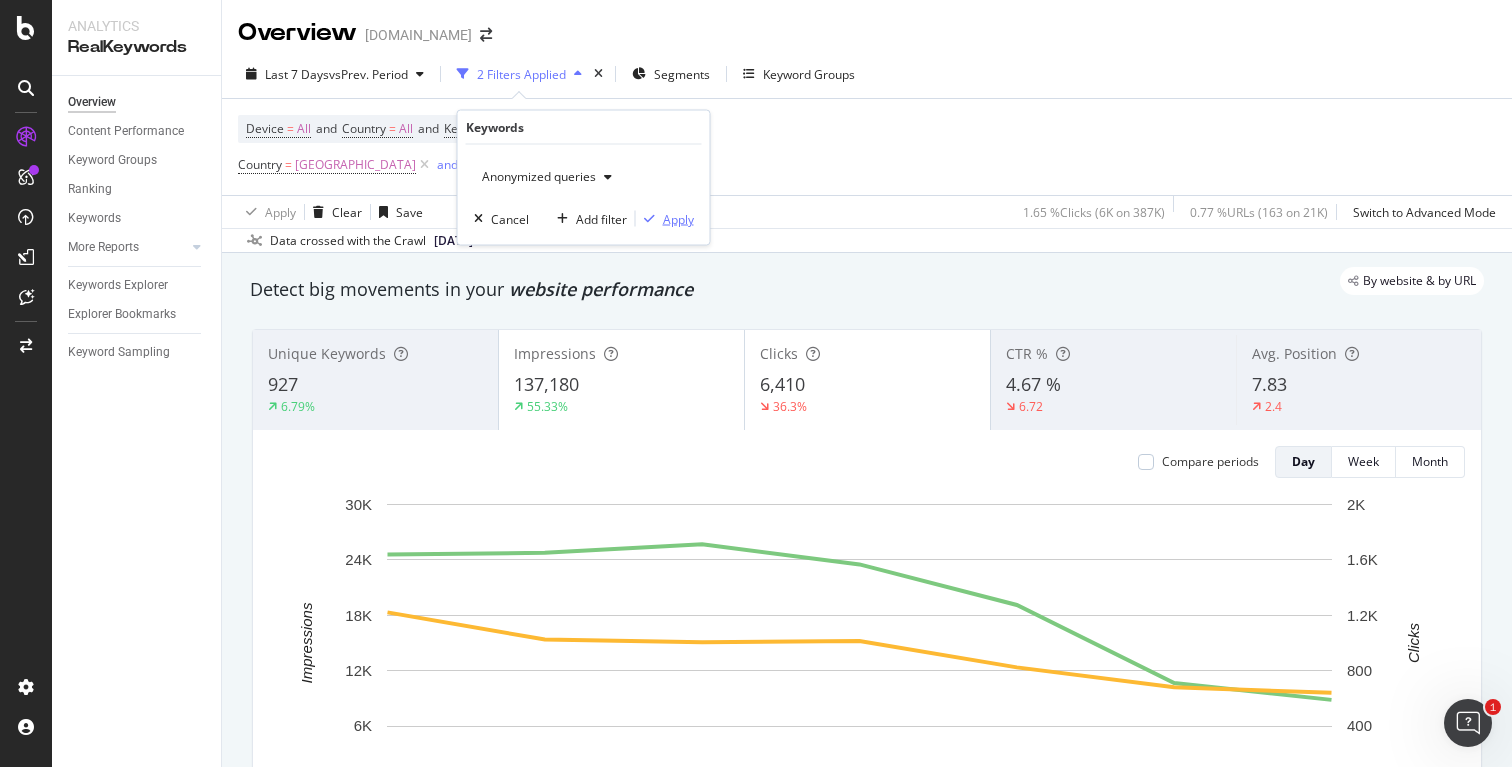 click on "Apply" at bounding box center (678, 218) 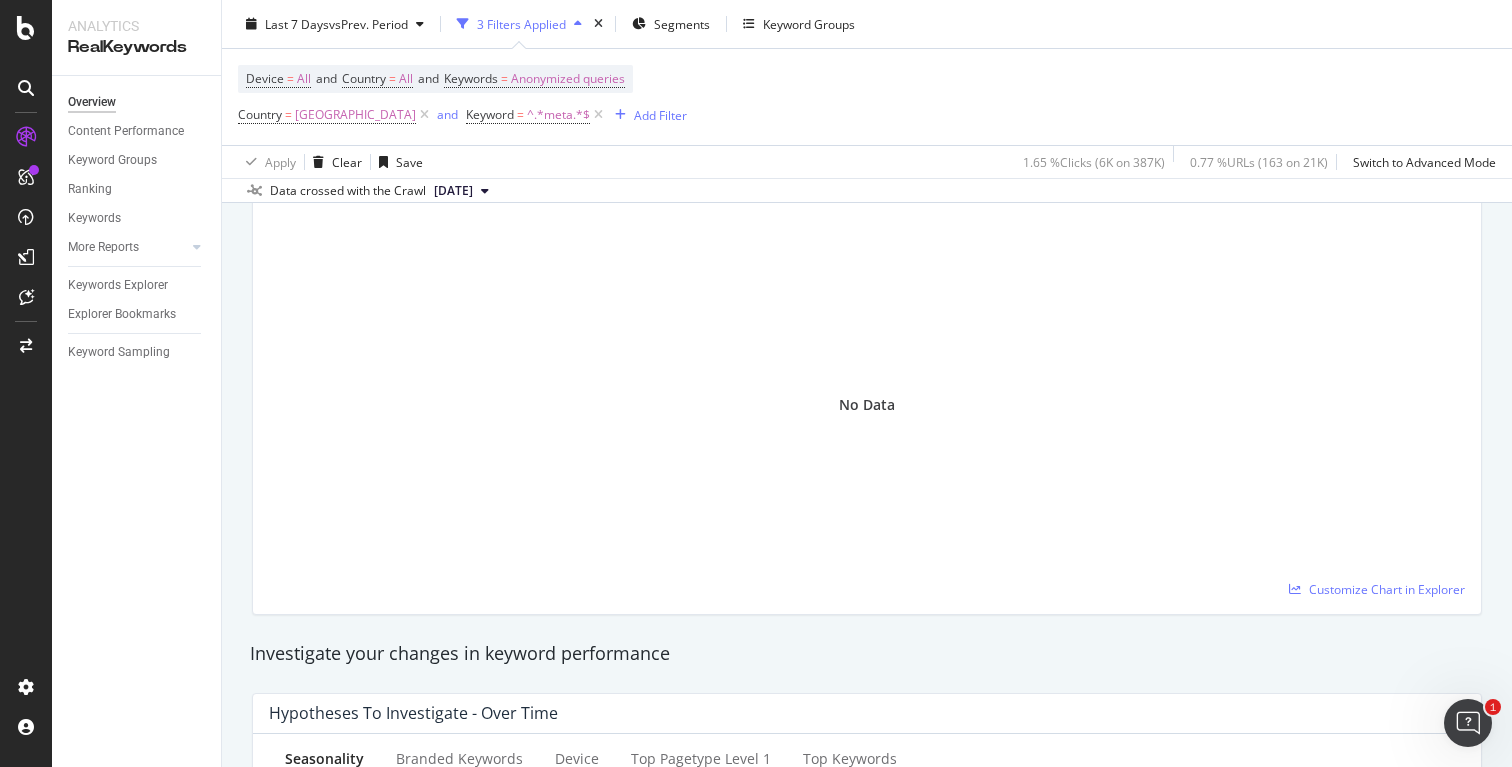 scroll, scrollTop: 0, scrollLeft: 0, axis: both 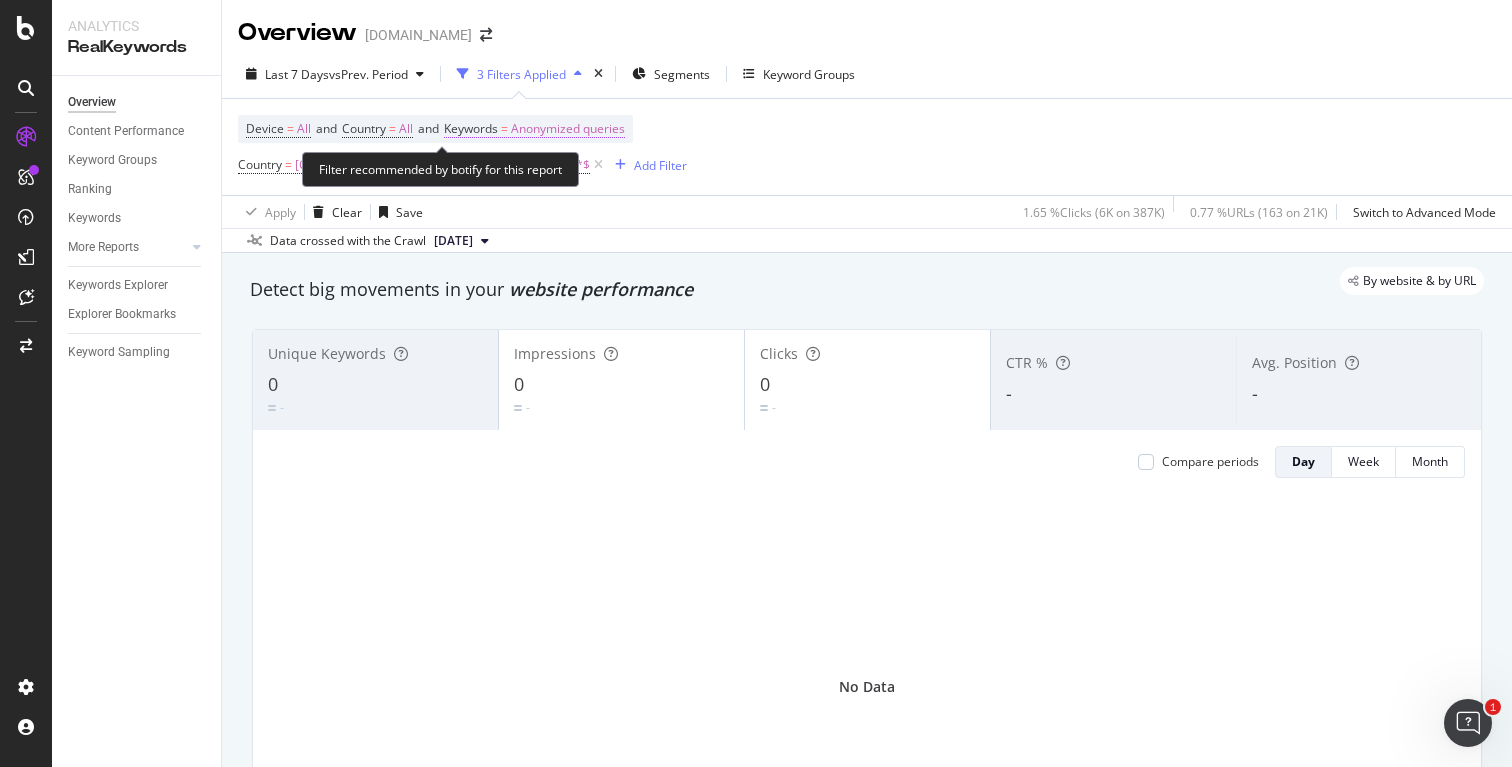 click on "Anonymized queries" at bounding box center (568, 129) 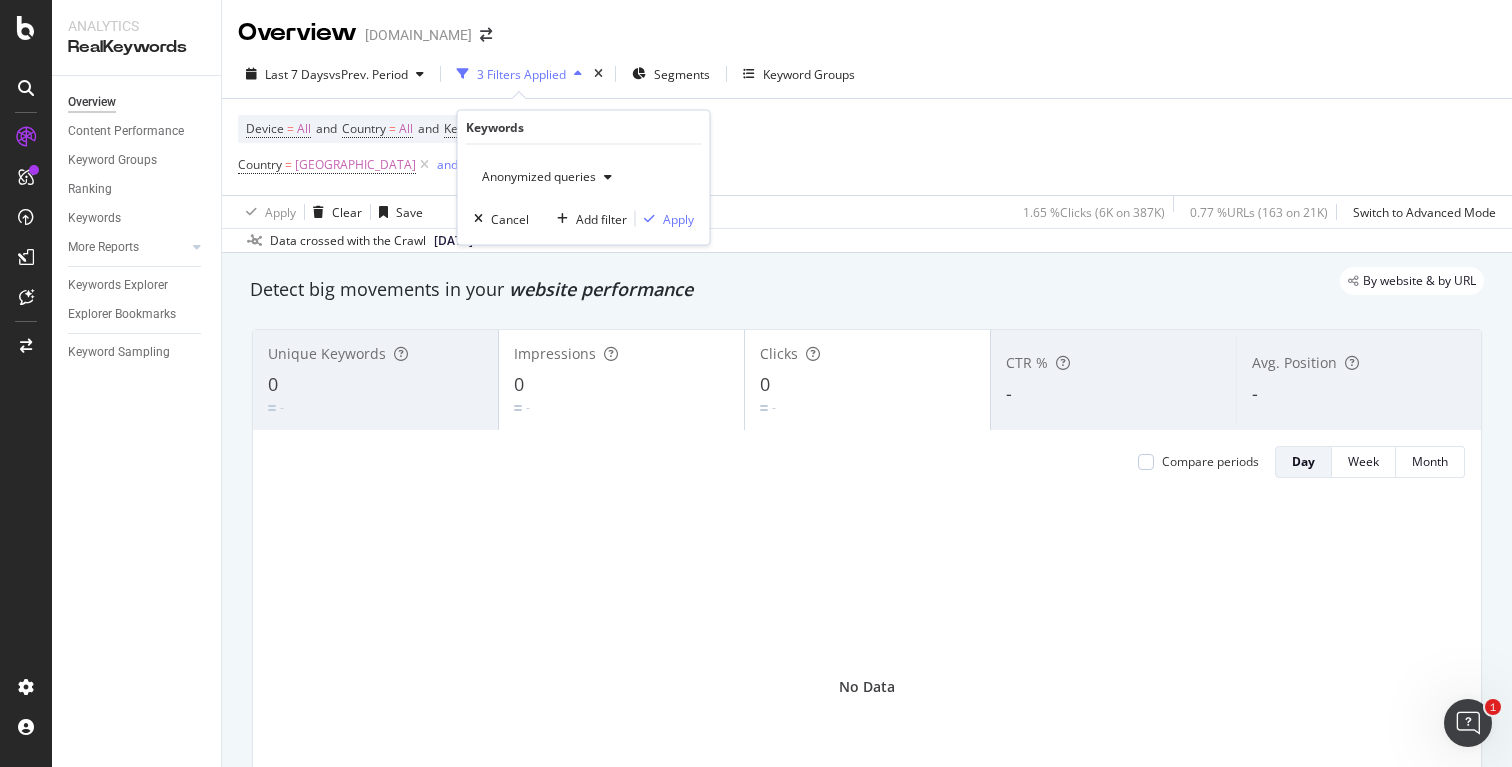 click on "Anonymized queries" at bounding box center [535, 176] 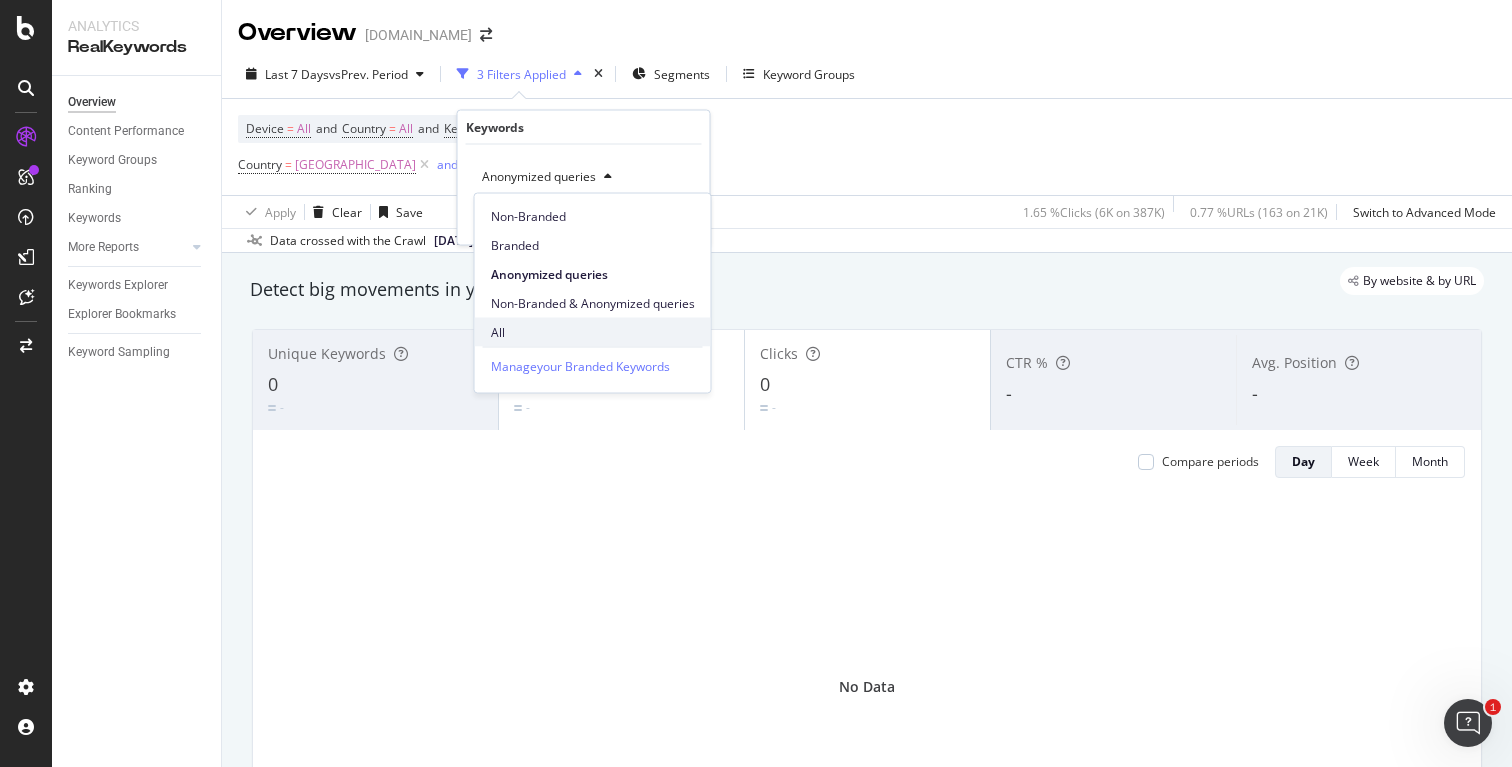 click on "All" at bounding box center [593, 332] 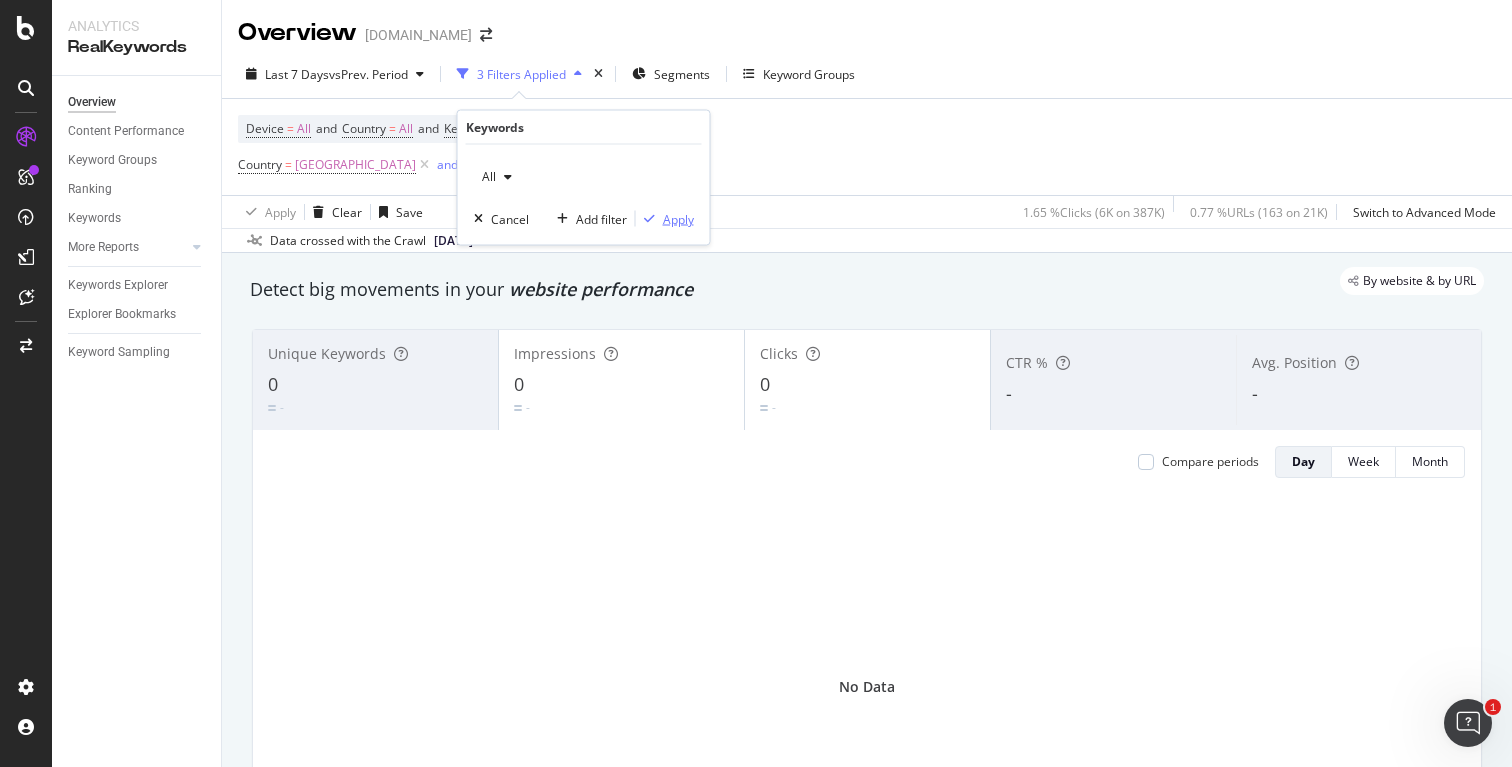 click on "Apply" at bounding box center [678, 218] 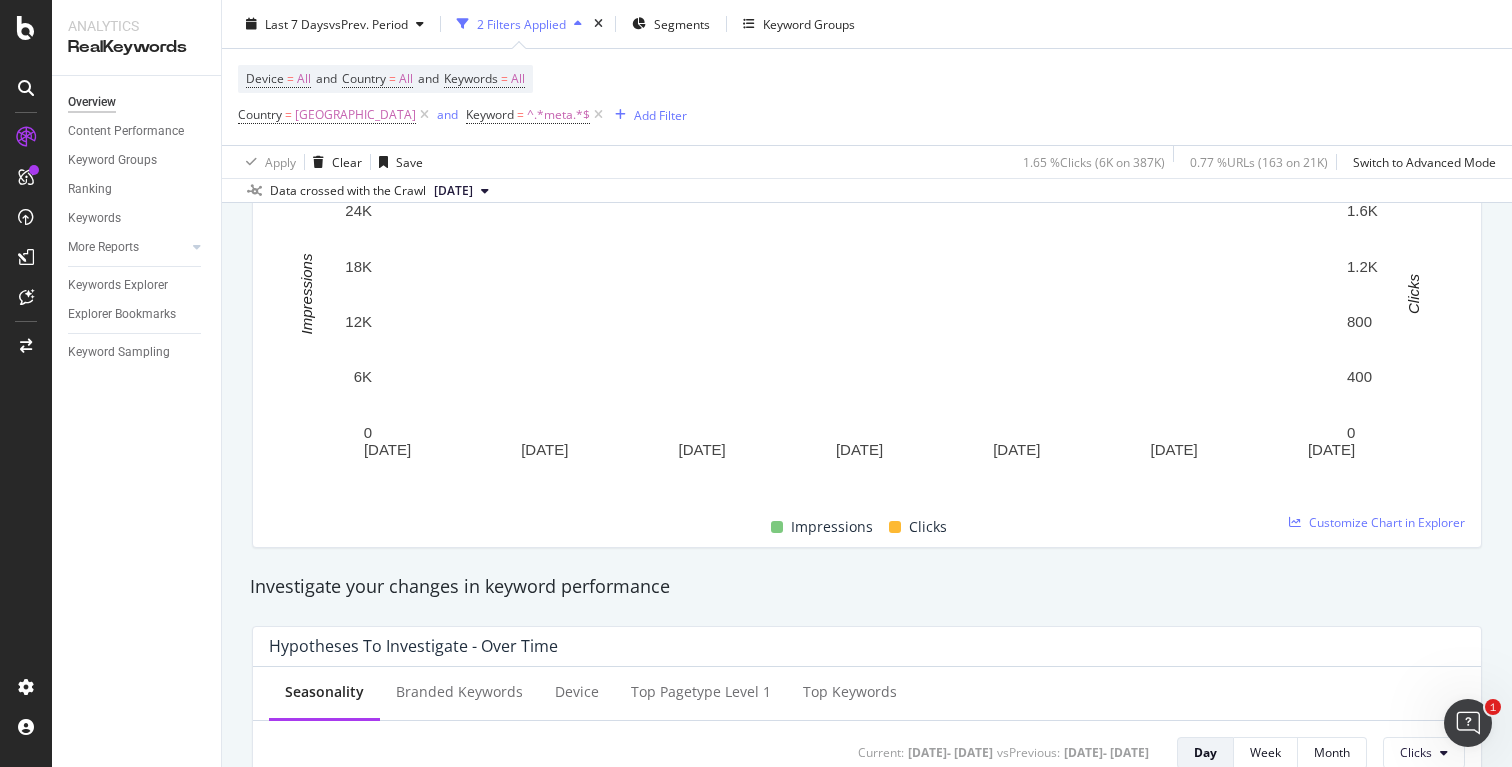 scroll, scrollTop: 0, scrollLeft: 0, axis: both 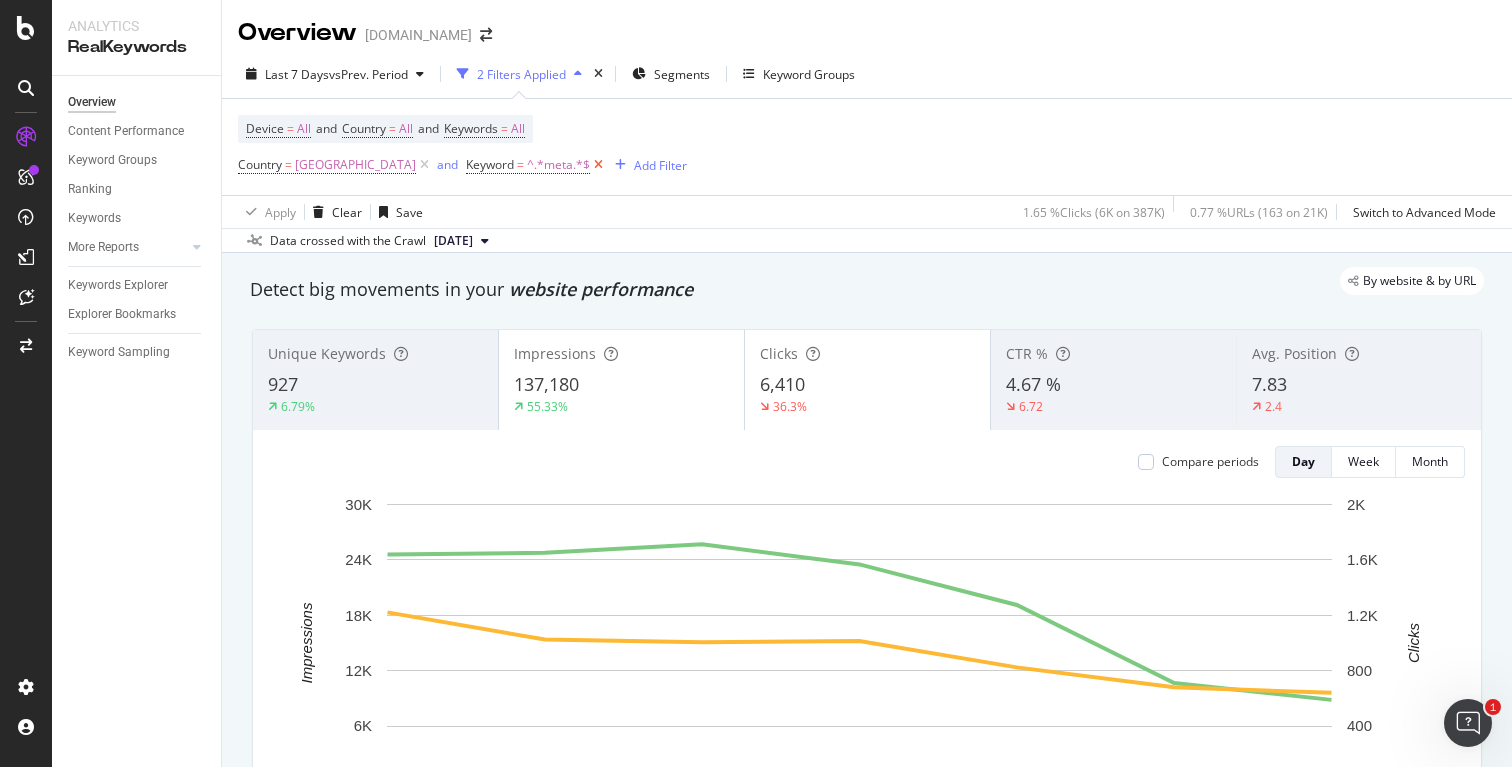 click at bounding box center [598, 165] 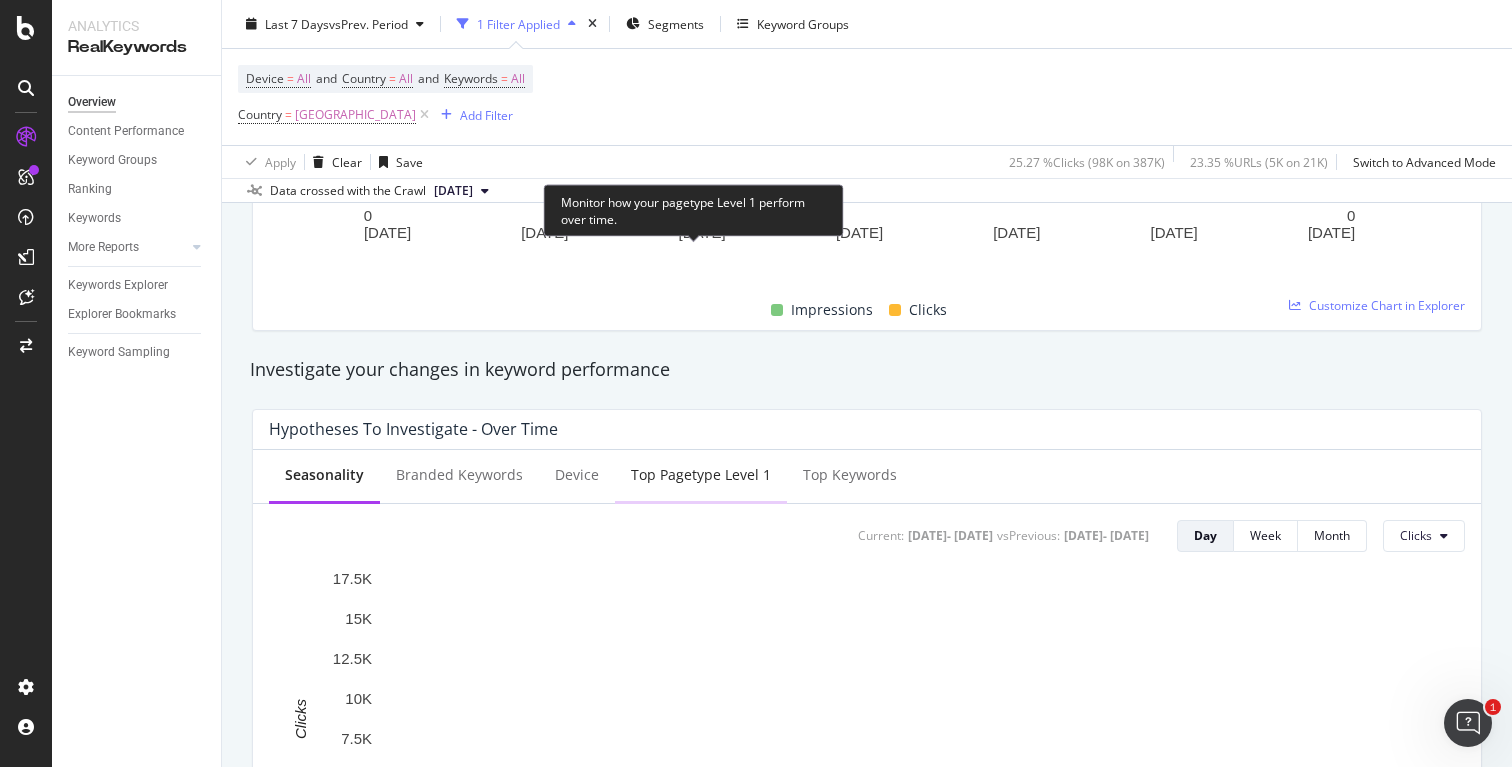 scroll, scrollTop: 771, scrollLeft: 0, axis: vertical 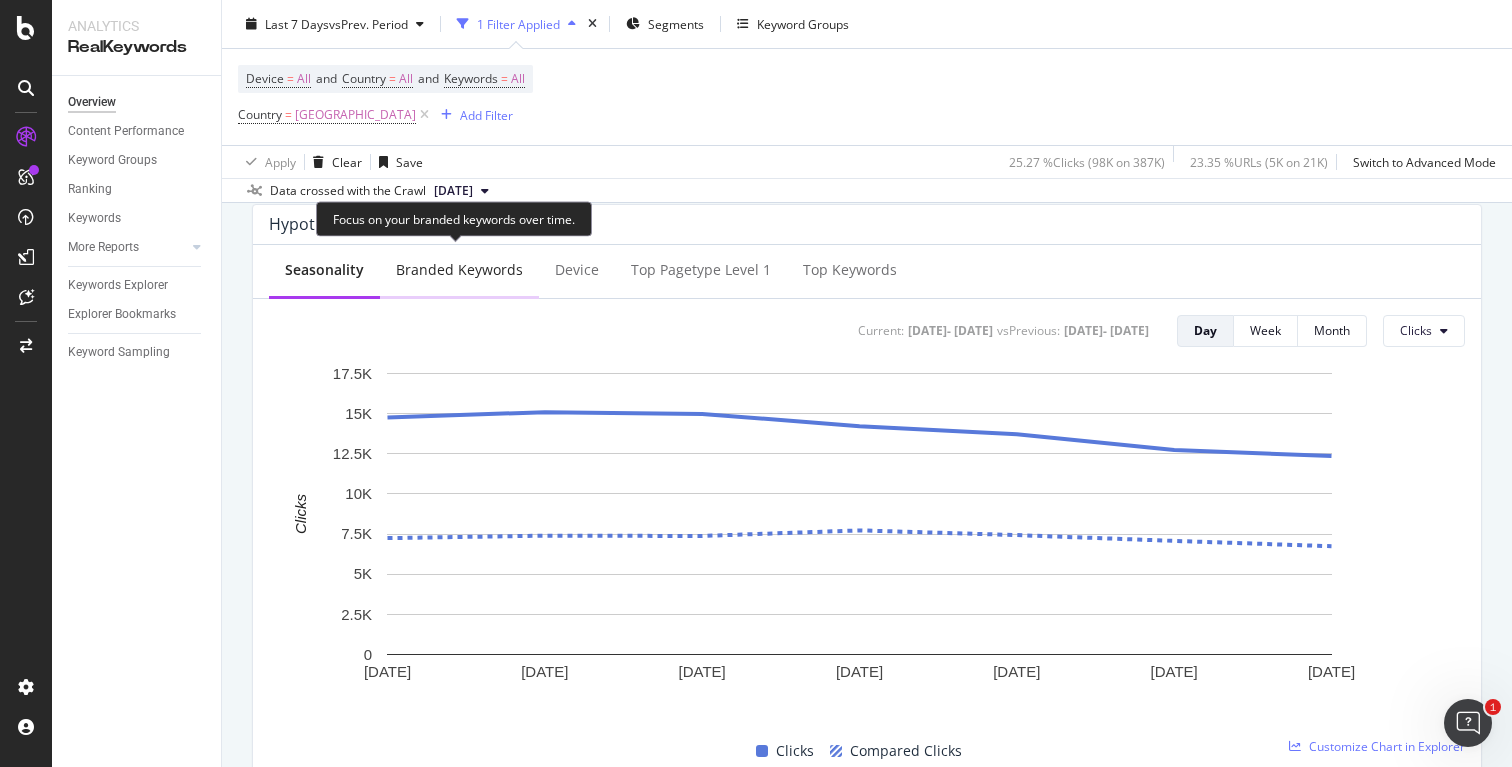 click on "Branded Keywords" at bounding box center (459, 271) 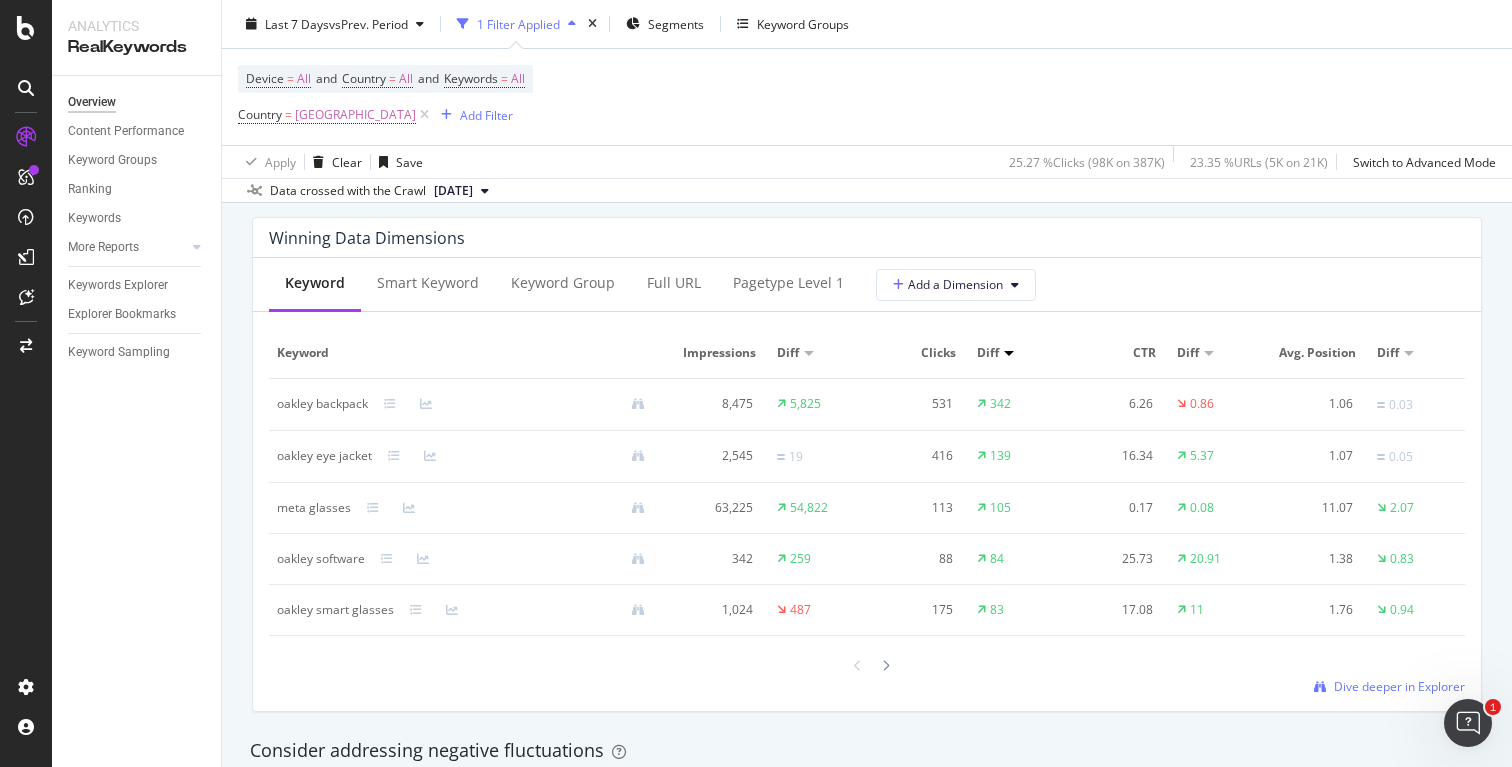 scroll, scrollTop: 1703, scrollLeft: 0, axis: vertical 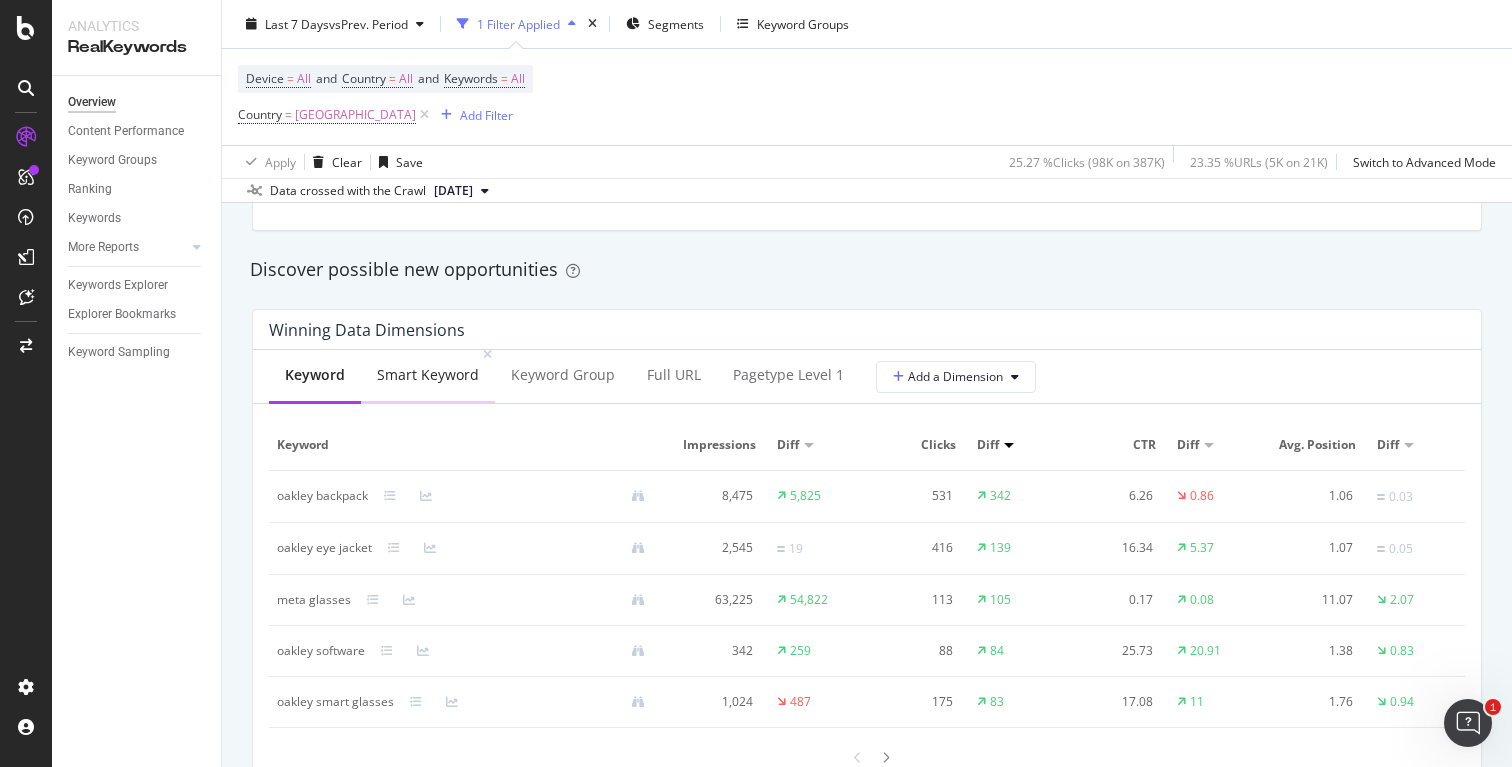 click on "Smart Keyword" at bounding box center [428, 375] 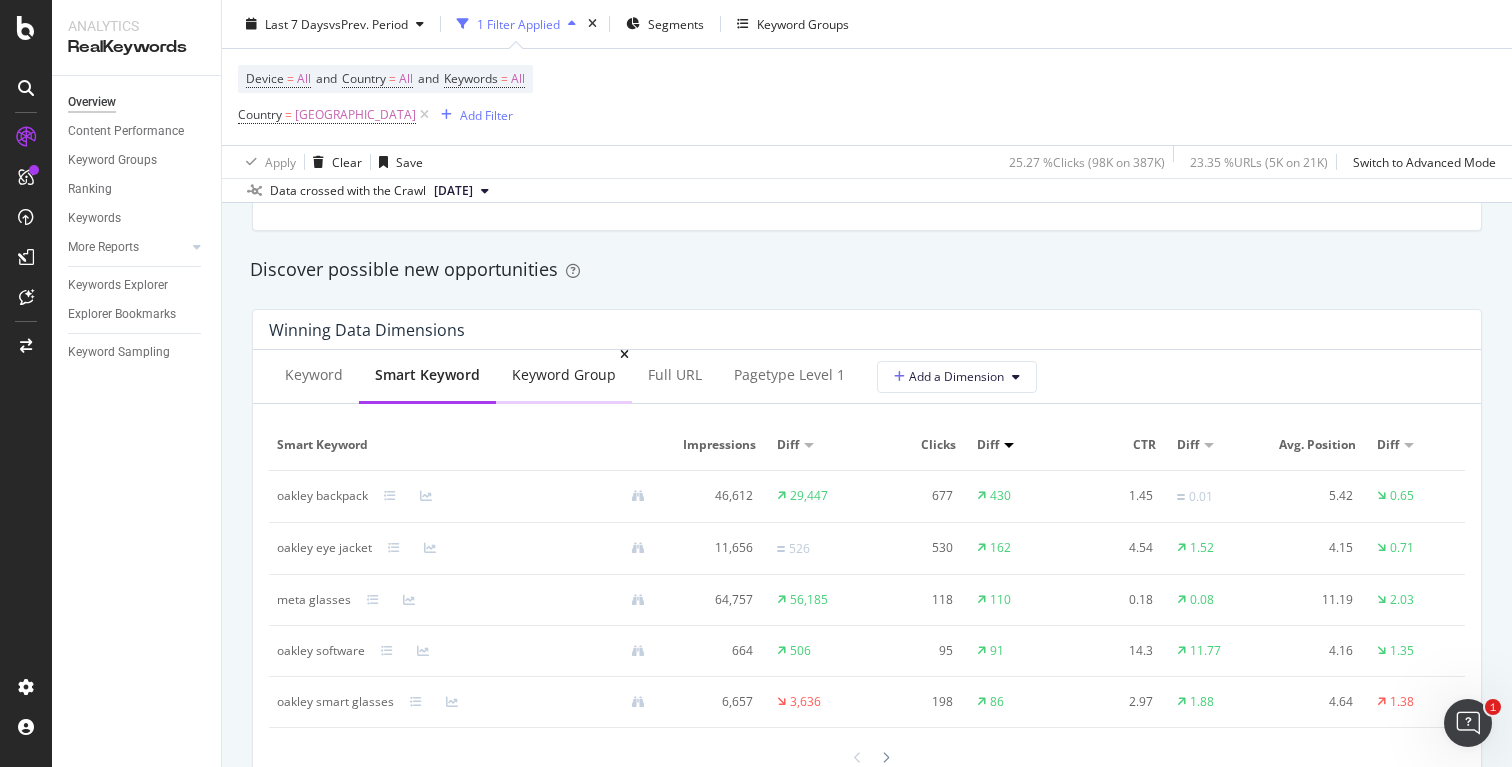 click on "Keyword Group" at bounding box center [564, 375] 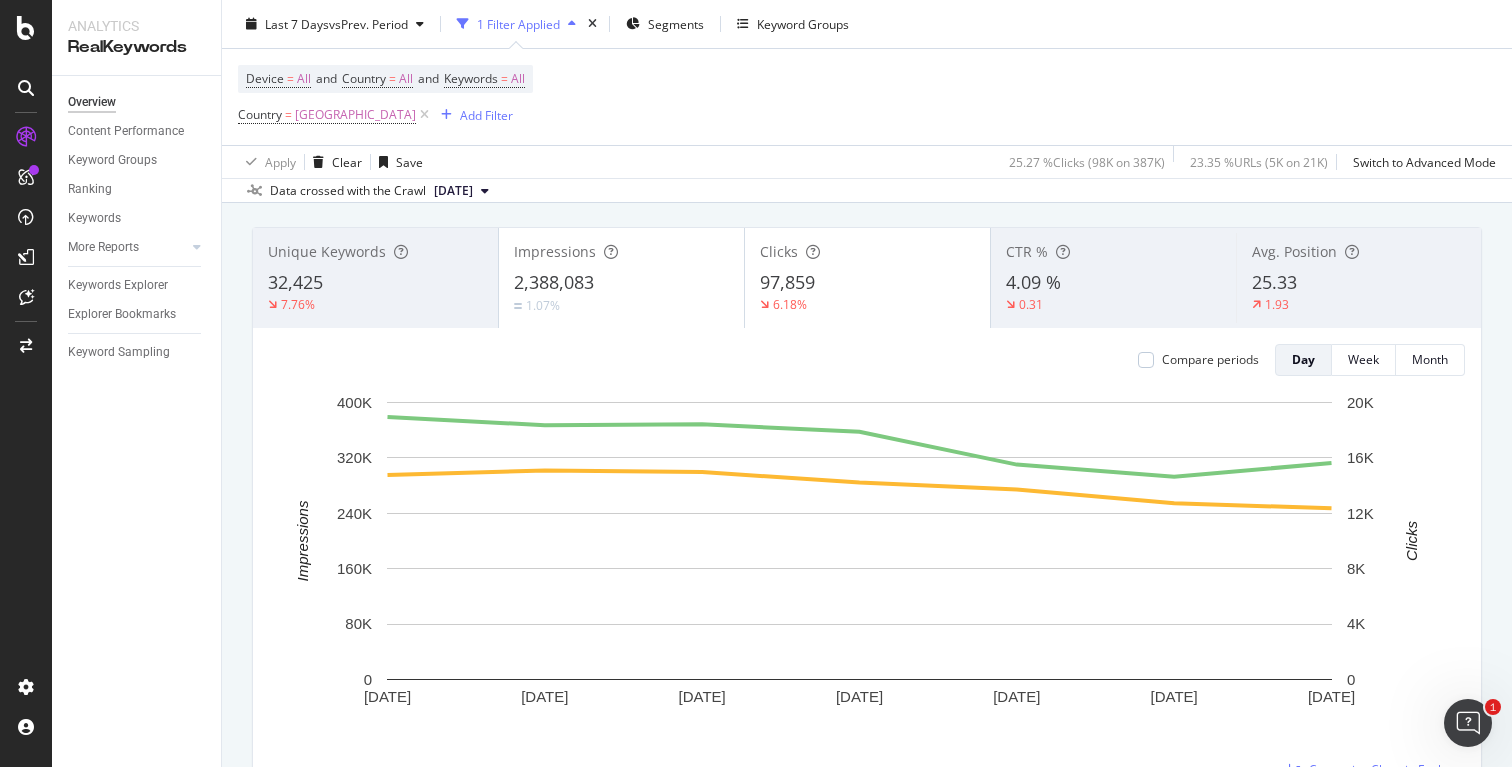 scroll, scrollTop: 0, scrollLeft: 0, axis: both 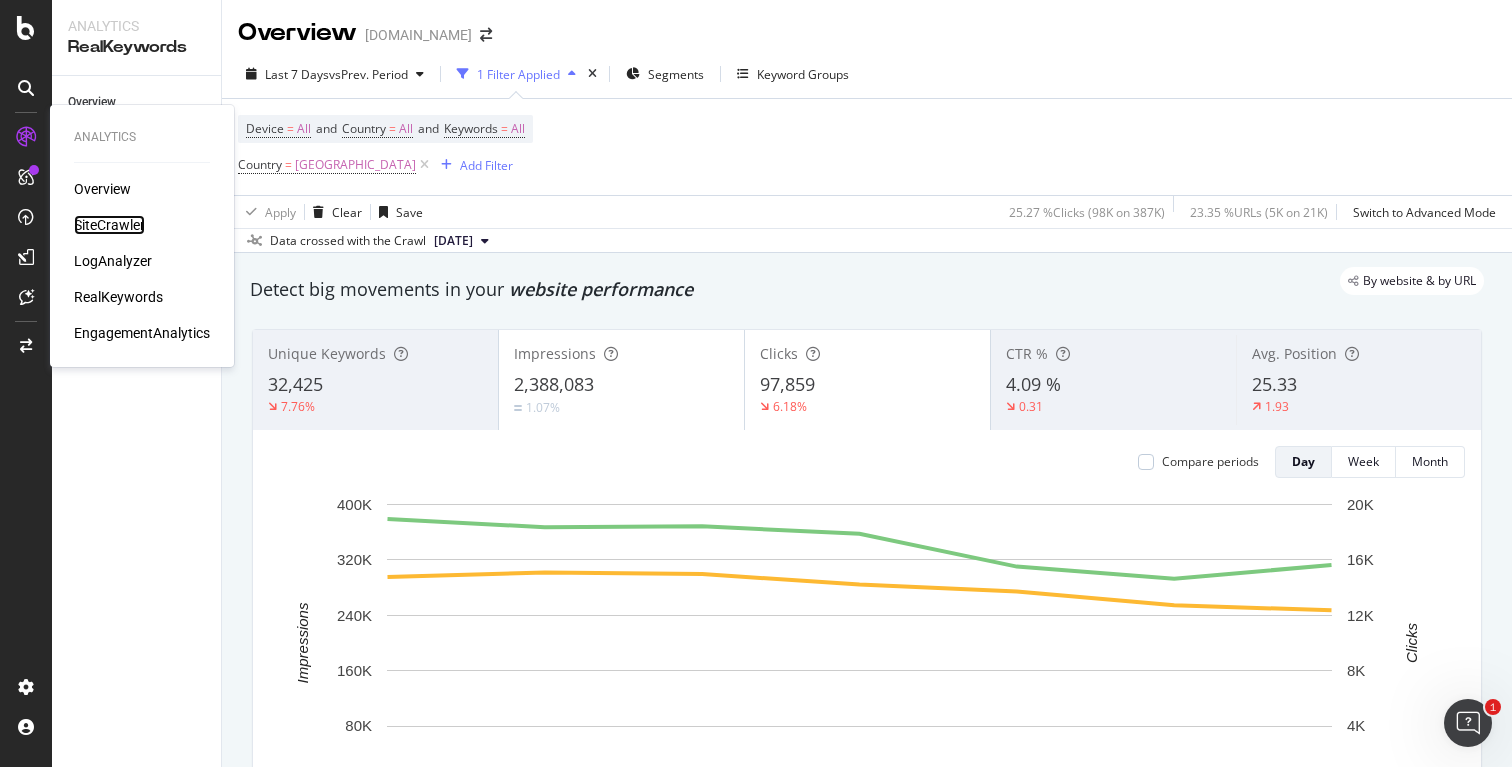 click on "SiteCrawler" at bounding box center (109, 225) 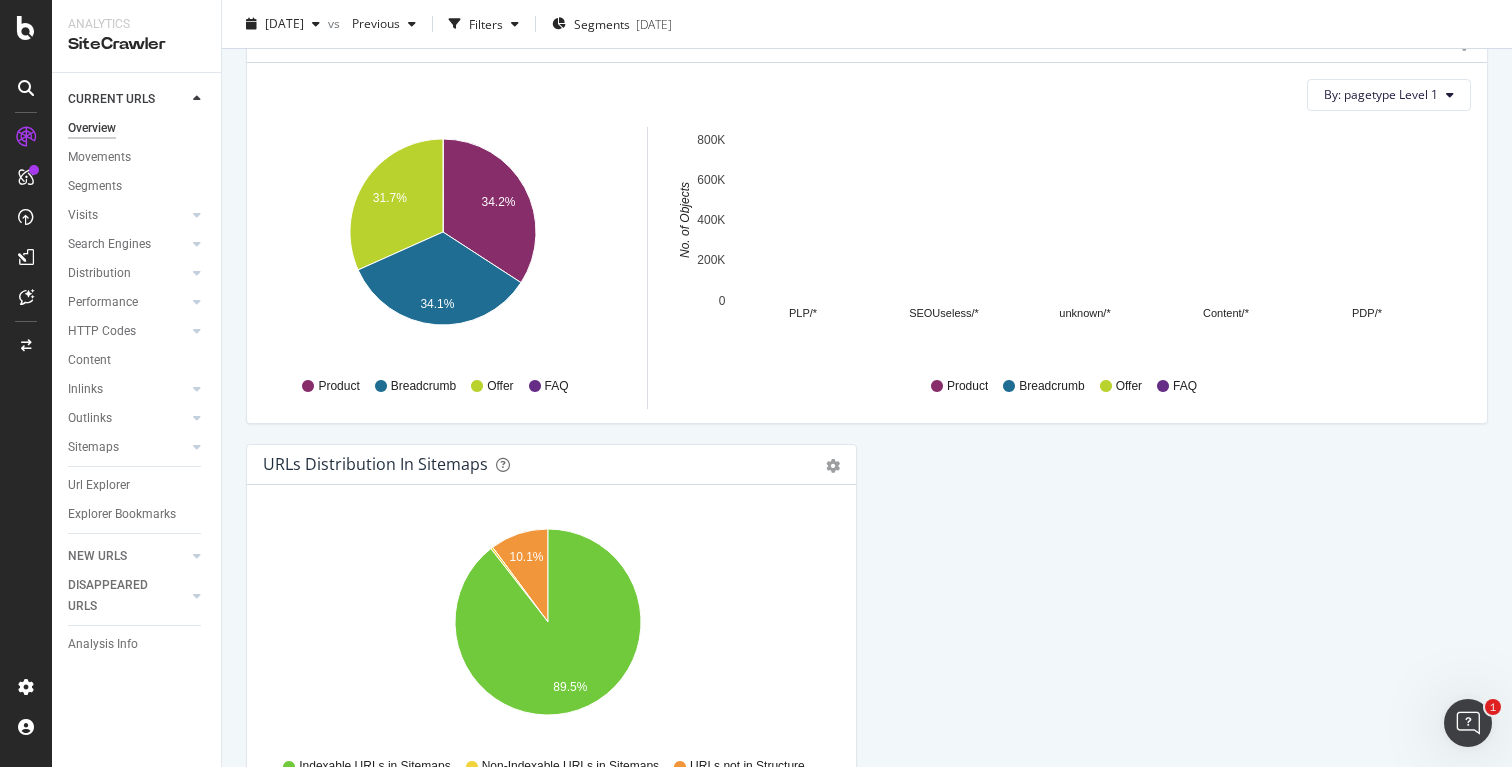 scroll, scrollTop: 2134, scrollLeft: 0, axis: vertical 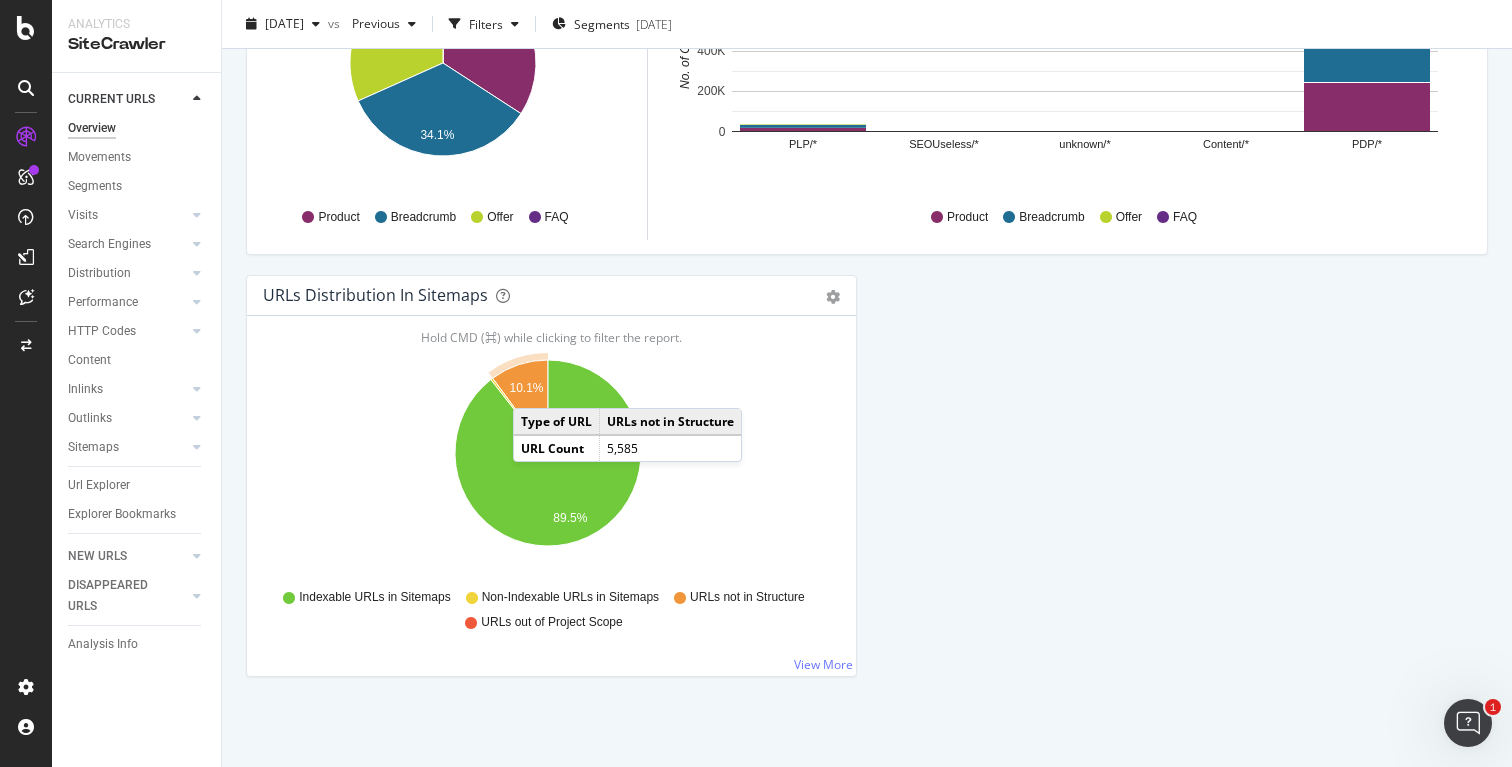 click on "10.1%" 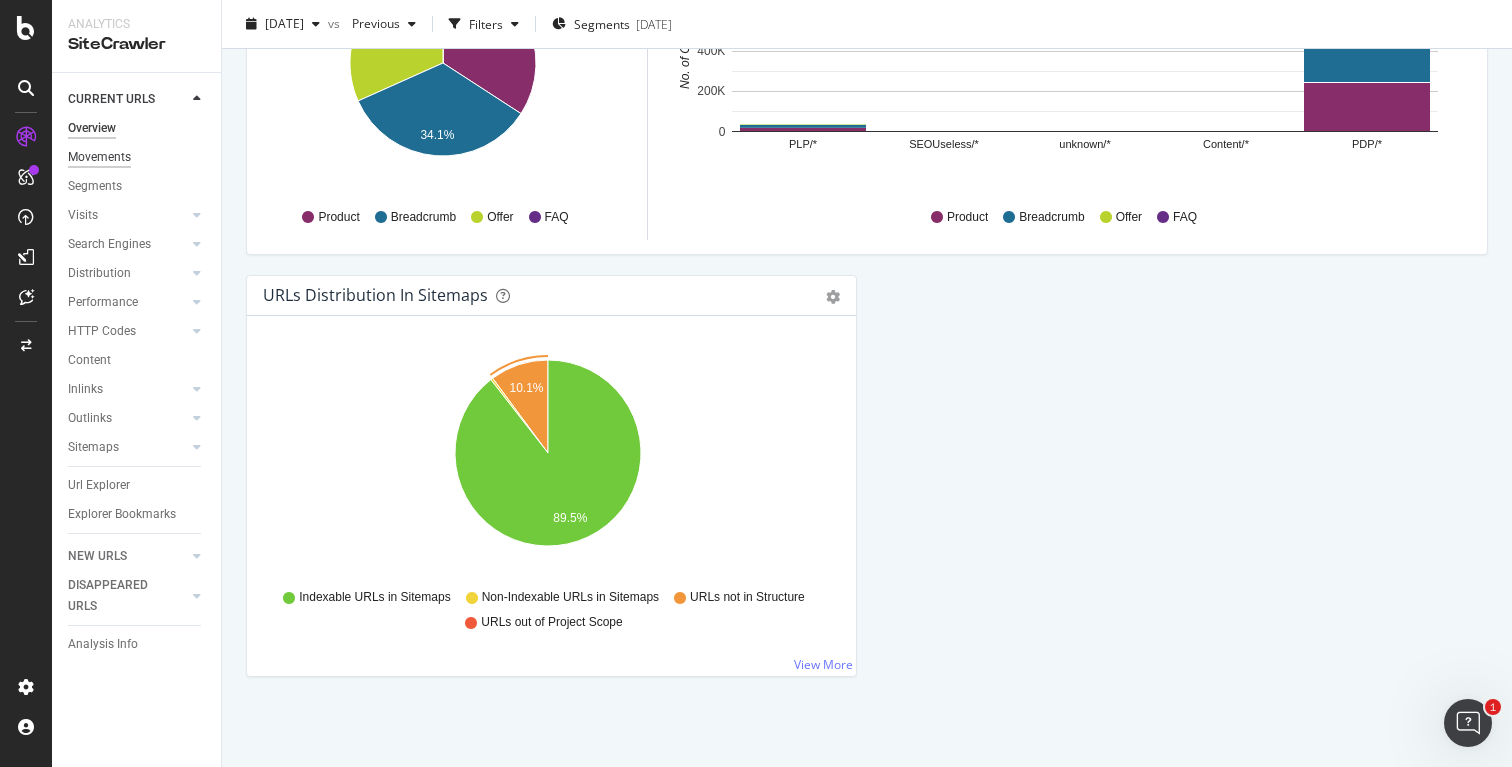 click on "Movements" at bounding box center (99, 157) 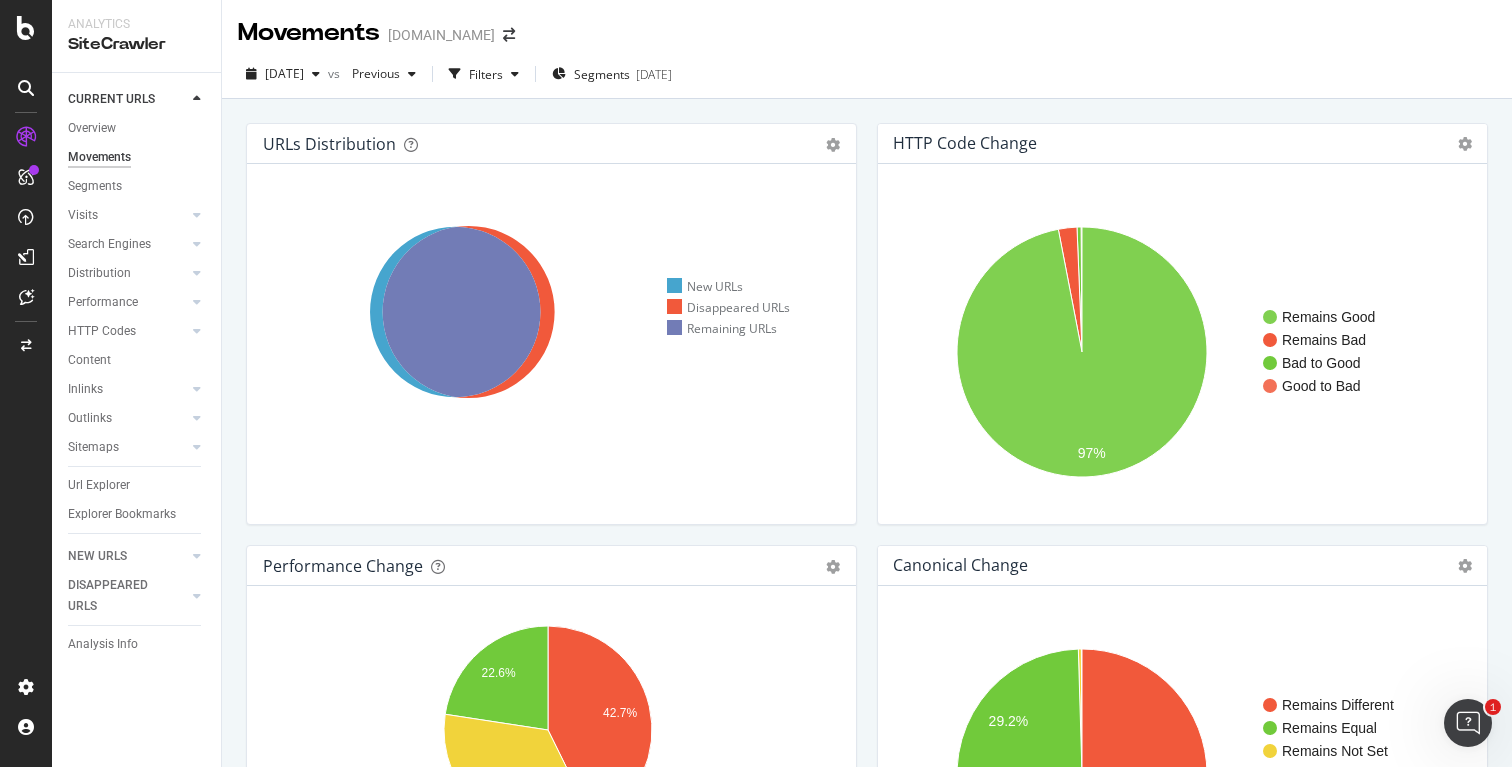 scroll, scrollTop: 130, scrollLeft: 0, axis: vertical 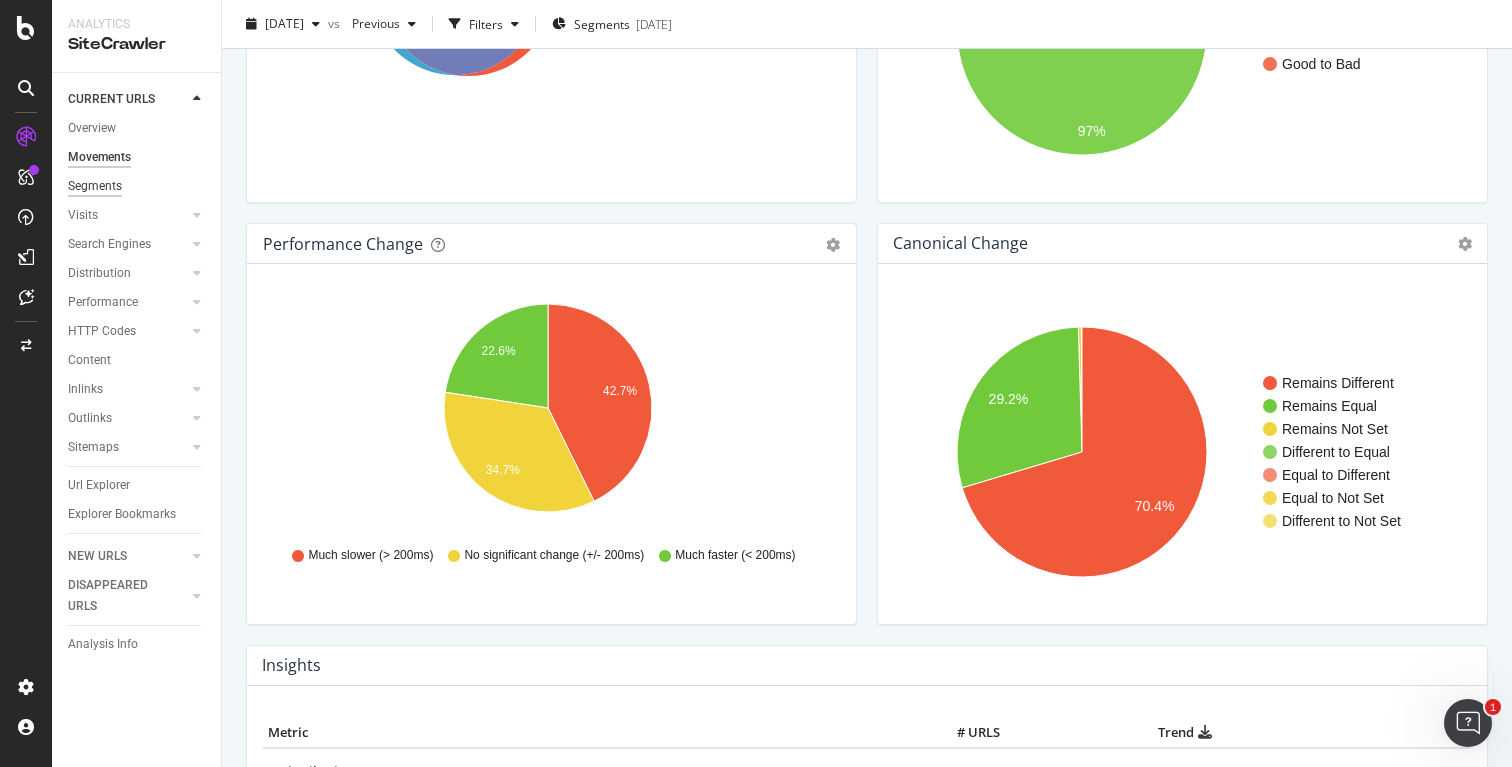 click on "Segments" at bounding box center (95, 186) 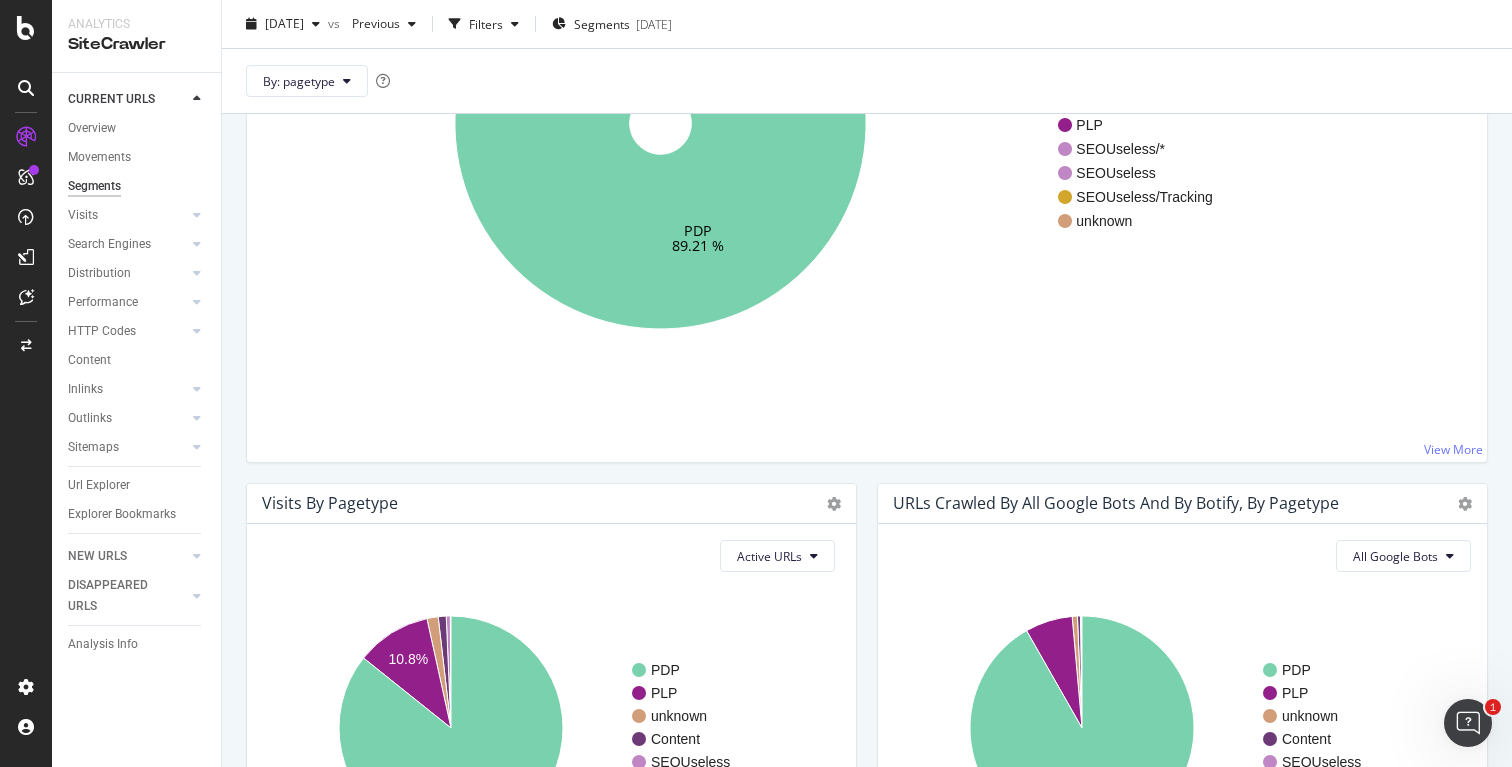 scroll, scrollTop: 10, scrollLeft: 0, axis: vertical 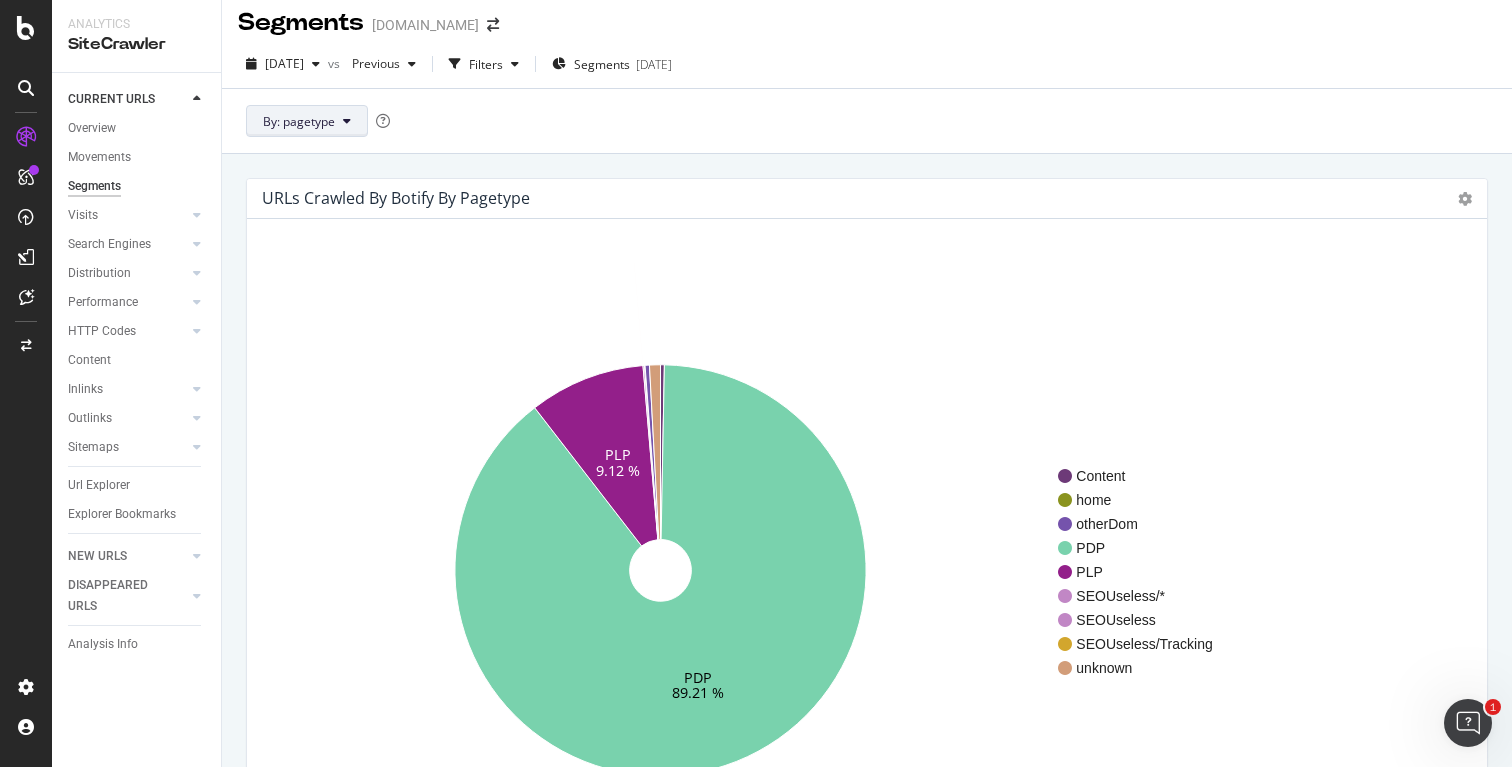 click on "By: pagetype" at bounding box center [299, 121] 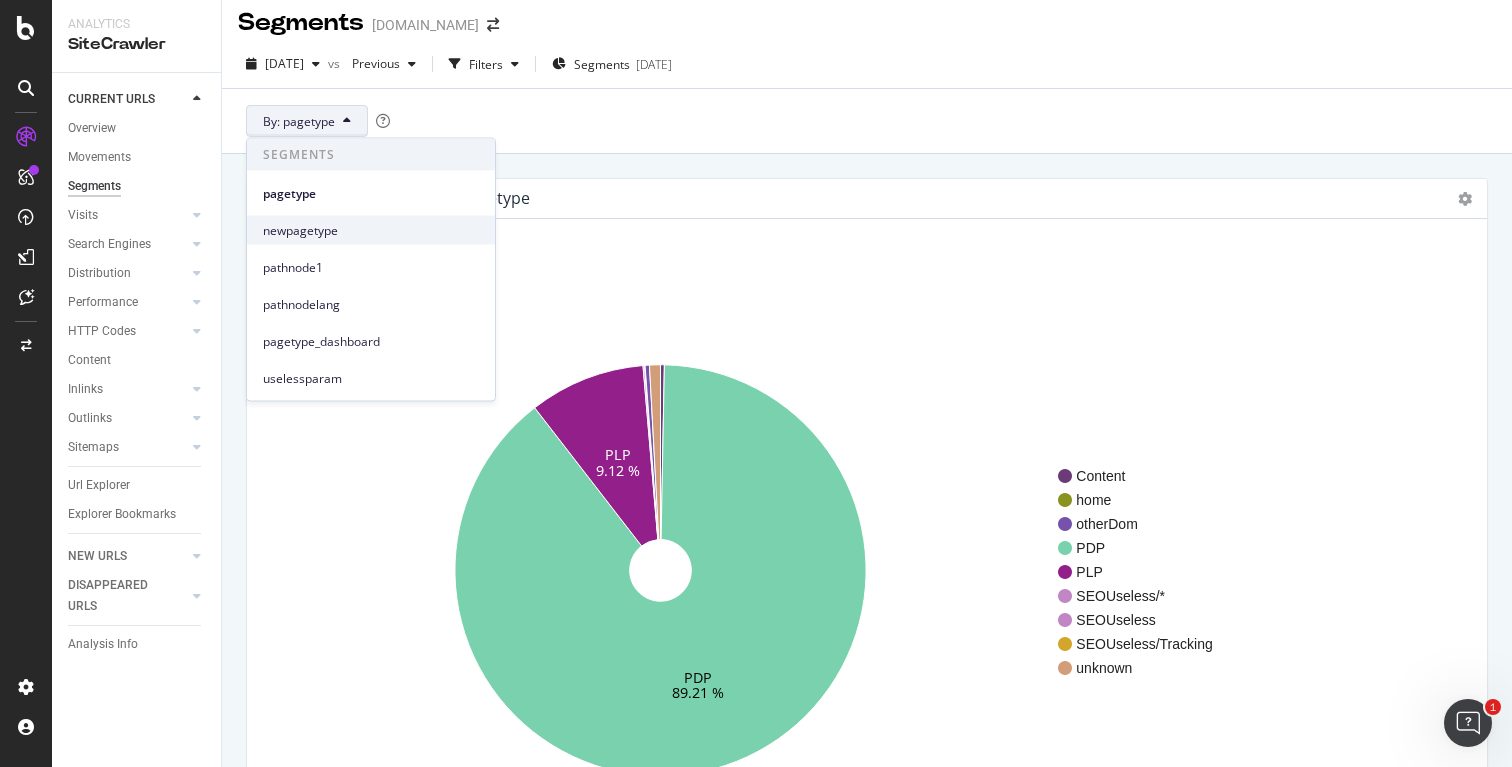 click on "newpagetype" at bounding box center [371, 230] 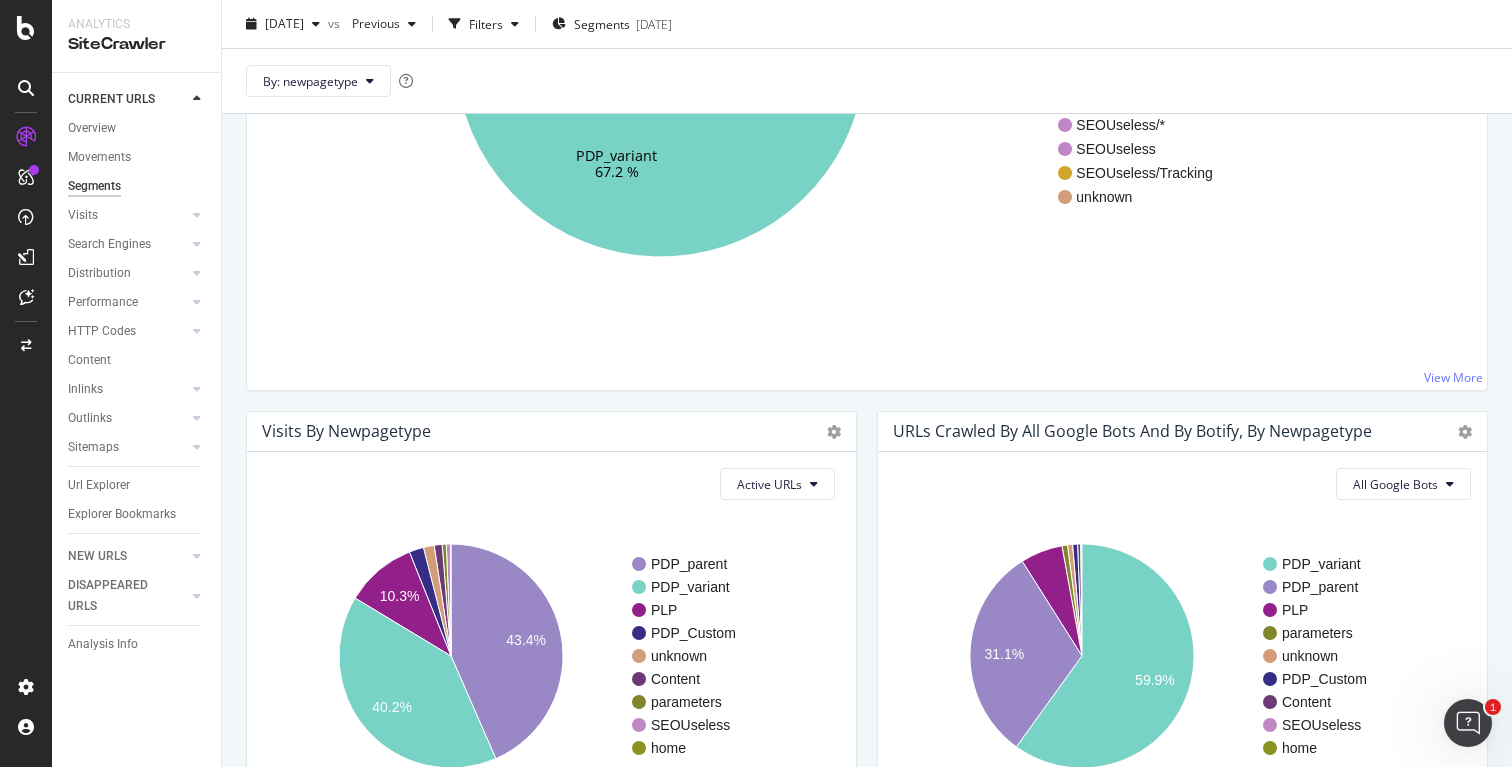 scroll, scrollTop: 517, scrollLeft: 0, axis: vertical 